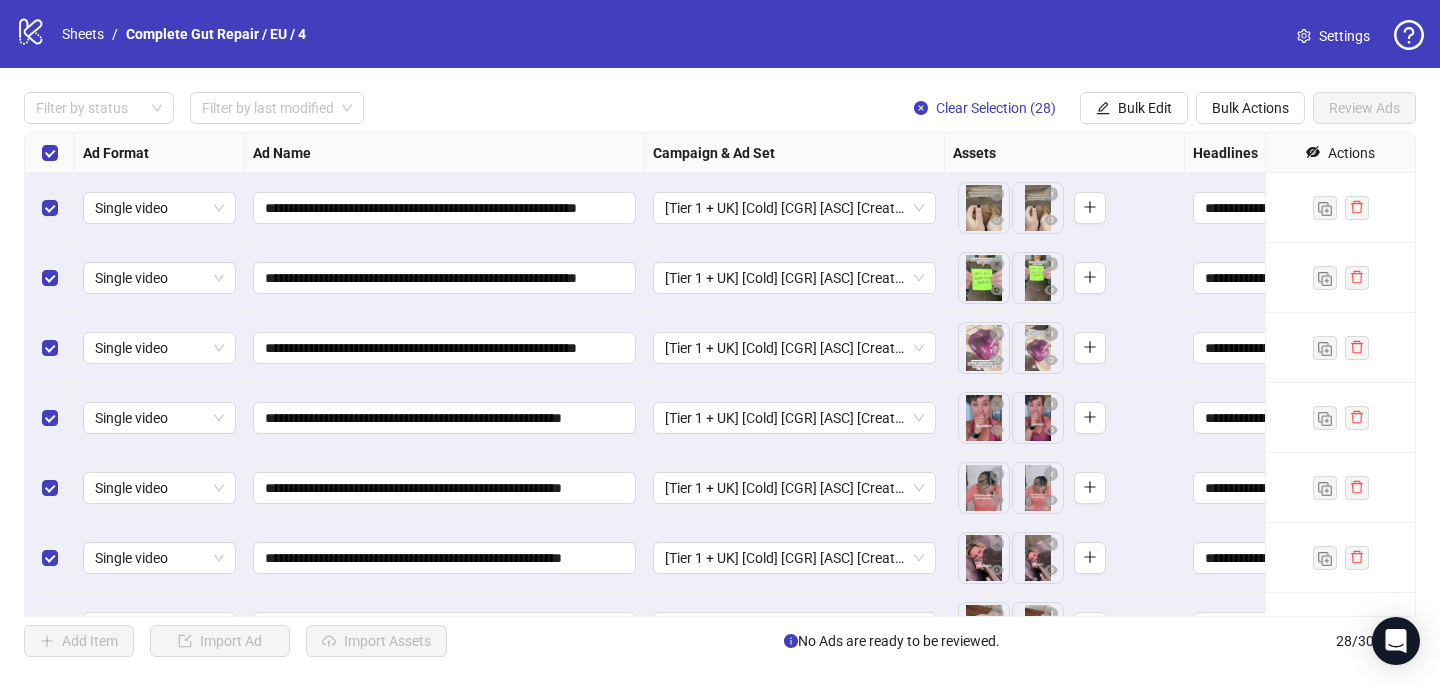 scroll, scrollTop: 0, scrollLeft: 0, axis: both 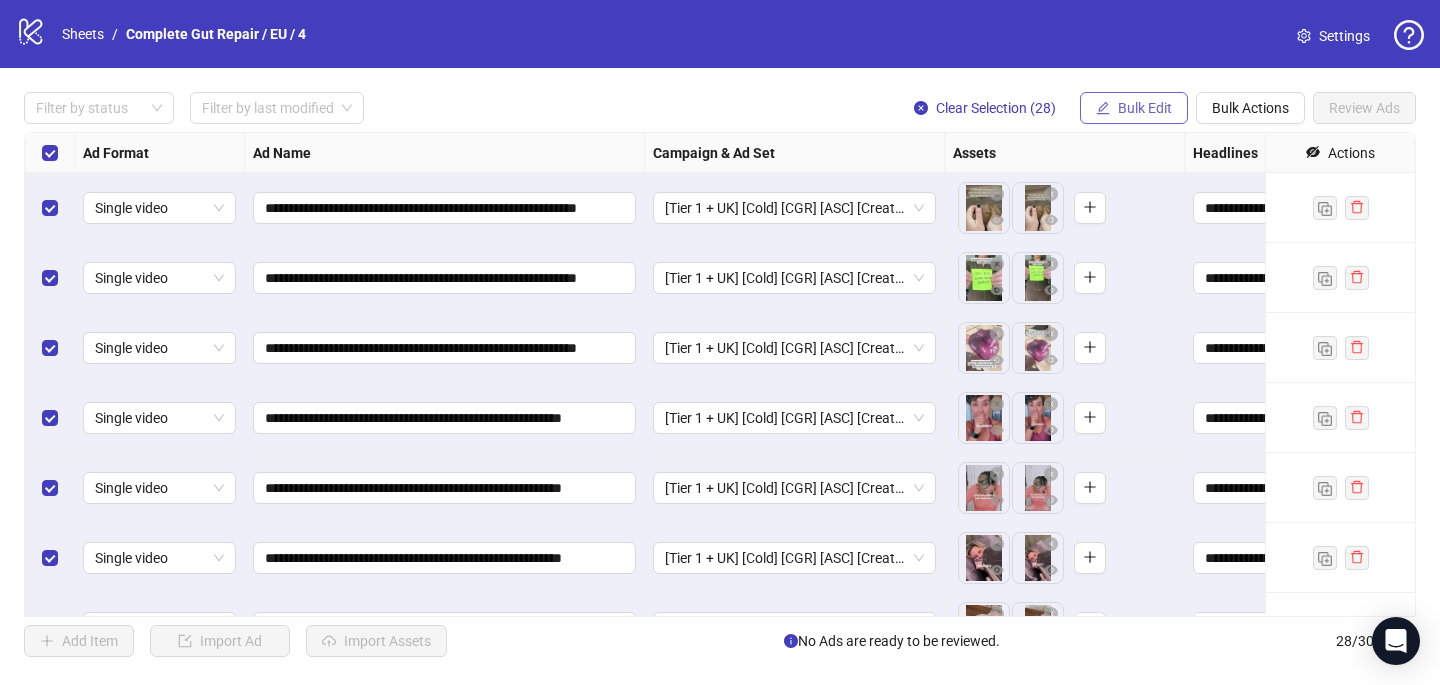 click on "Bulk Edit" at bounding box center [1134, 108] 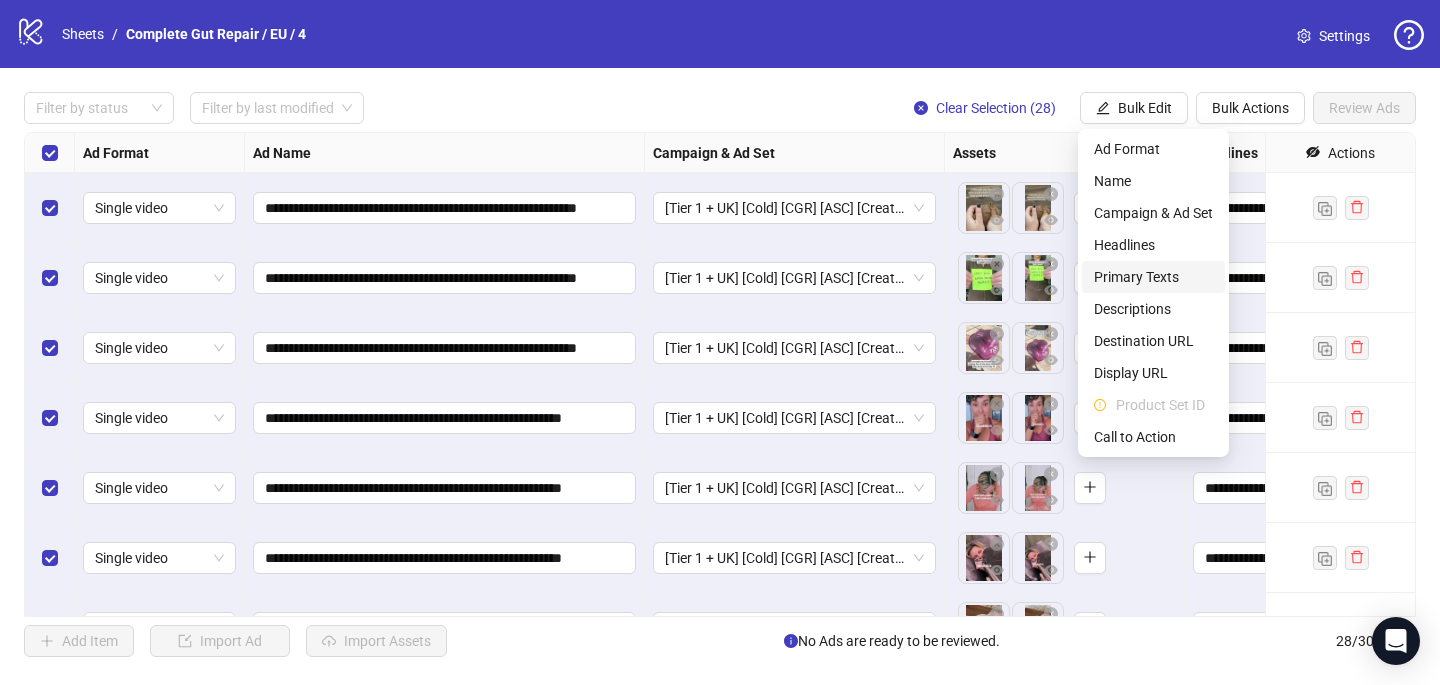 click on "Primary Texts" at bounding box center (1153, 277) 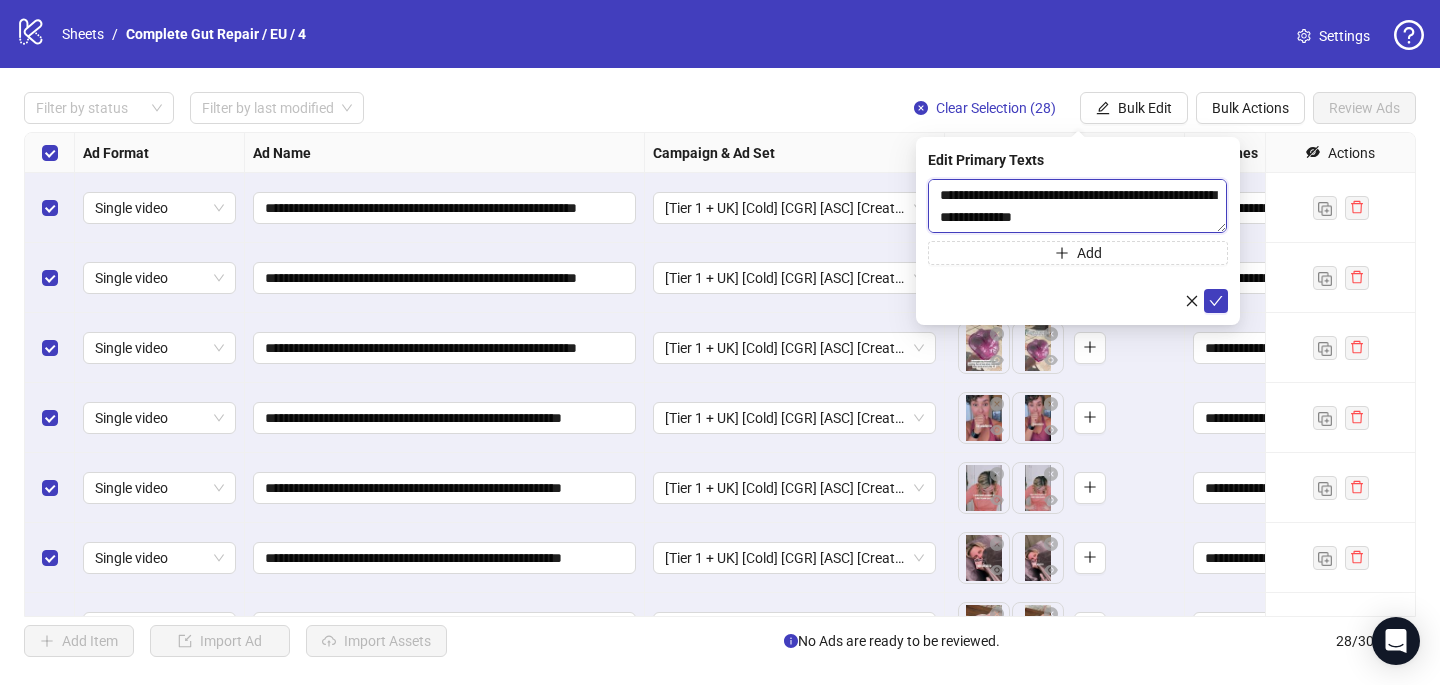 click at bounding box center (1077, 206) 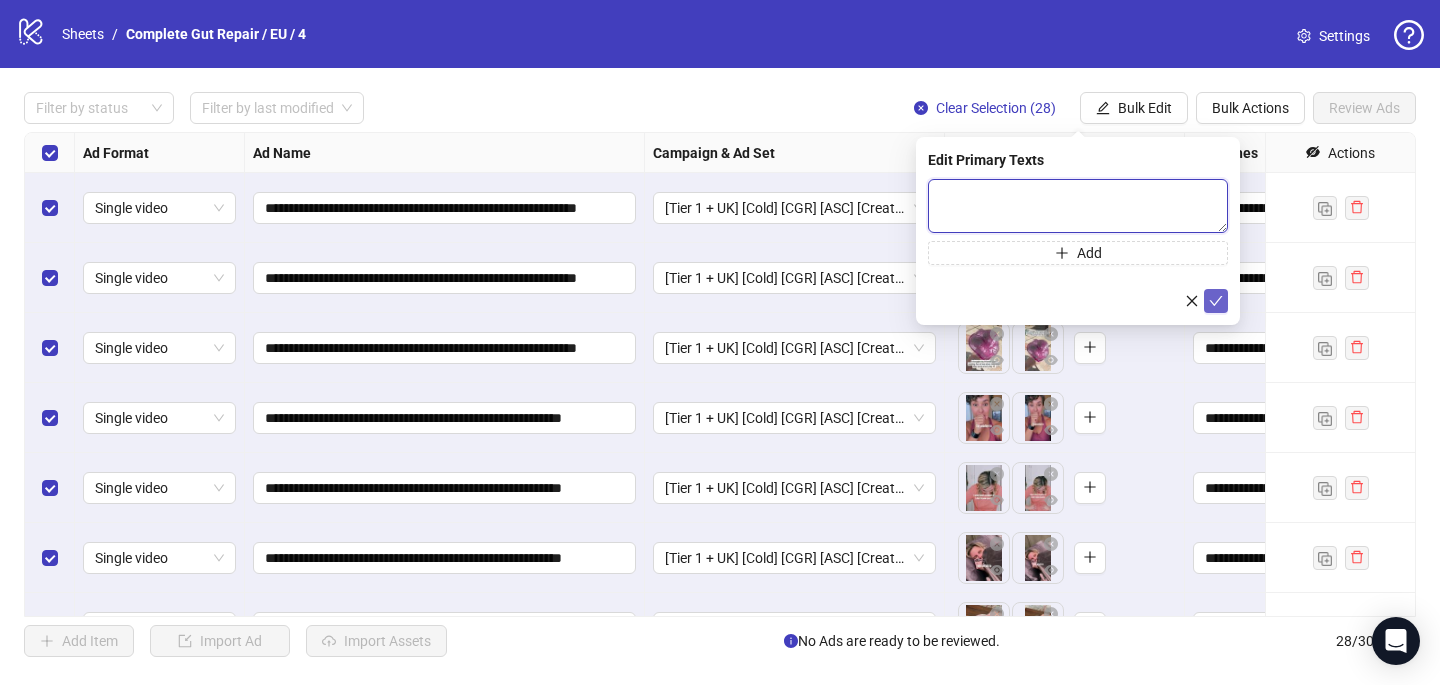 type 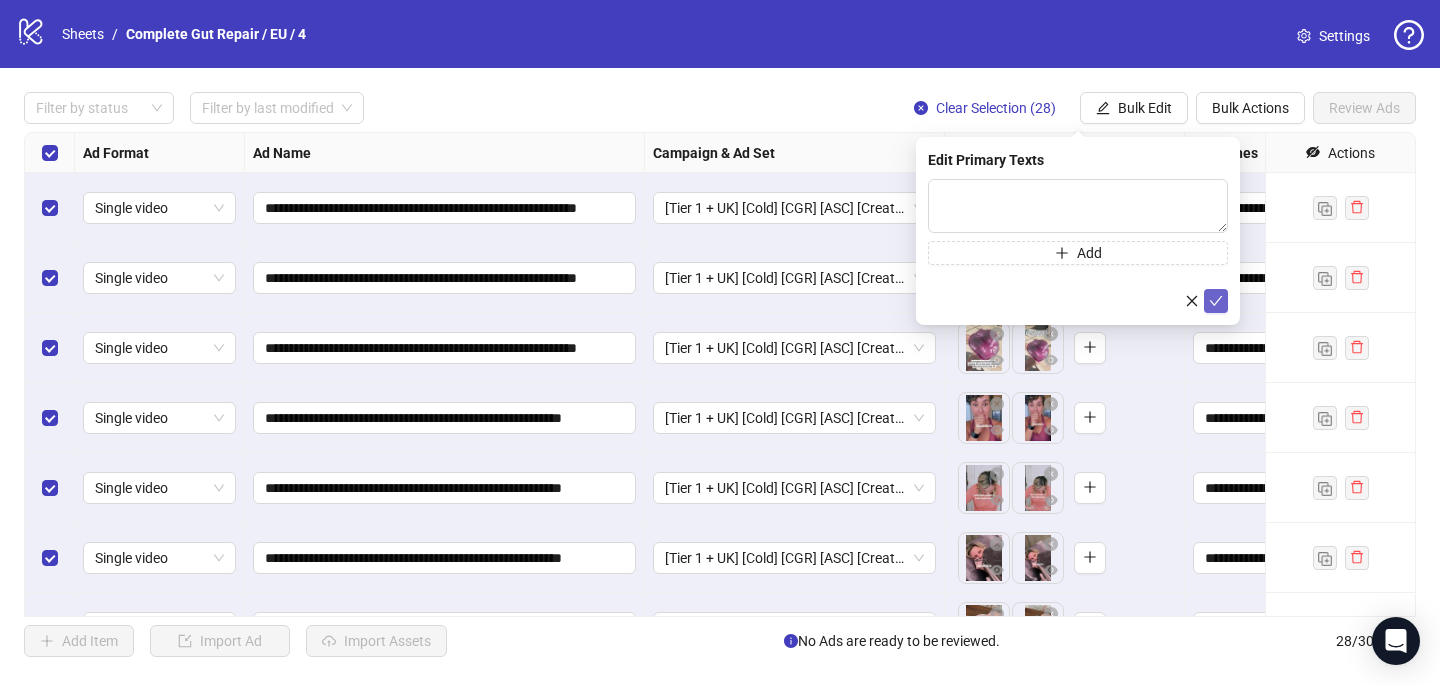 click 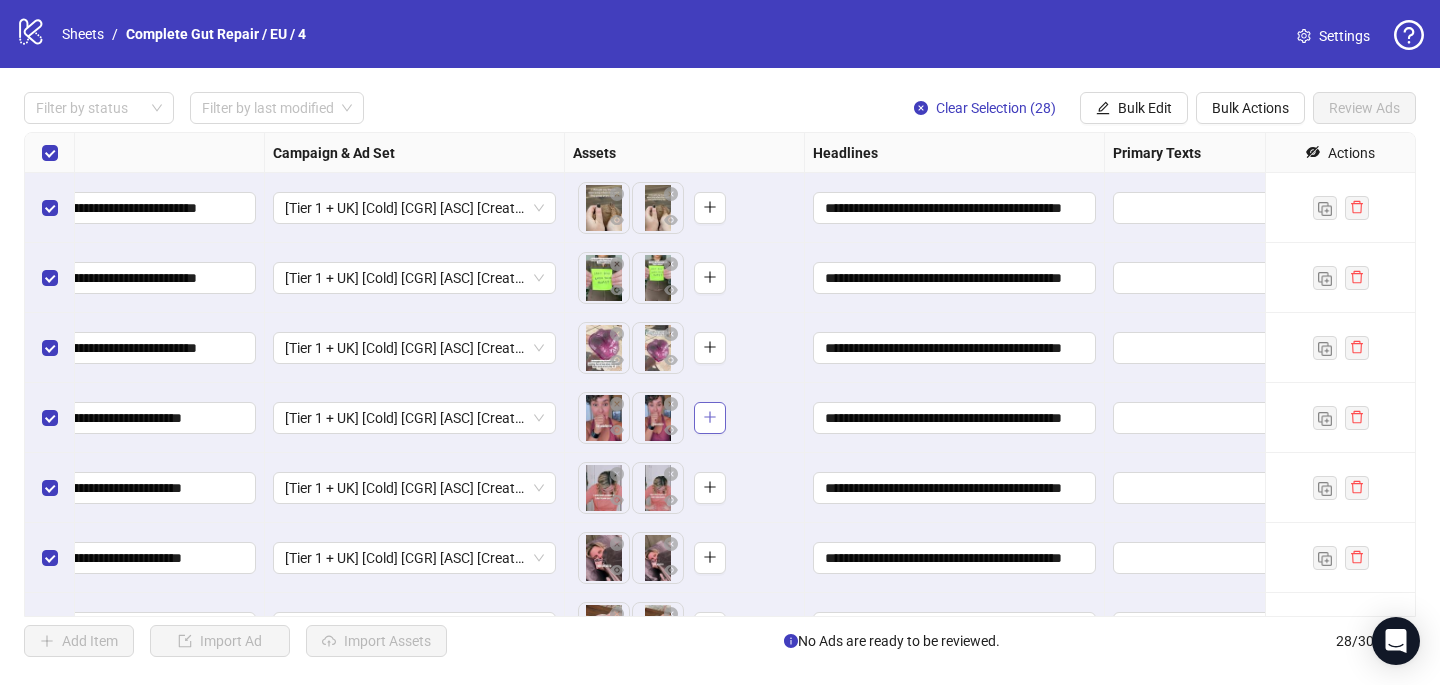scroll, scrollTop: 0, scrollLeft: 534, axis: horizontal 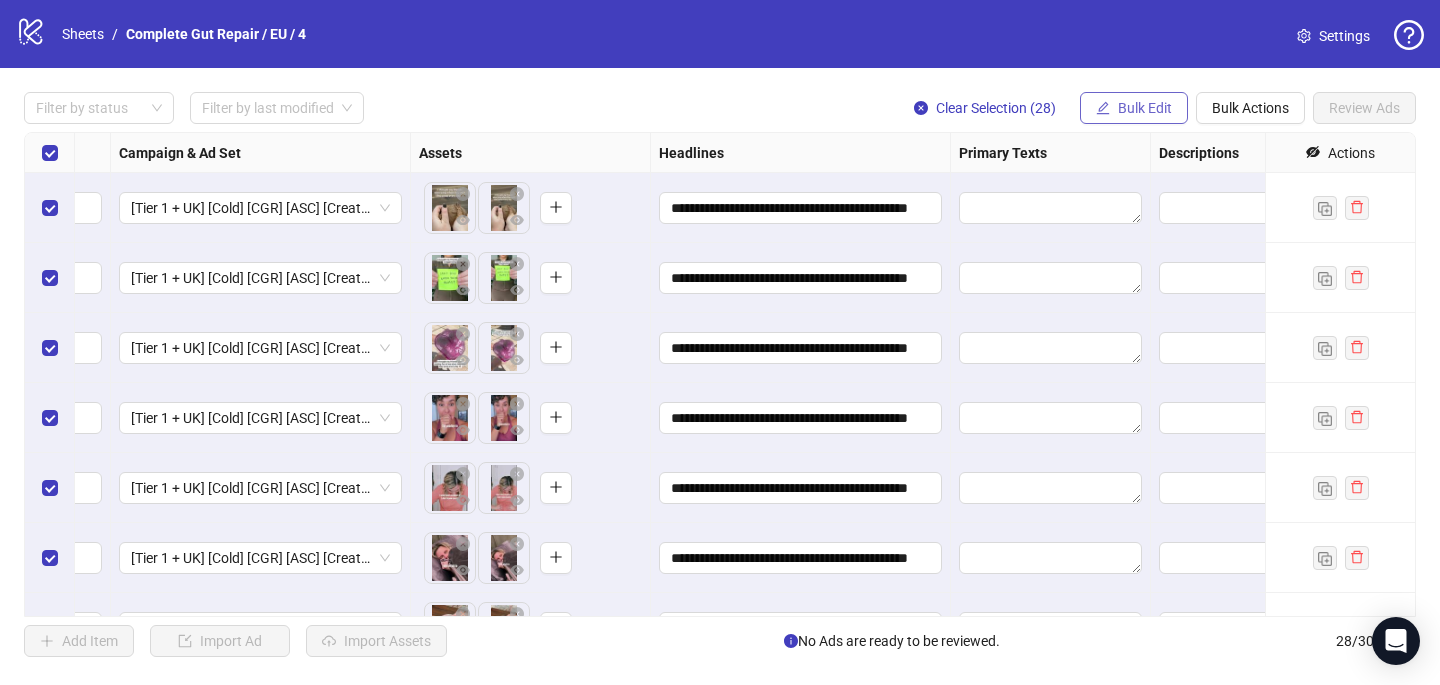 click on "Bulk Edit" at bounding box center [1145, 108] 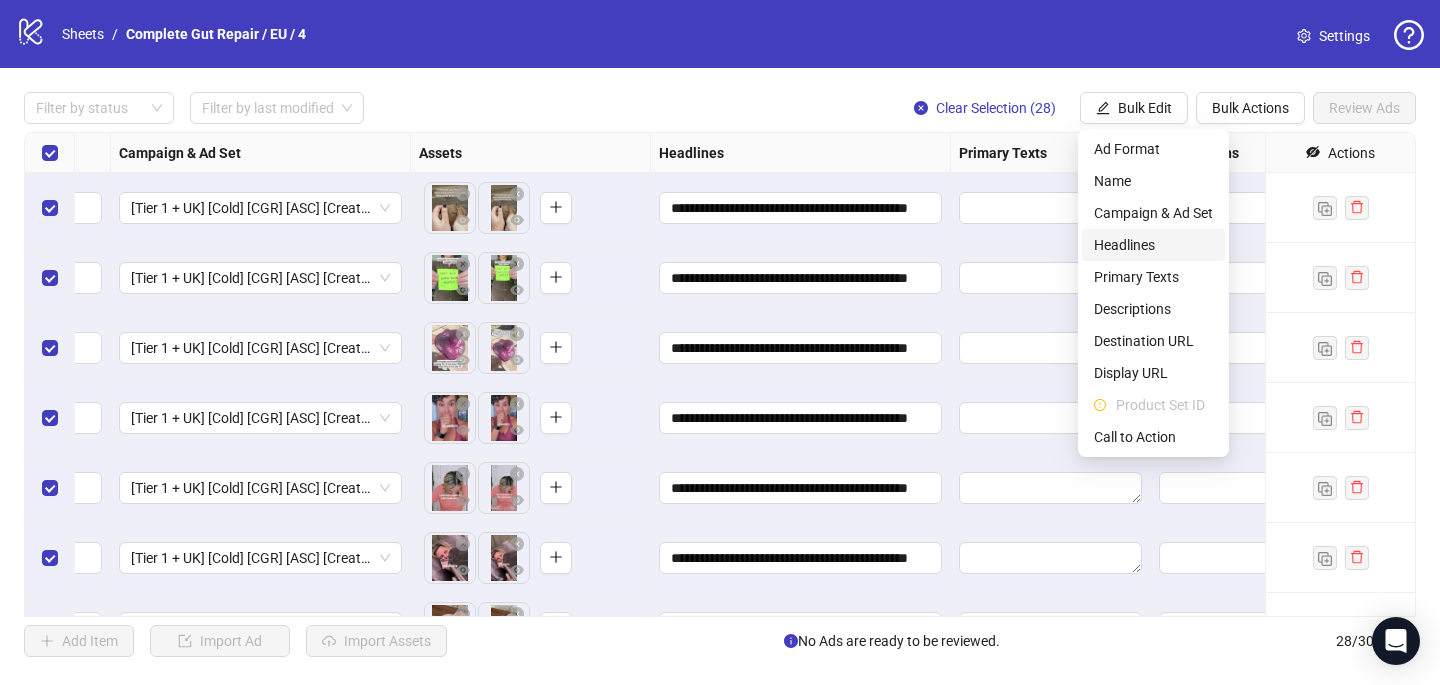 click on "Headlines" at bounding box center [1153, 245] 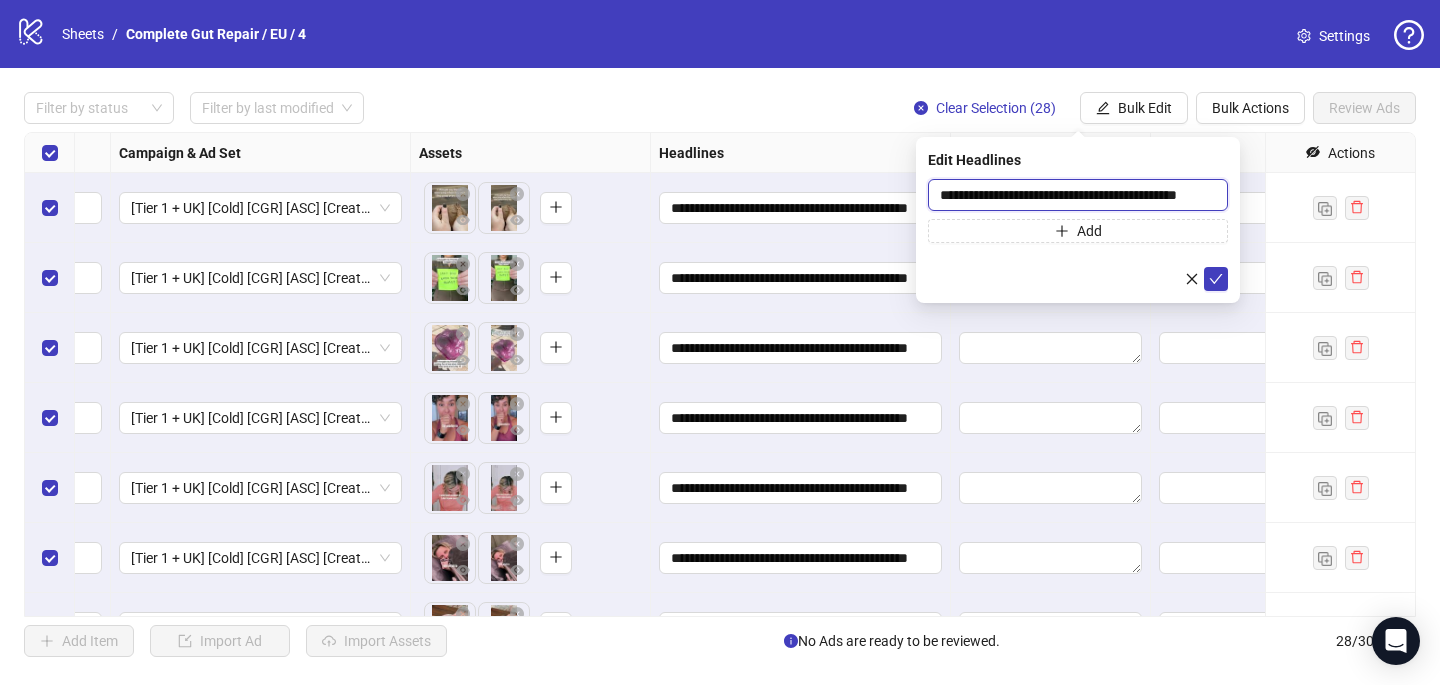 click on "**********" at bounding box center [1078, 195] 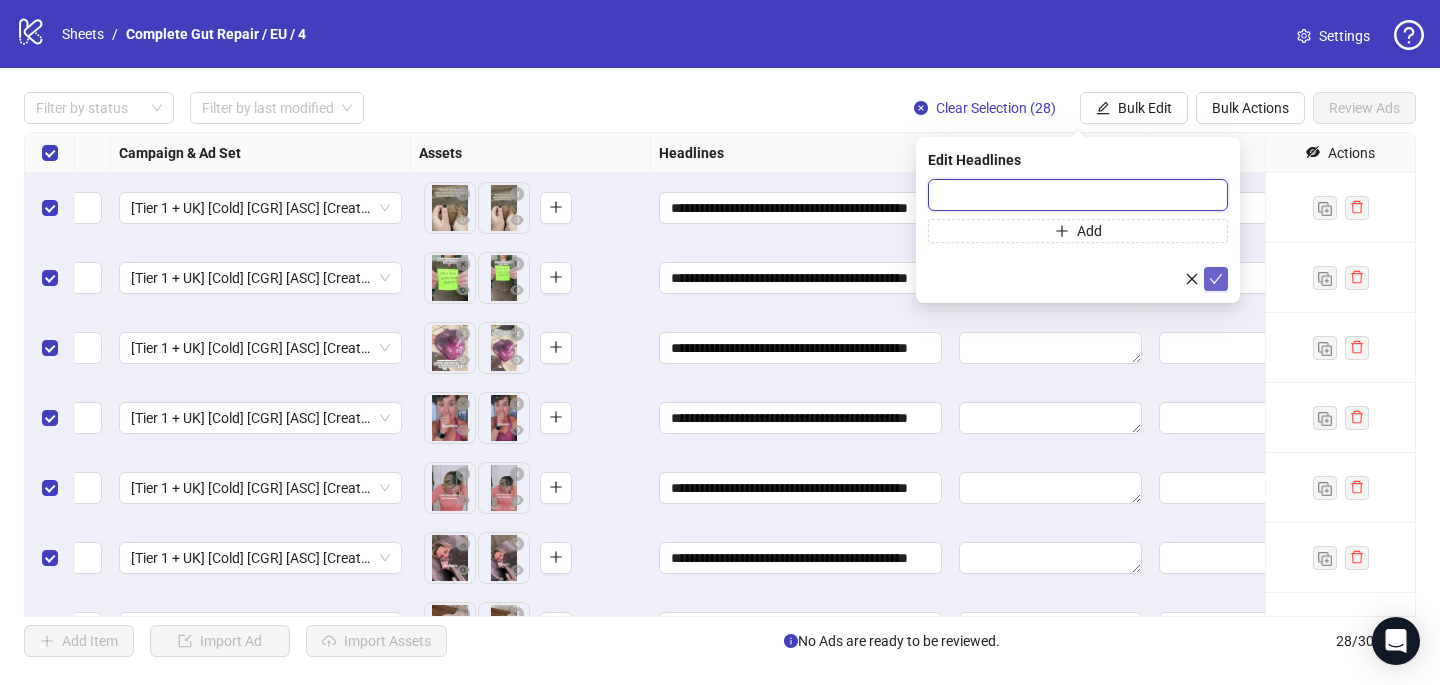 type 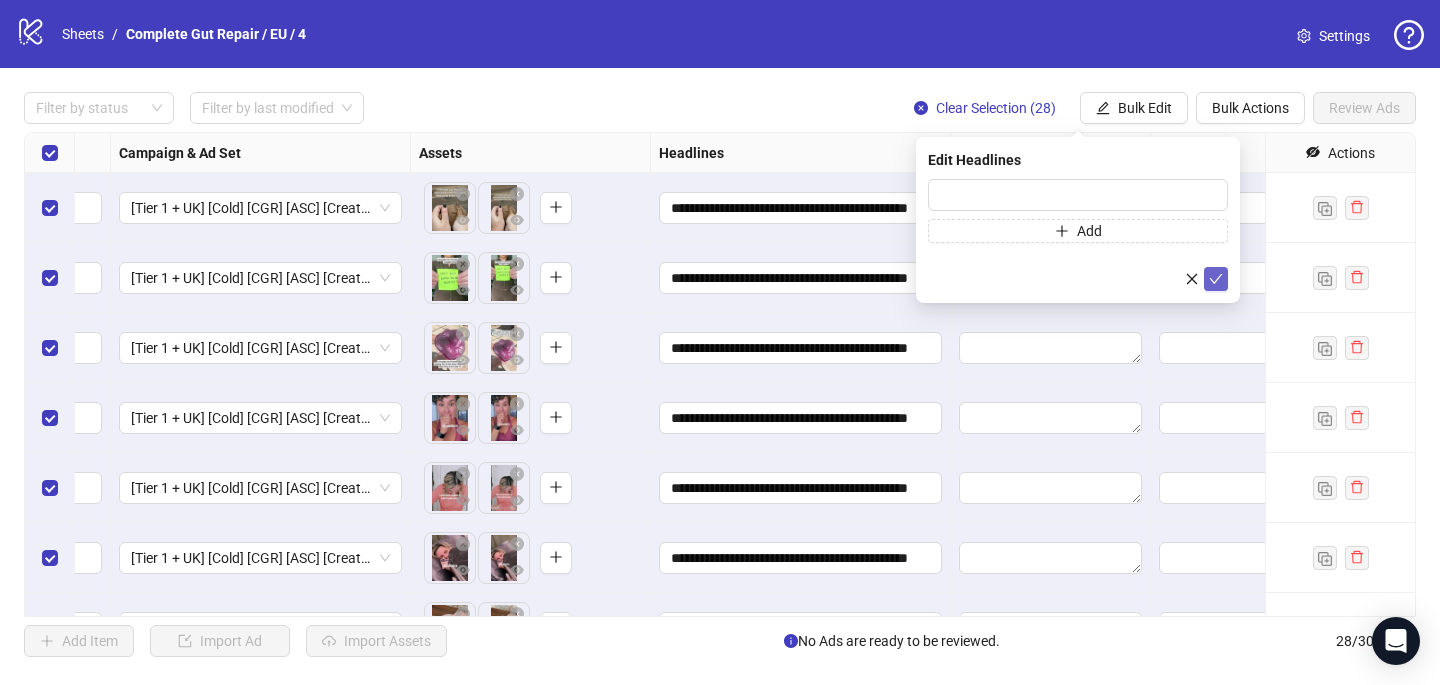 click 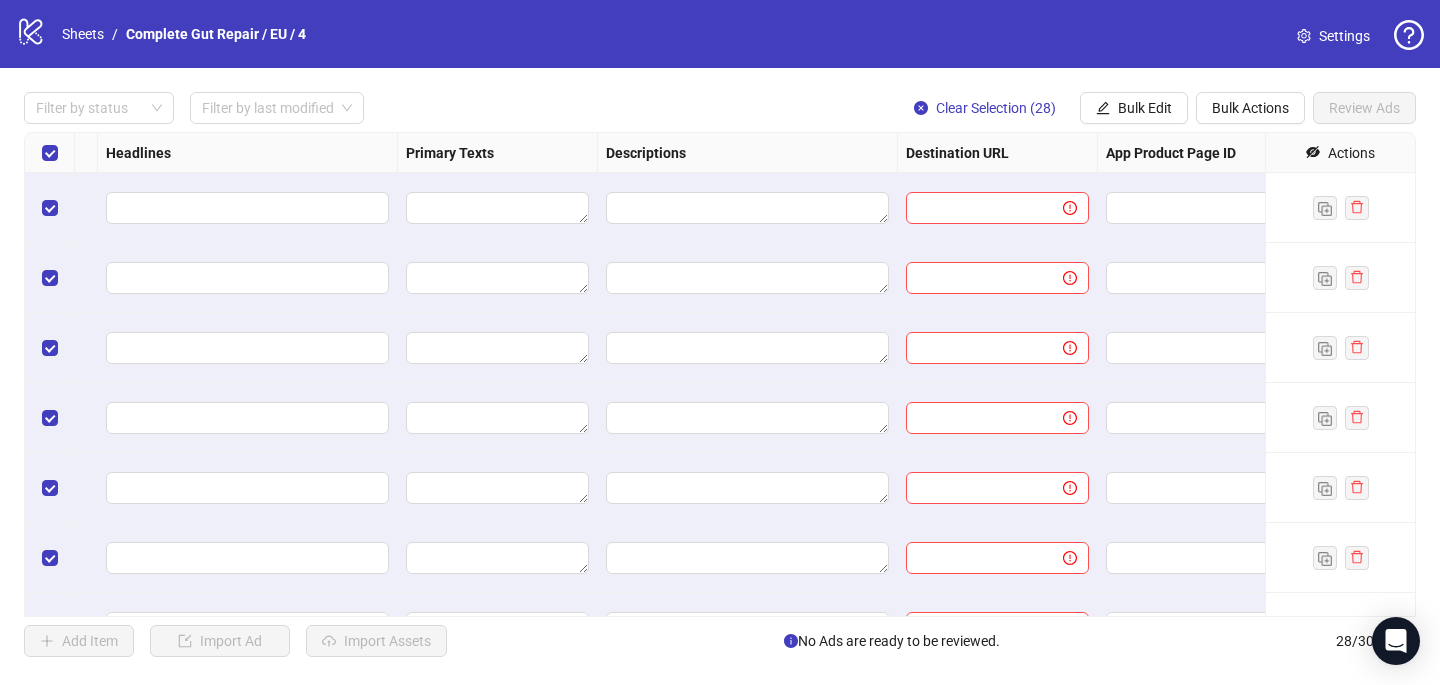 scroll, scrollTop: 0, scrollLeft: 0, axis: both 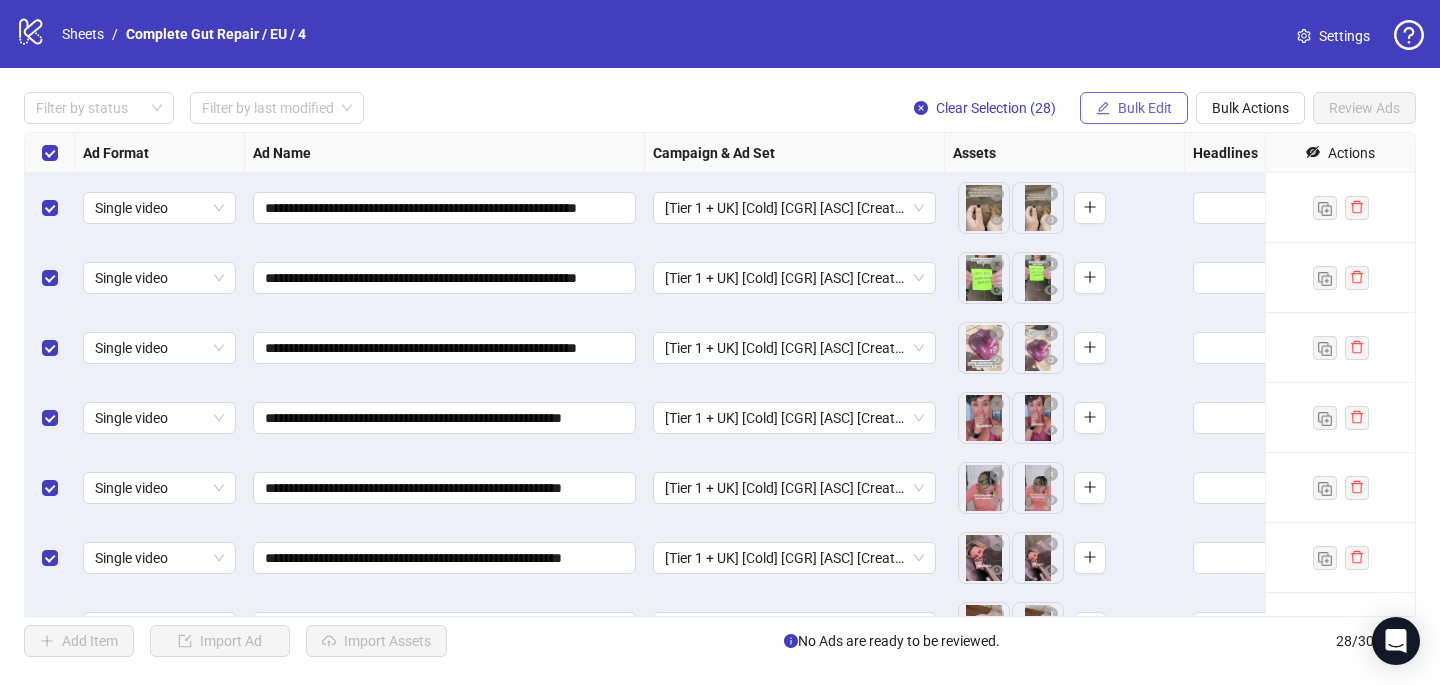 click on "Bulk Edit" at bounding box center (1134, 108) 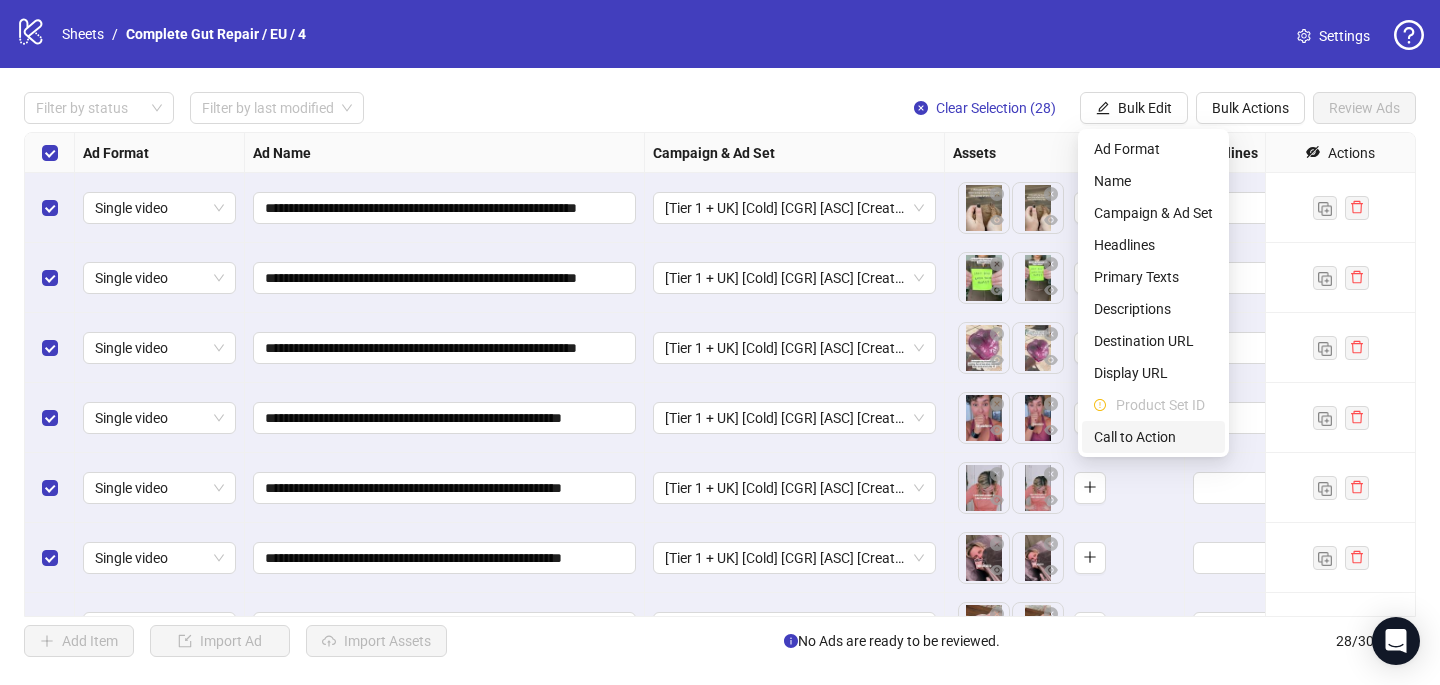 click on "Call to Action" at bounding box center (1153, 437) 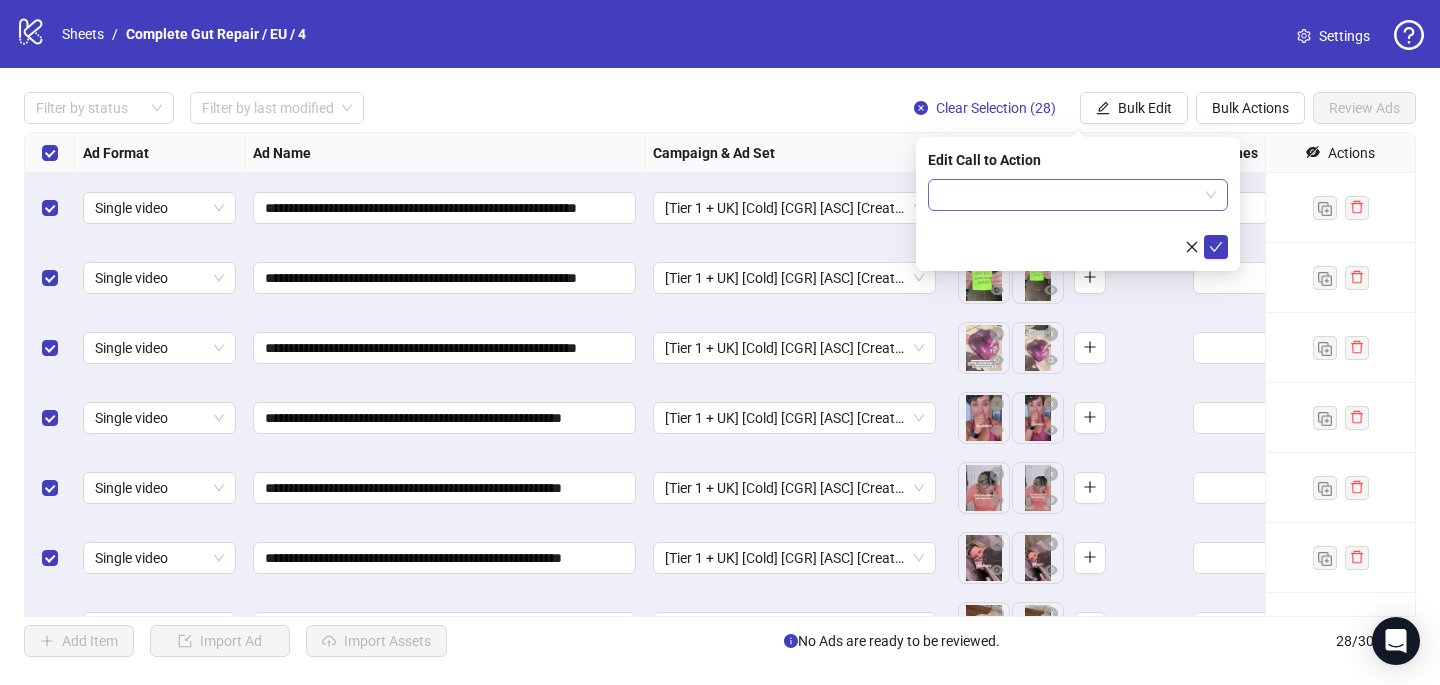 click at bounding box center [1069, 195] 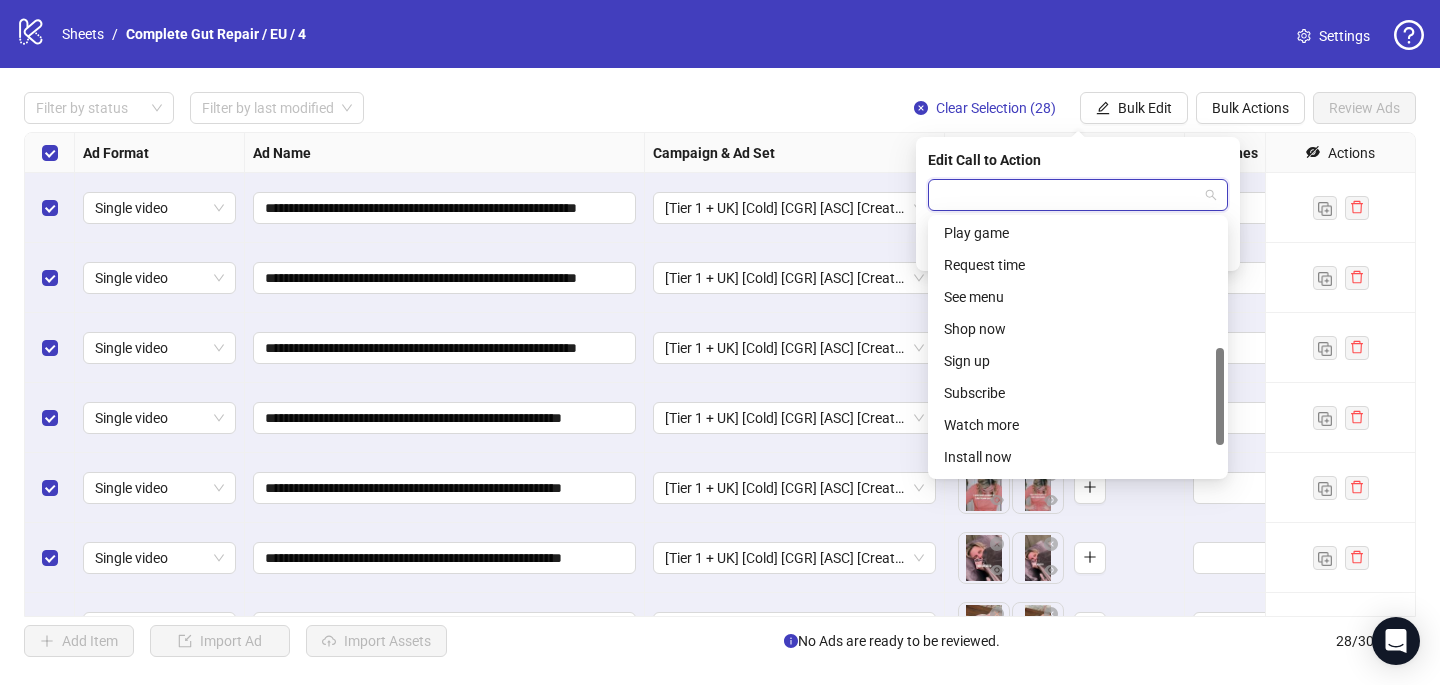 scroll, scrollTop: 416, scrollLeft: 0, axis: vertical 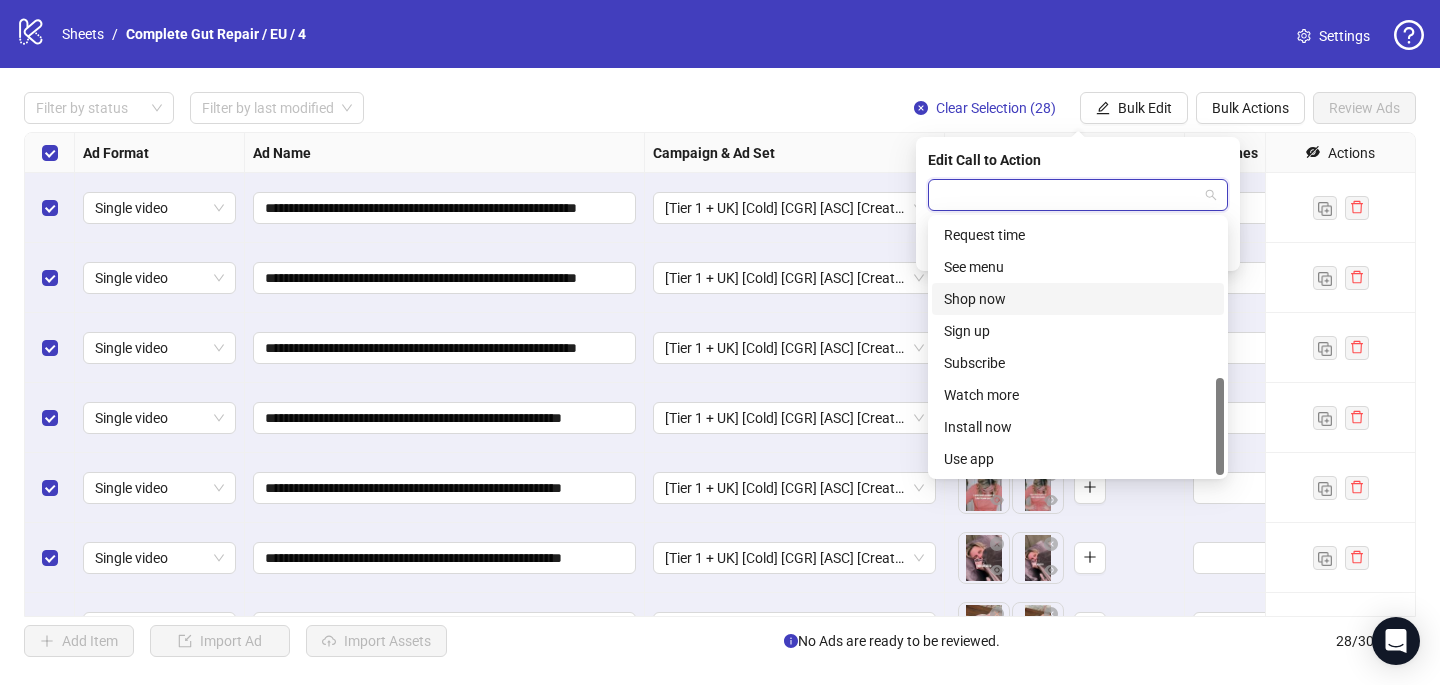 click on "Shop now" at bounding box center (1078, 299) 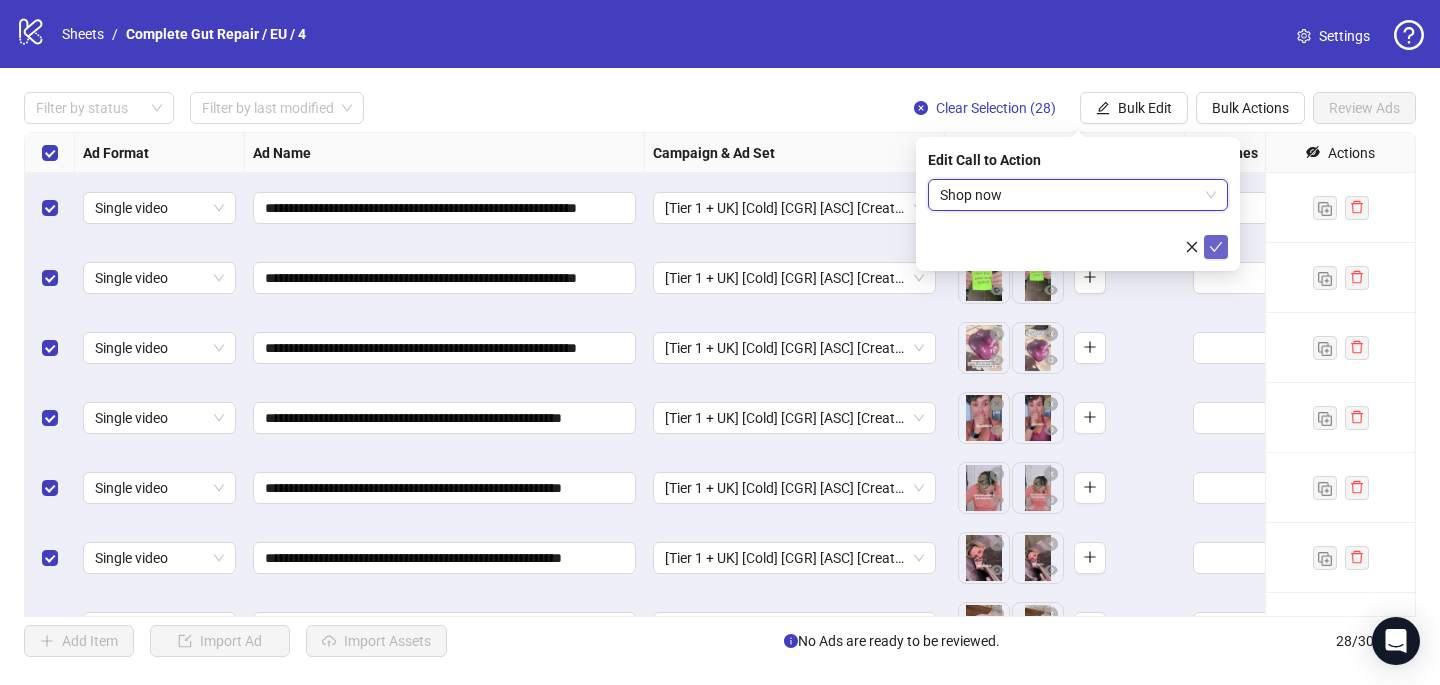click 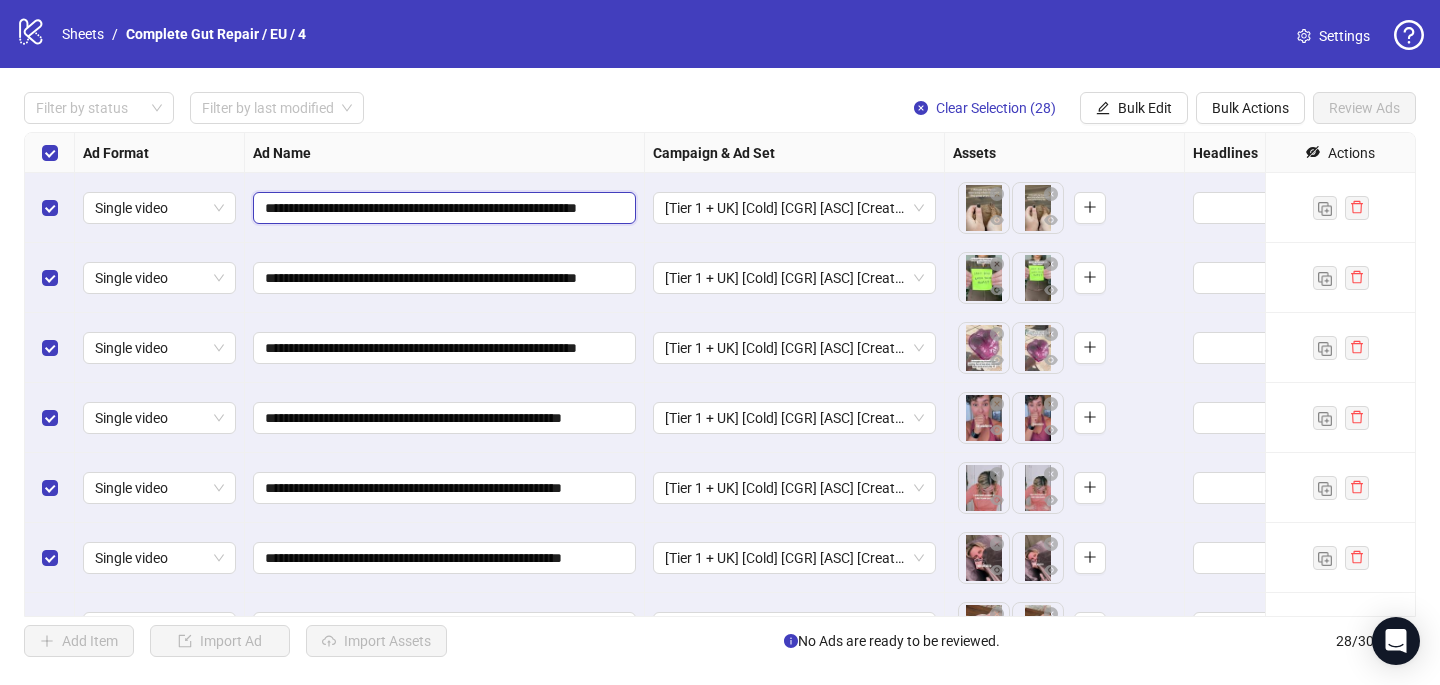click on "**********" at bounding box center [442, 208] 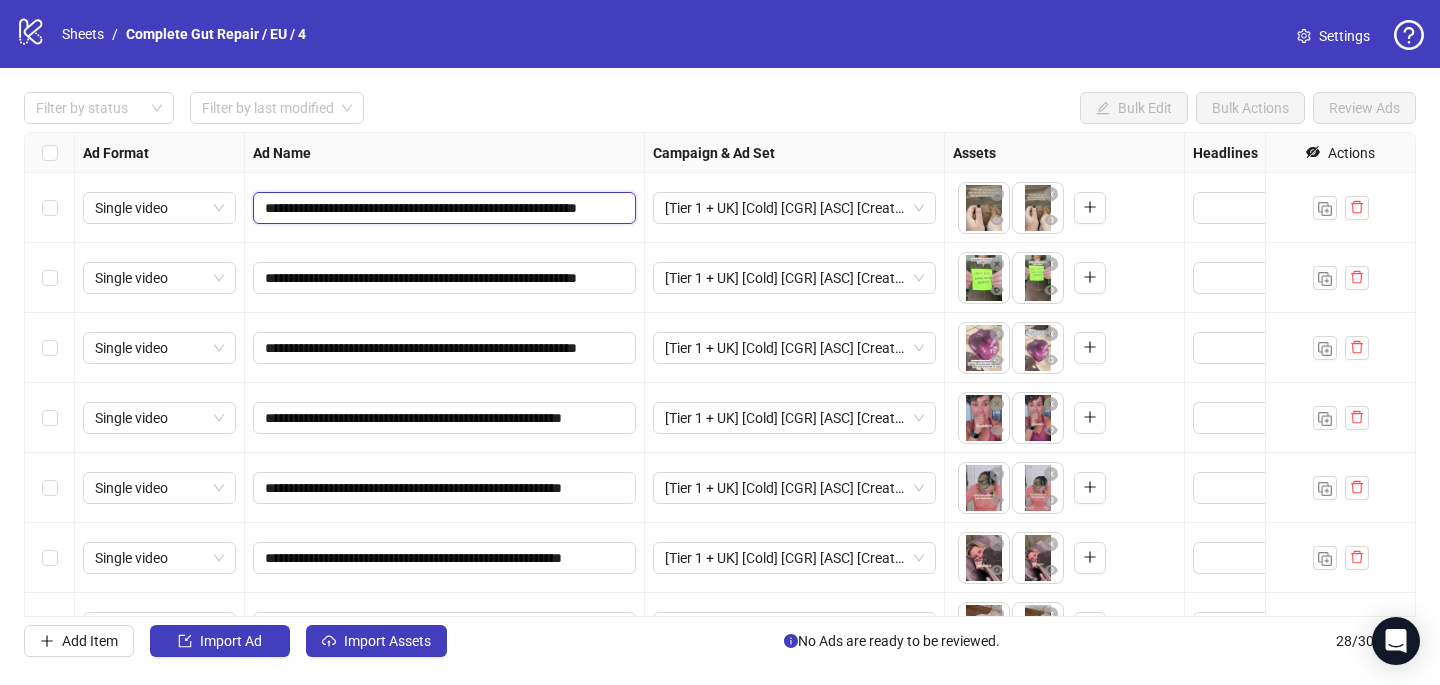 click on "**********" at bounding box center [442, 208] 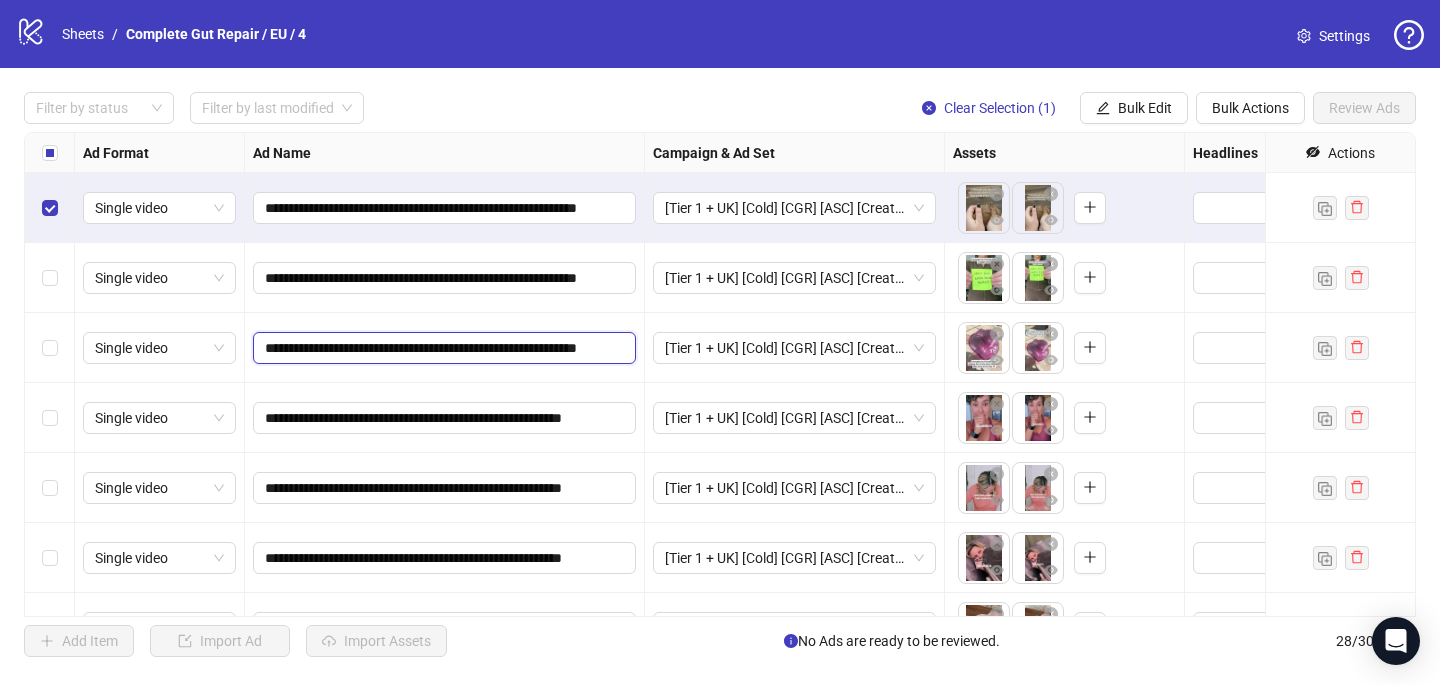 click on "**********" at bounding box center (442, 348) 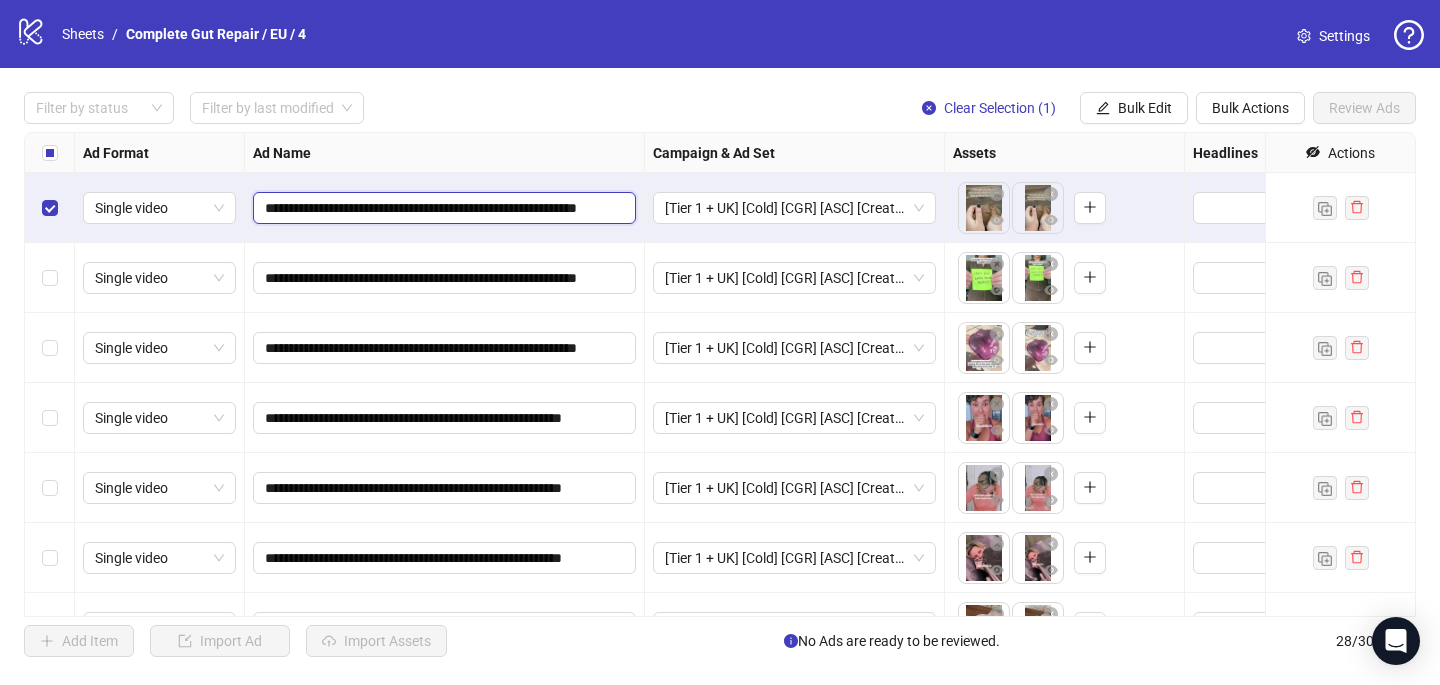 click on "**********" at bounding box center [442, 208] 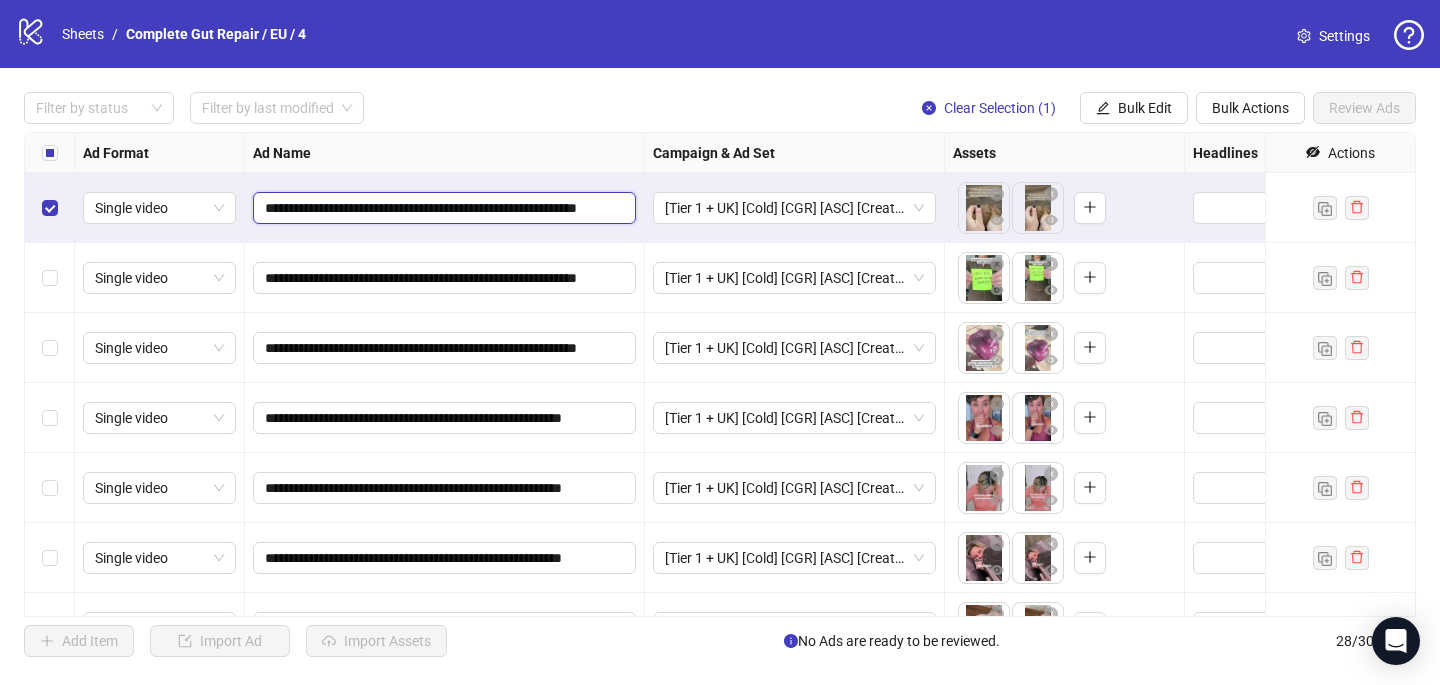 click on "**********" at bounding box center (442, 208) 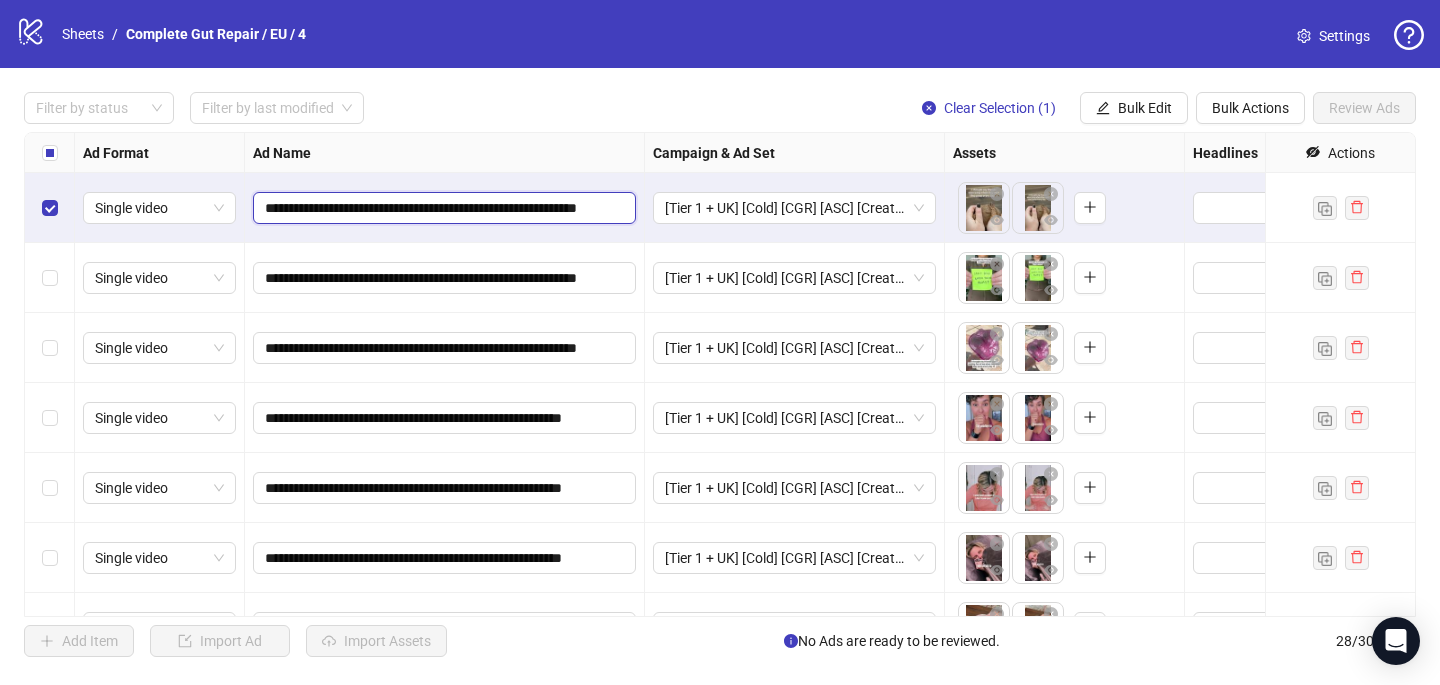 click on "**********" at bounding box center (442, 208) 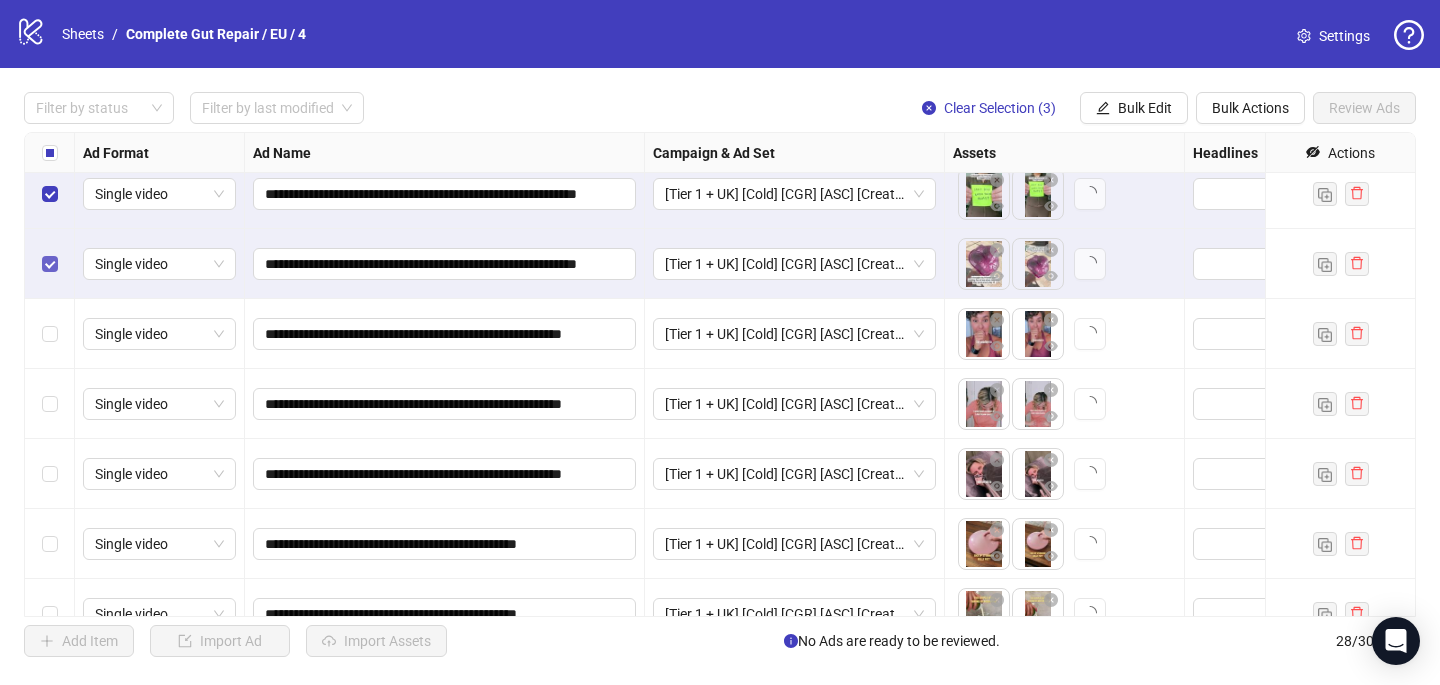 scroll, scrollTop: 85, scrollLeft: 0, axis: vertical 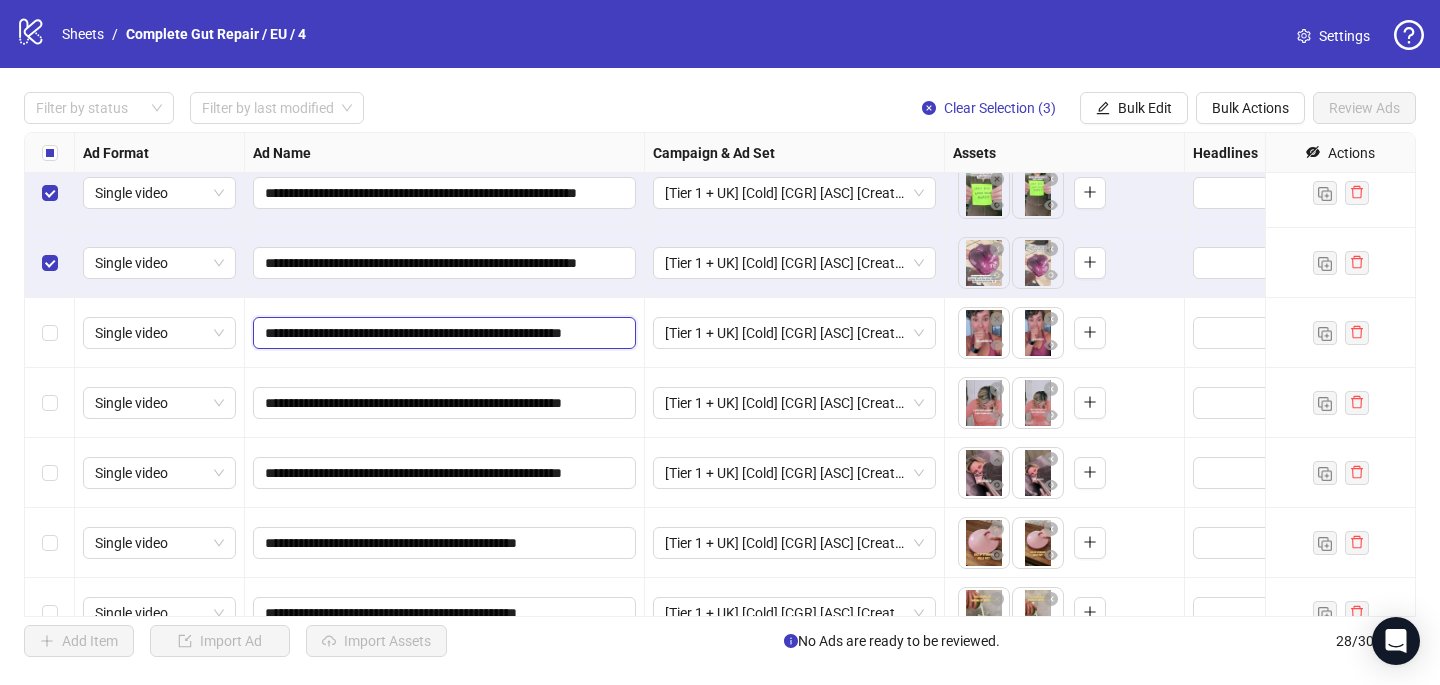 click on "**********" at bounding box center (442, 333) 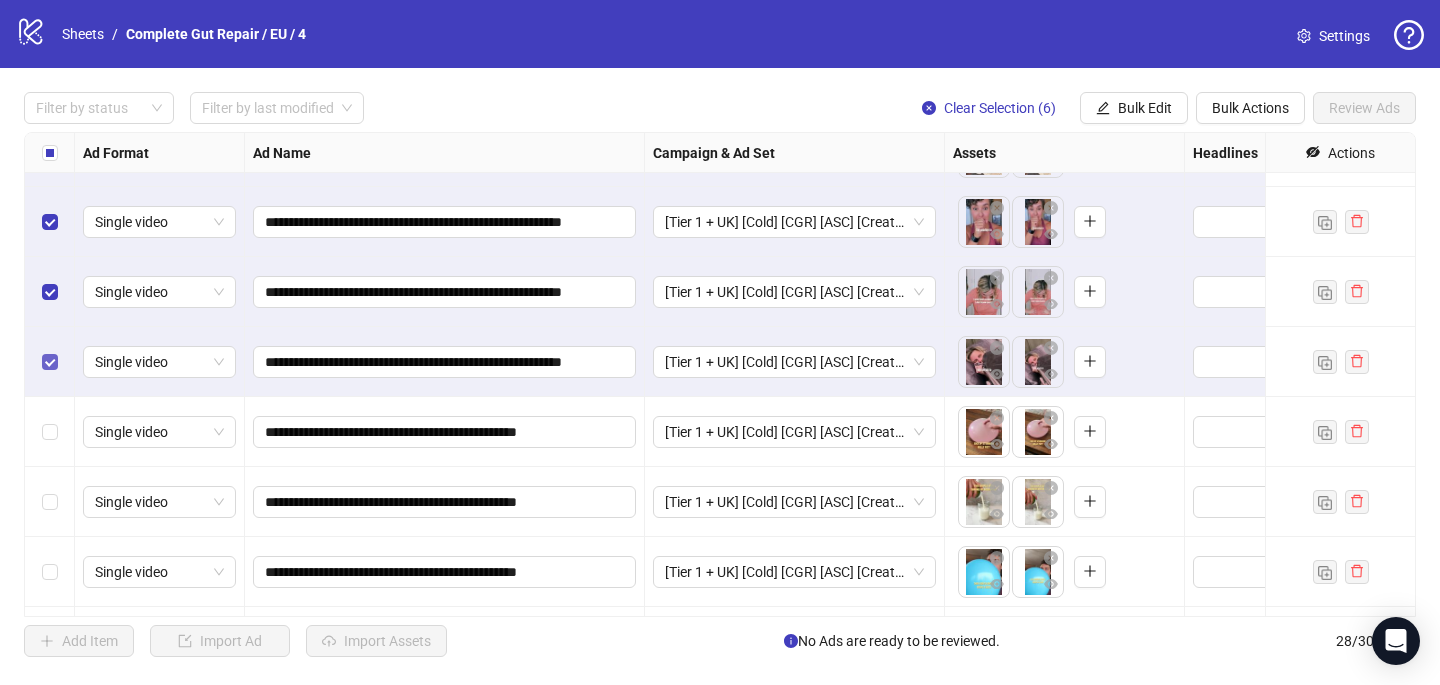 scroll, scrollTop: 205, scrollLeft: 0, axis: vertical 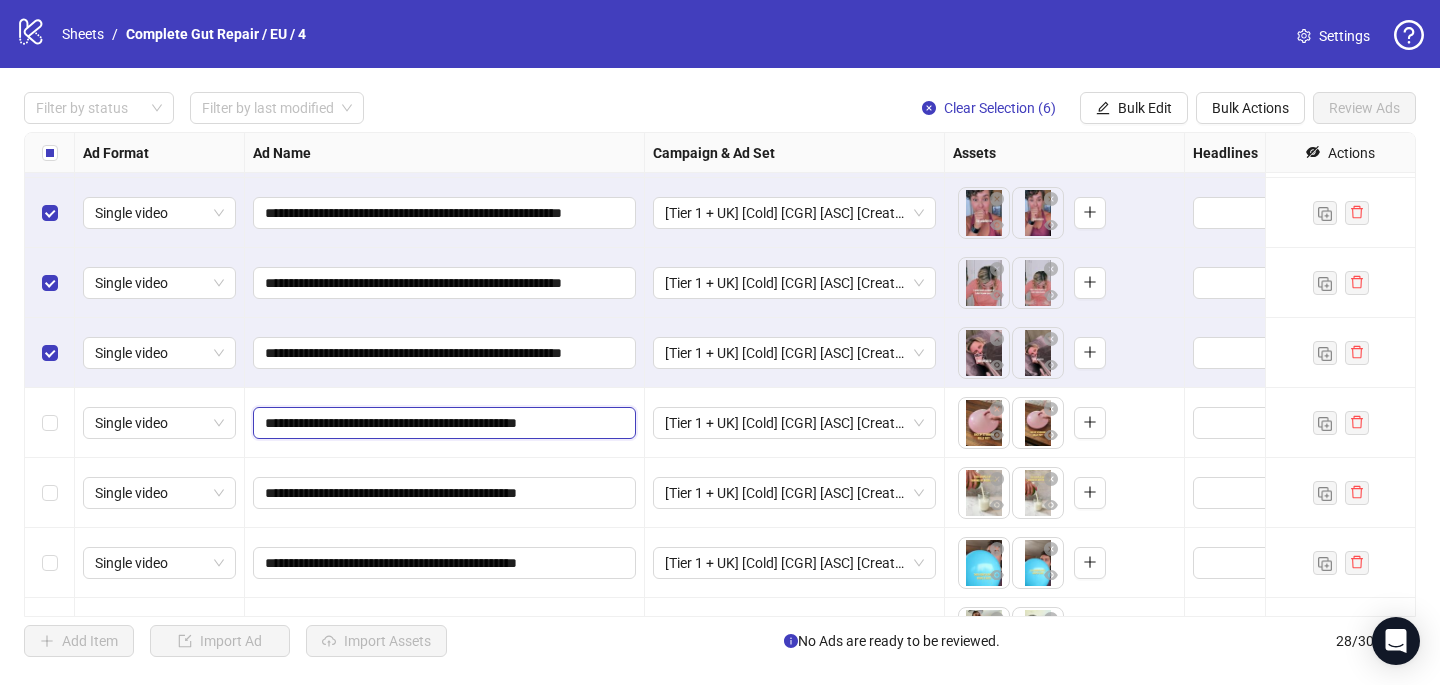 click on "**********" at bounding box center (442, 423) 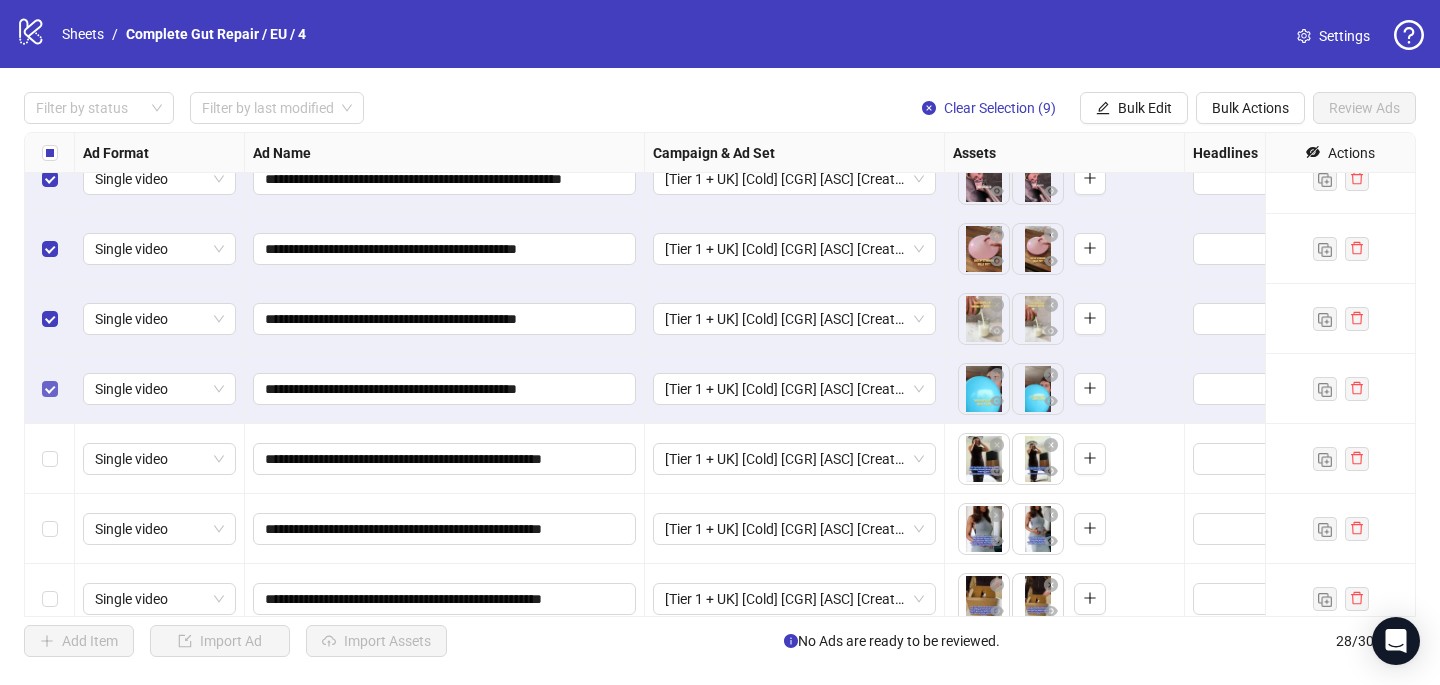 scroll, scrollTop: 382, scrollLeft: 0, axis: vertical 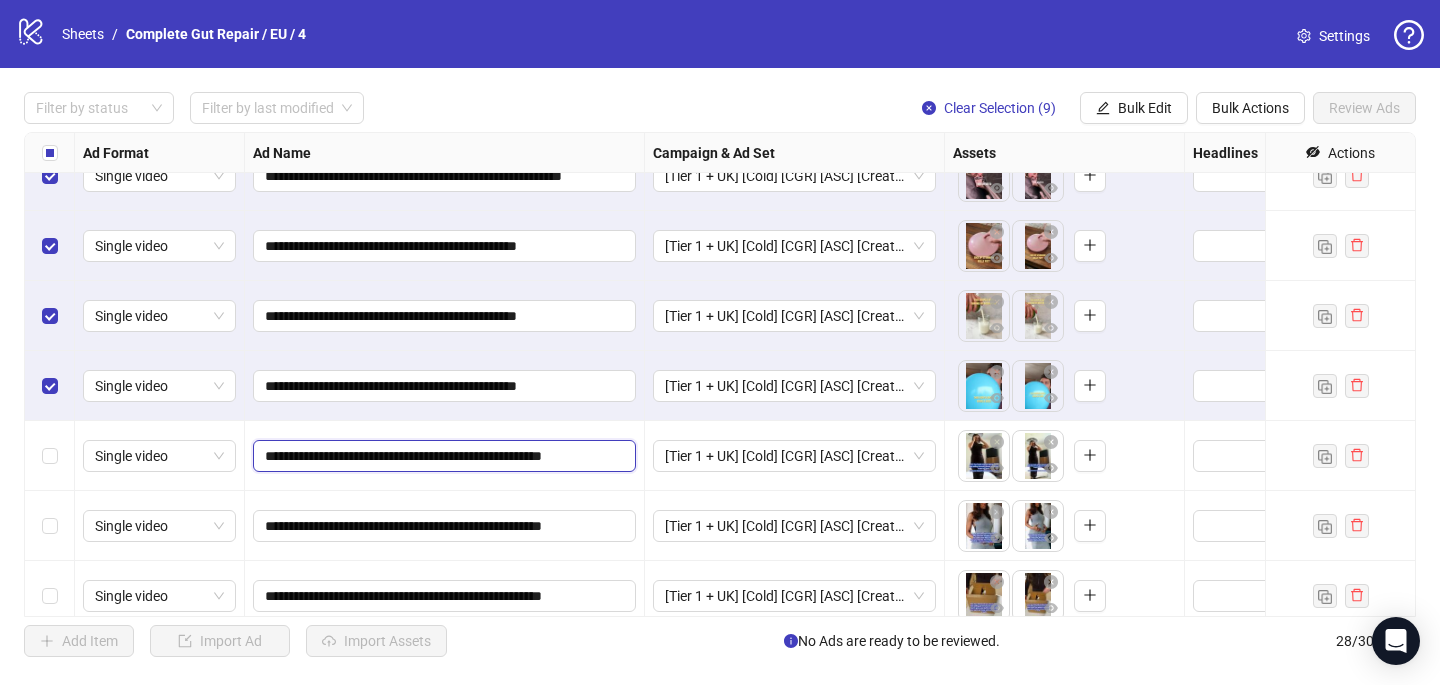 click on "**********" at bounding box center (442, 456) 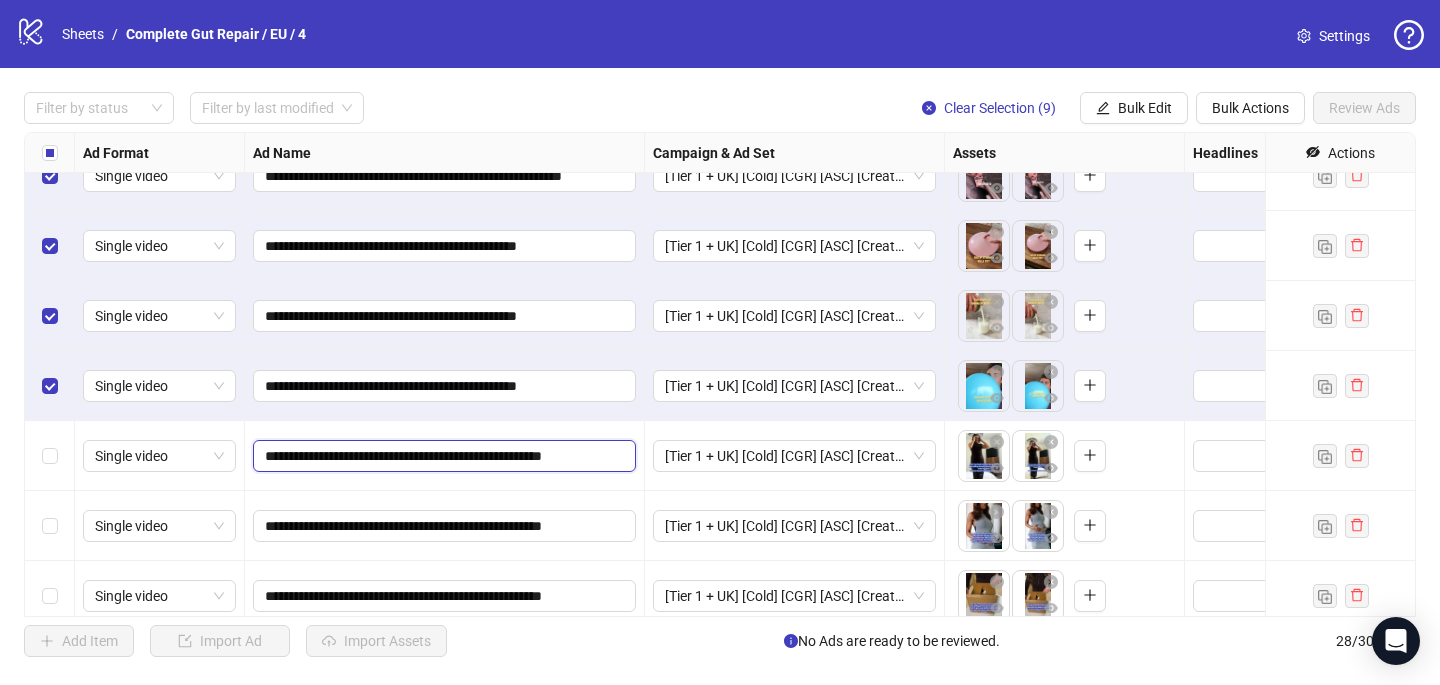 scroll, scrollTop: 510, scrollLeft: 0, axis: vertical 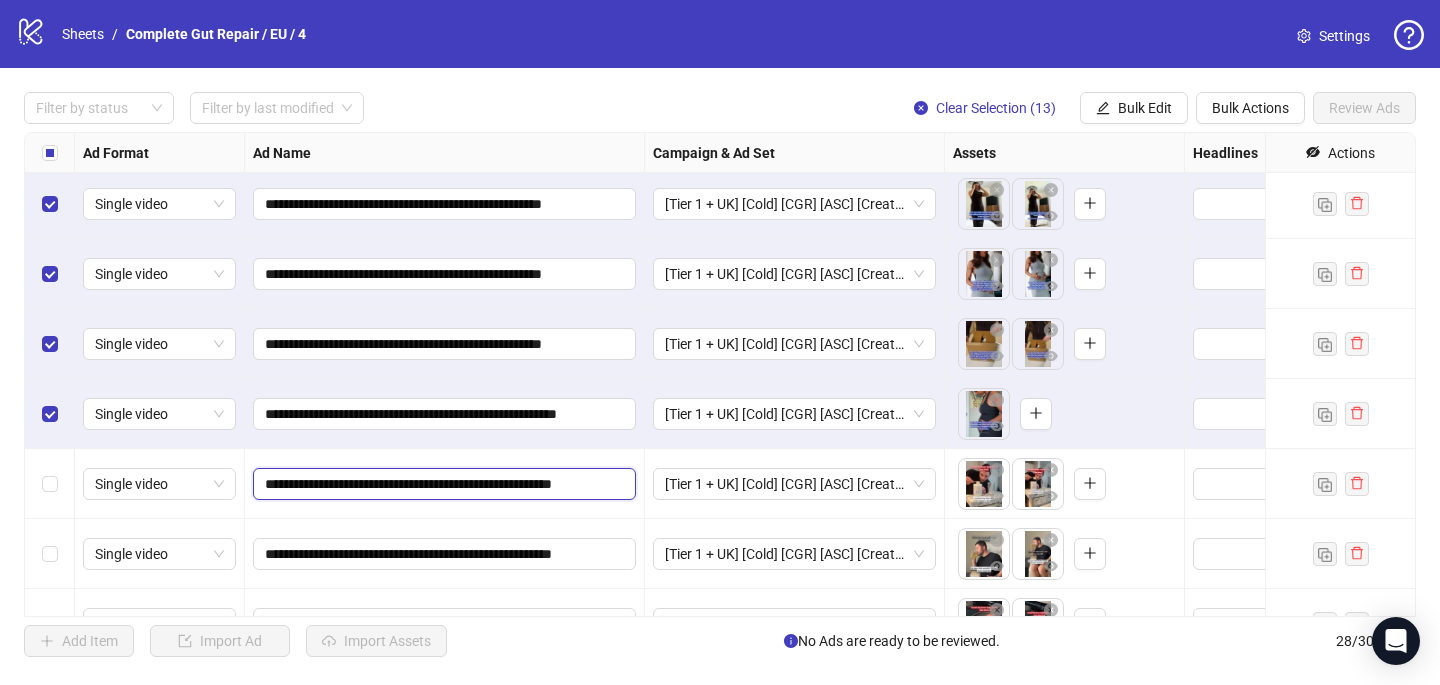 click on "**********" at bounding box center [442, 484] 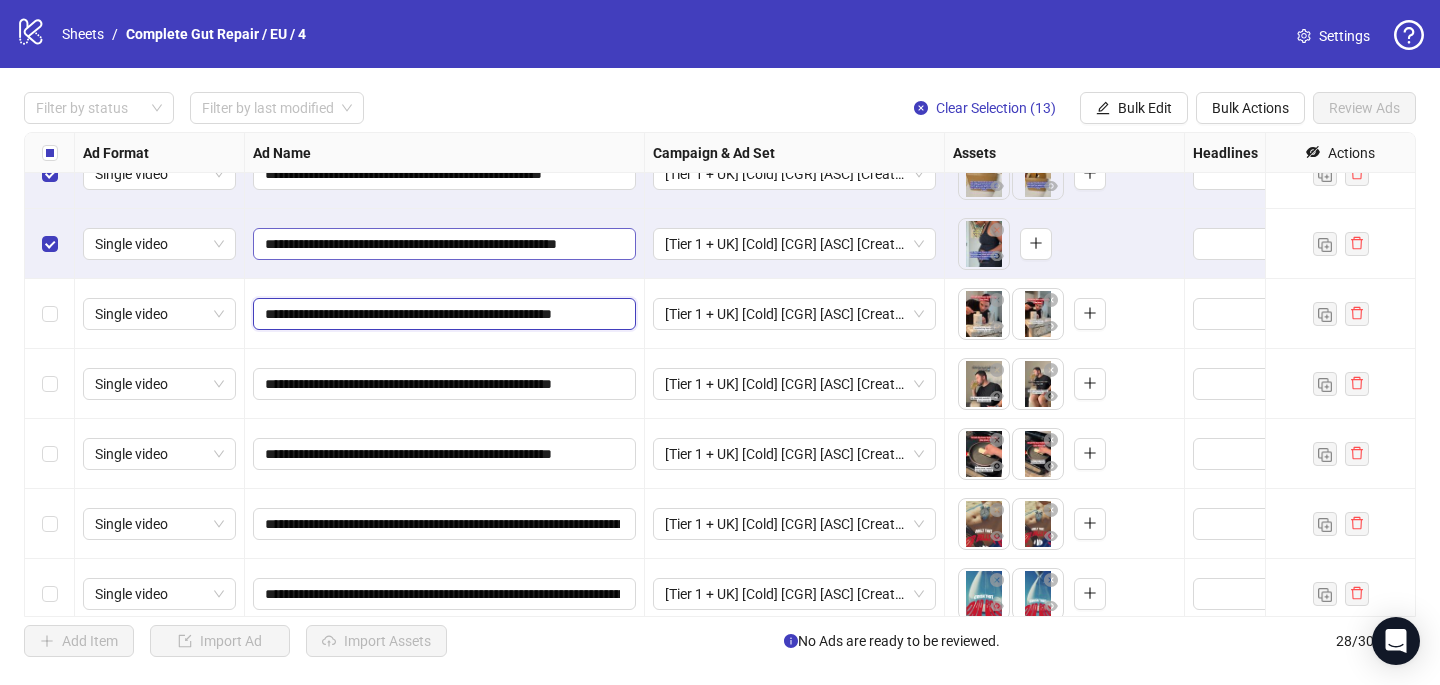 scroll, scrollTop: 878, scrollLeft: 0, axis: vertical 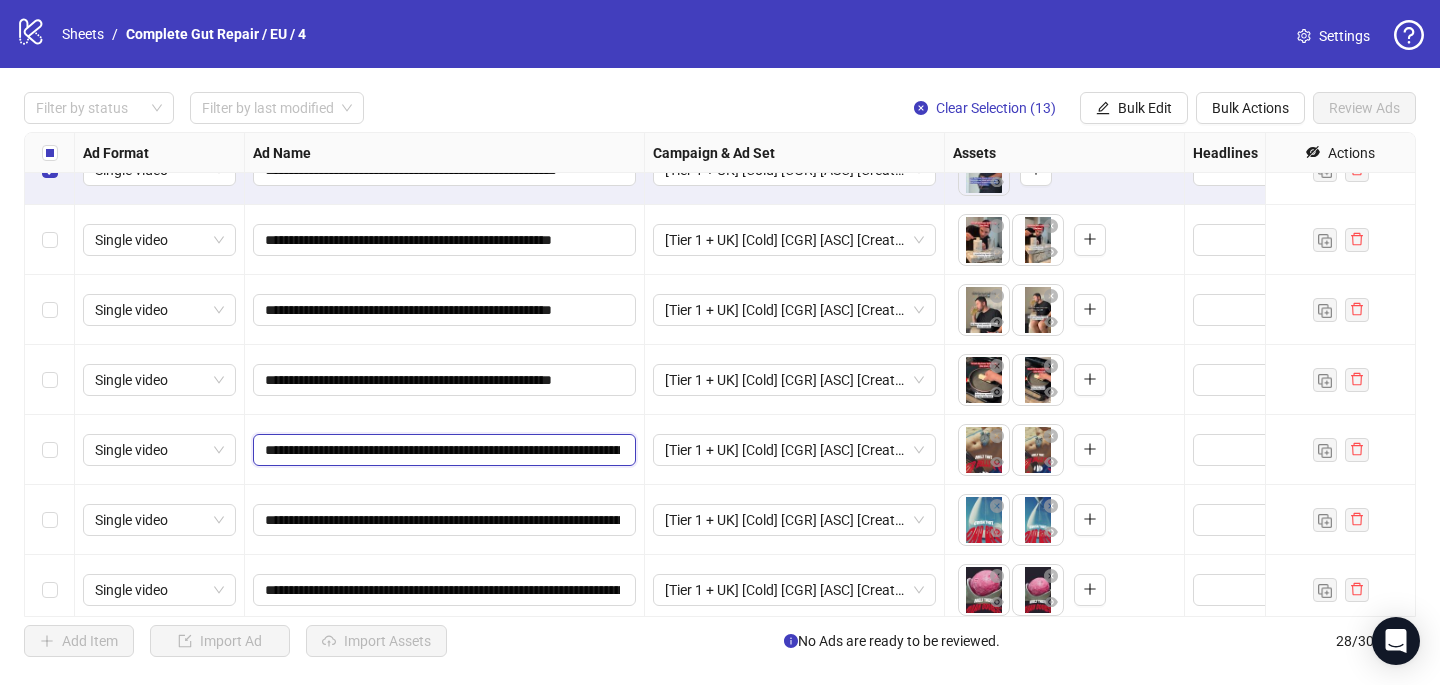 click on "**********" at bounding box center [442, 450] 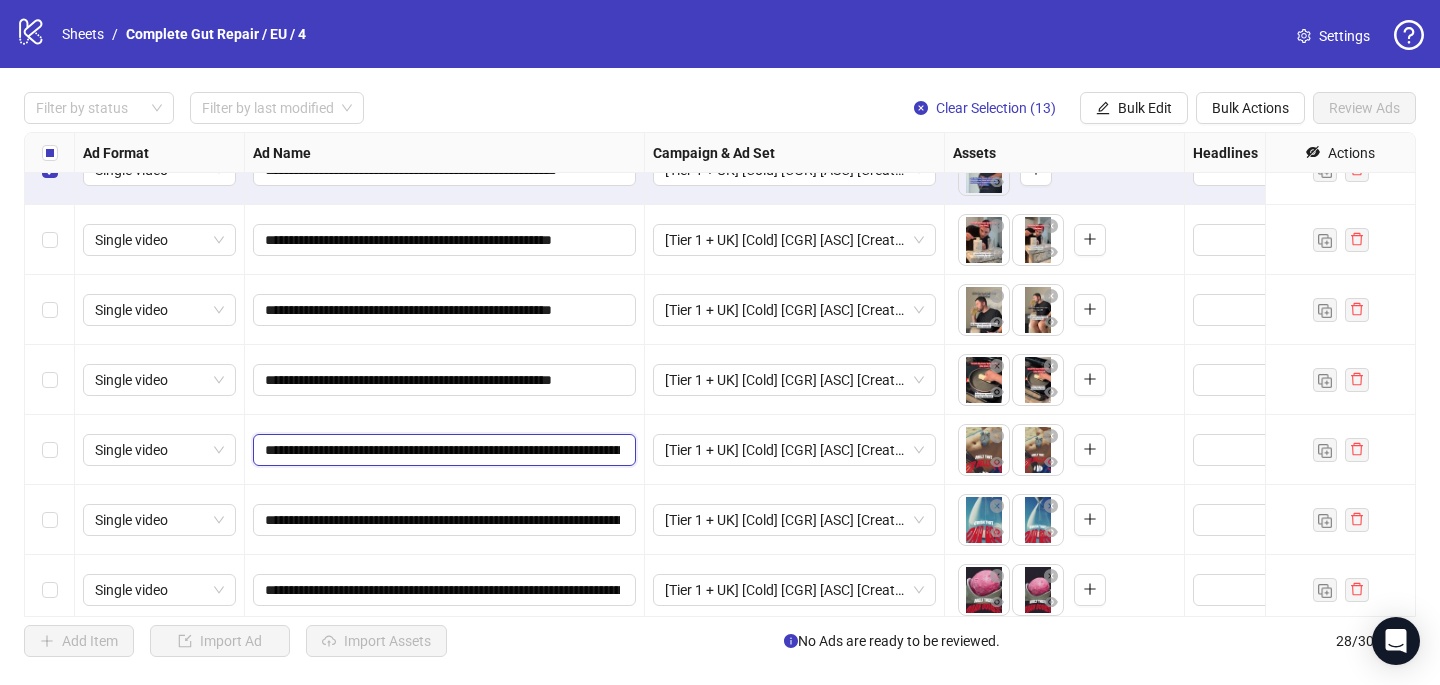 click on "**********" at bounding box center [442, 450] 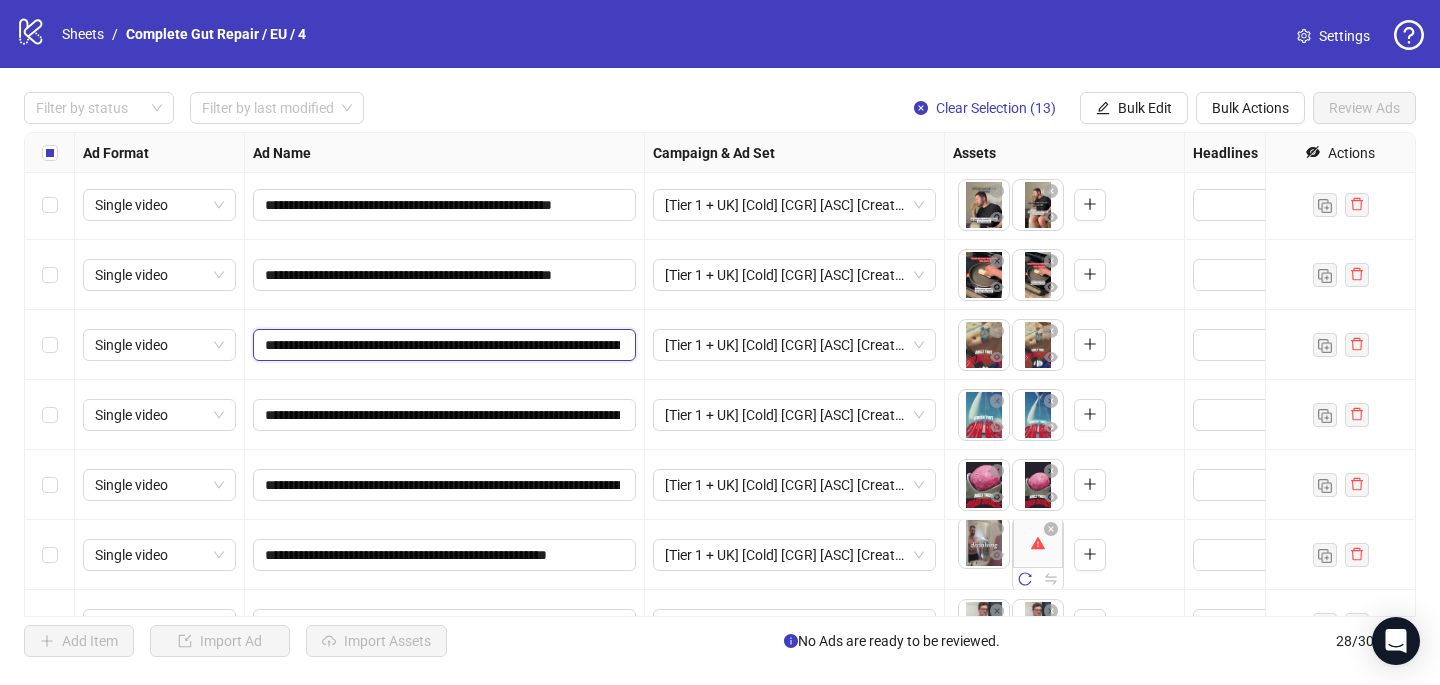 scroll, scrollTop: 1043, scrollLeft: 0, axis: vertical 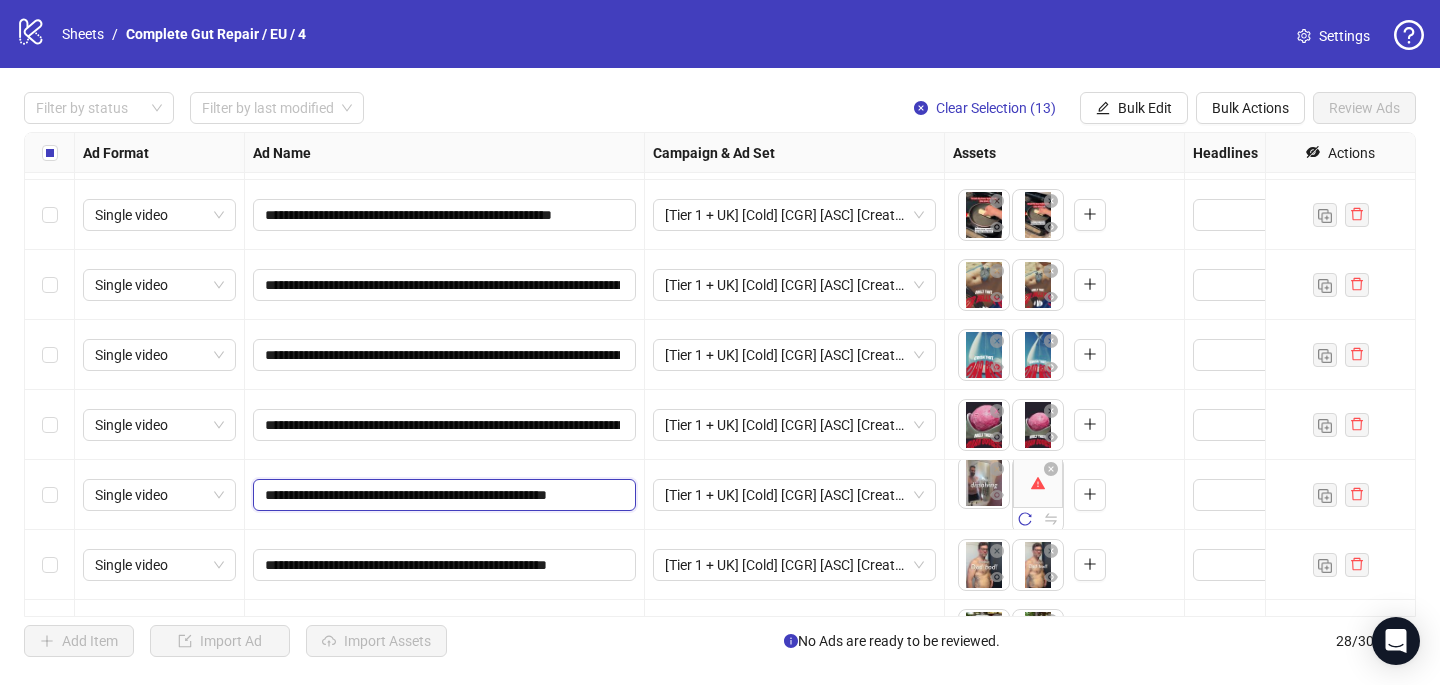 click on "**********" at bounding box center (442, 495) 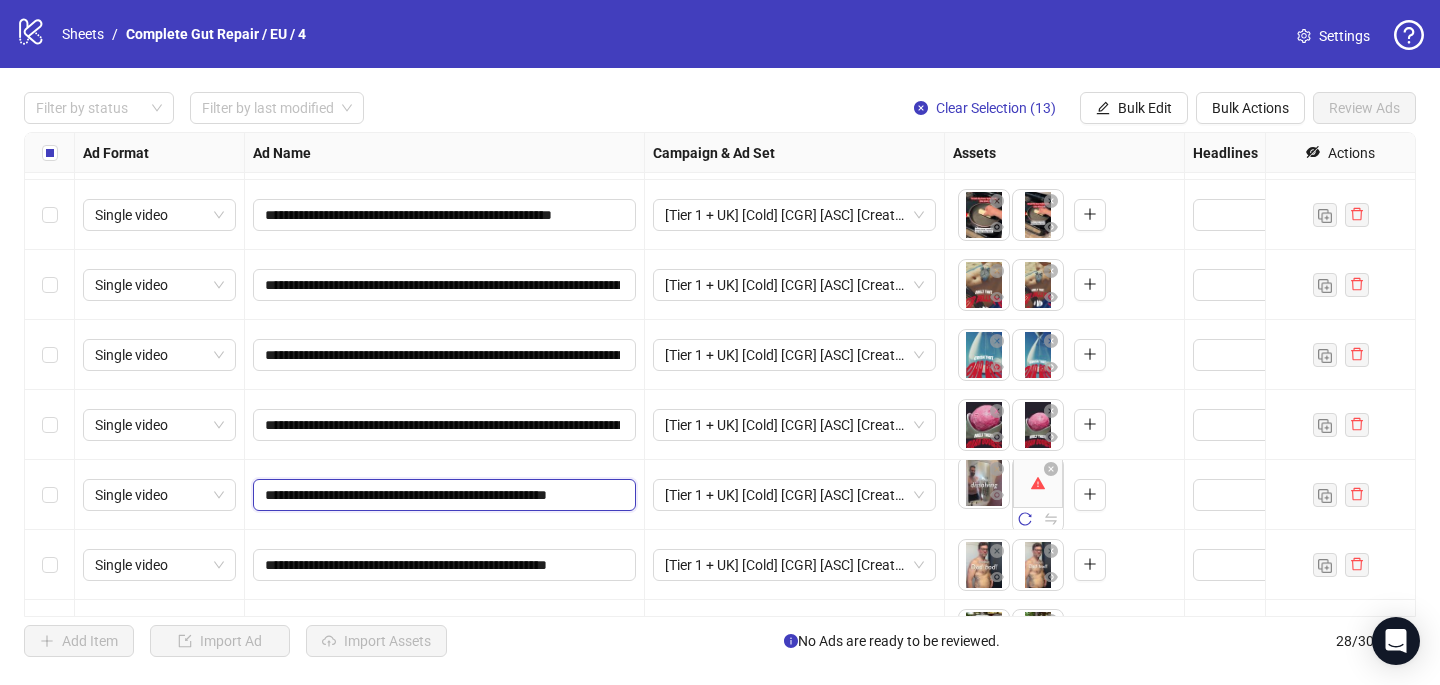 click on "**********" at bounding box center [442, 495] 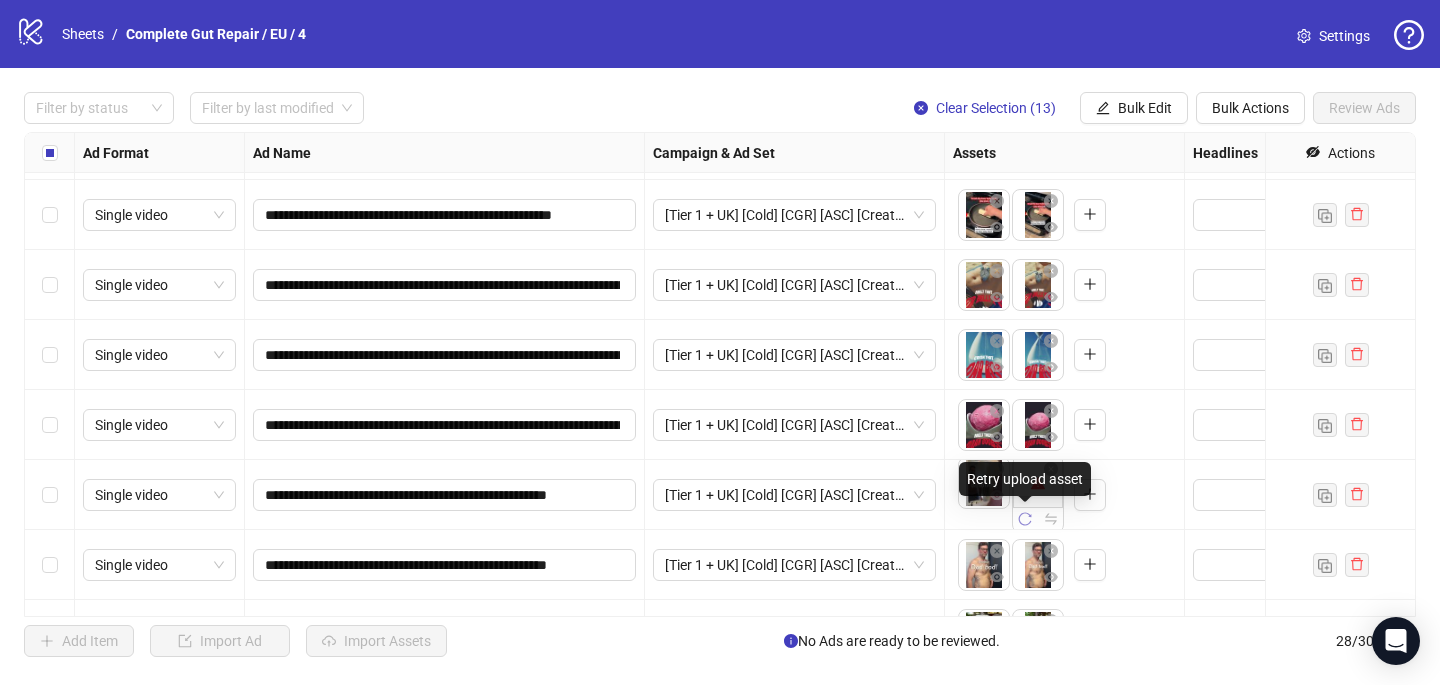 click 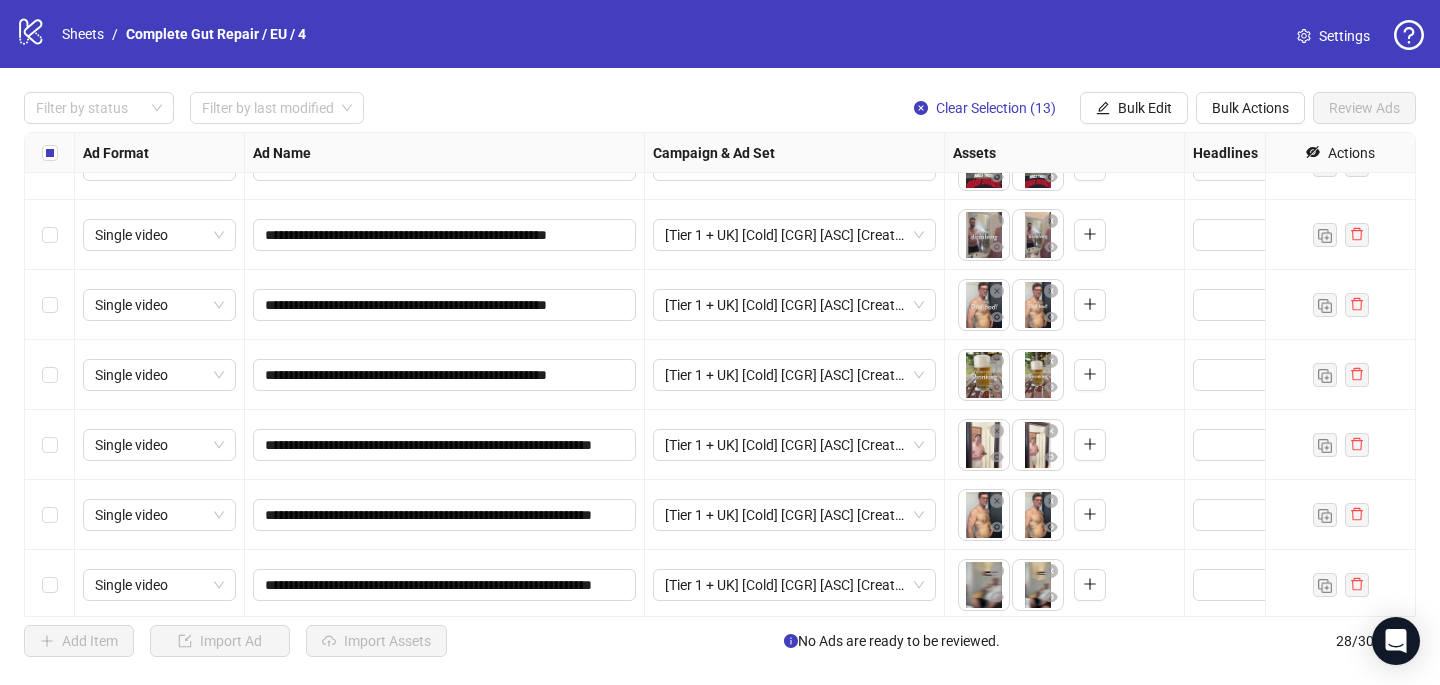 scroll, scrollTop: 1304, scrollLeft: 0, axis: vertical 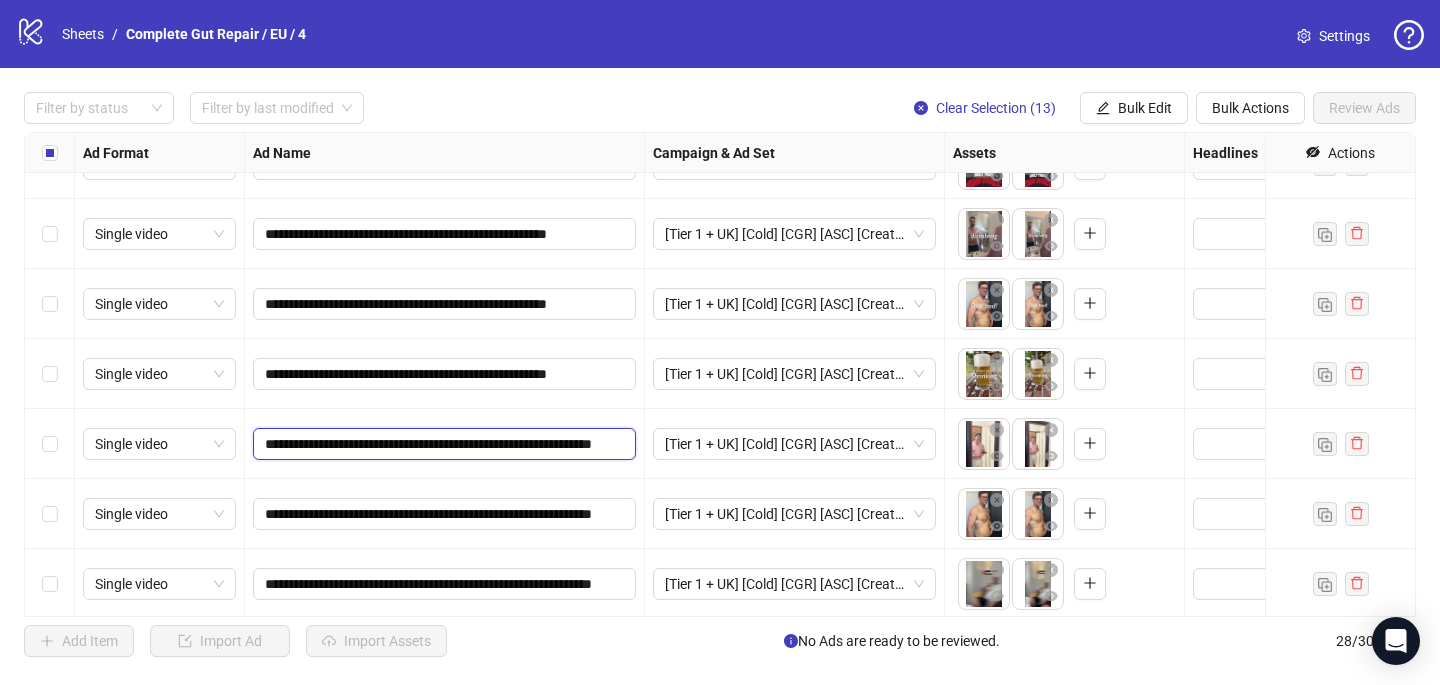 click on "**********" at bounding box center (442, 444) 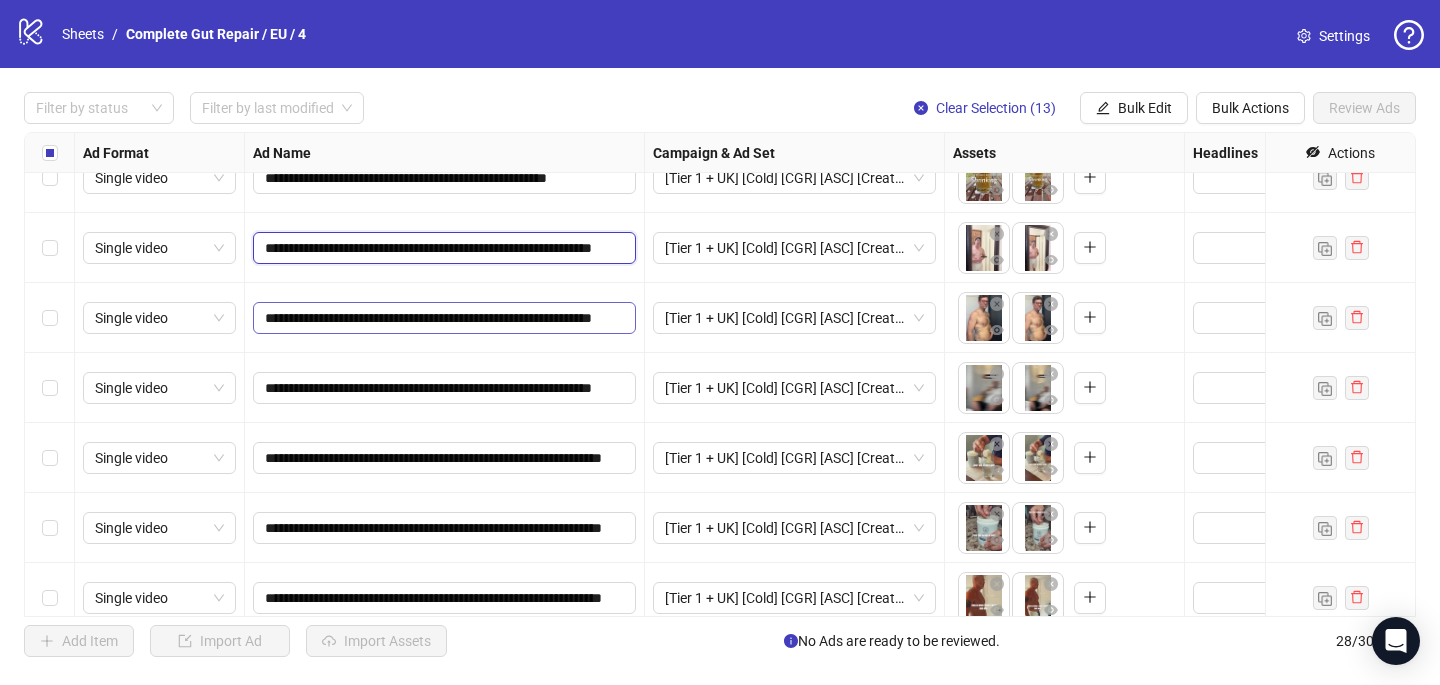 scroll, scrollTop: 1517, scrollLeft: 0, axis: vertical 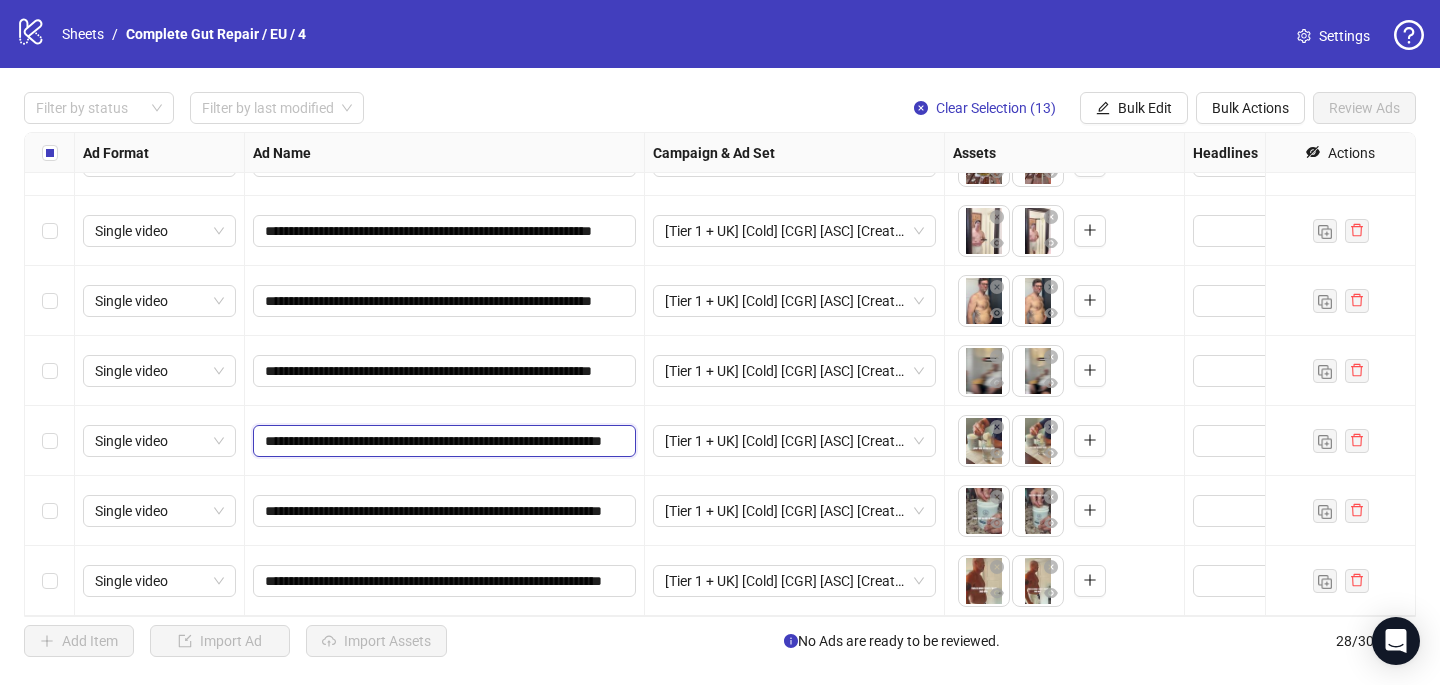 click on "**********" at bounding box center (442, 441) 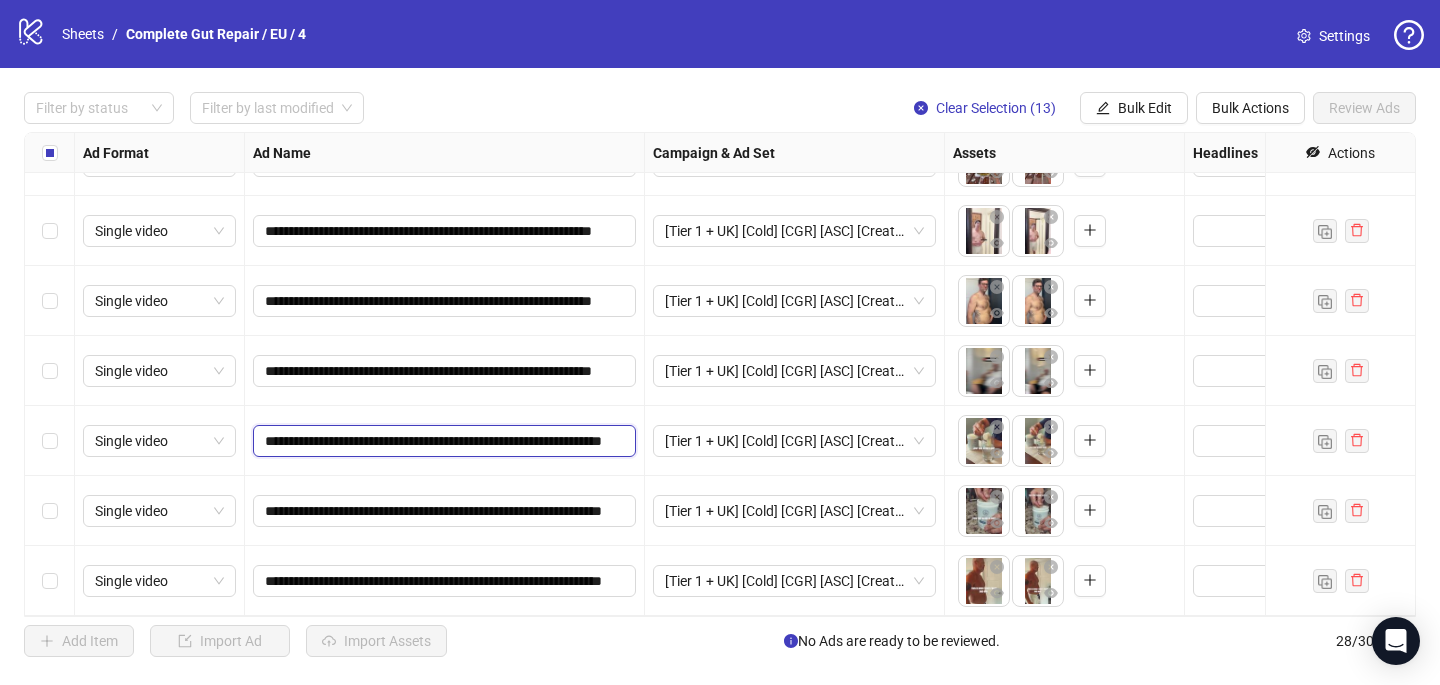 click on "**********" at bounding box center [442, 441] 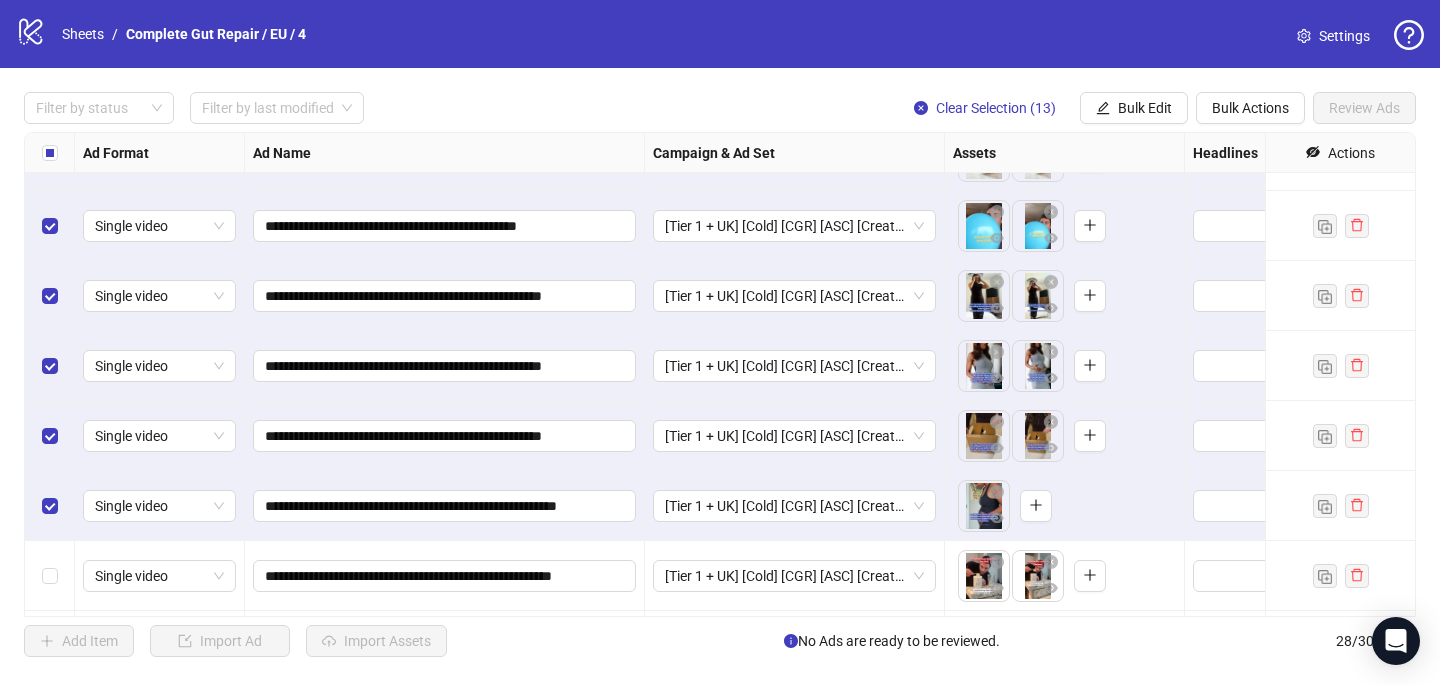 scroll, scrollTop: 496, scrollLeft: 0, axis: vertical 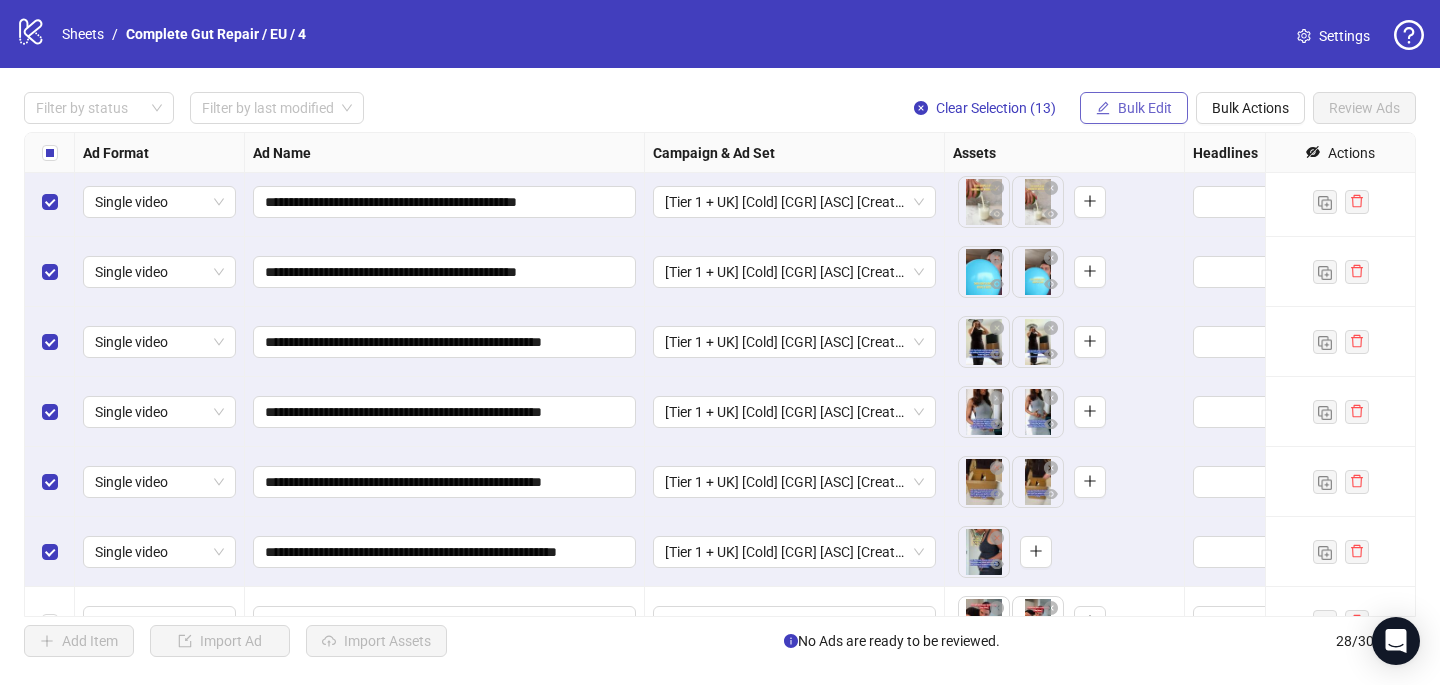 click on "Bulk Edit" at bounding box center [1145, 108] 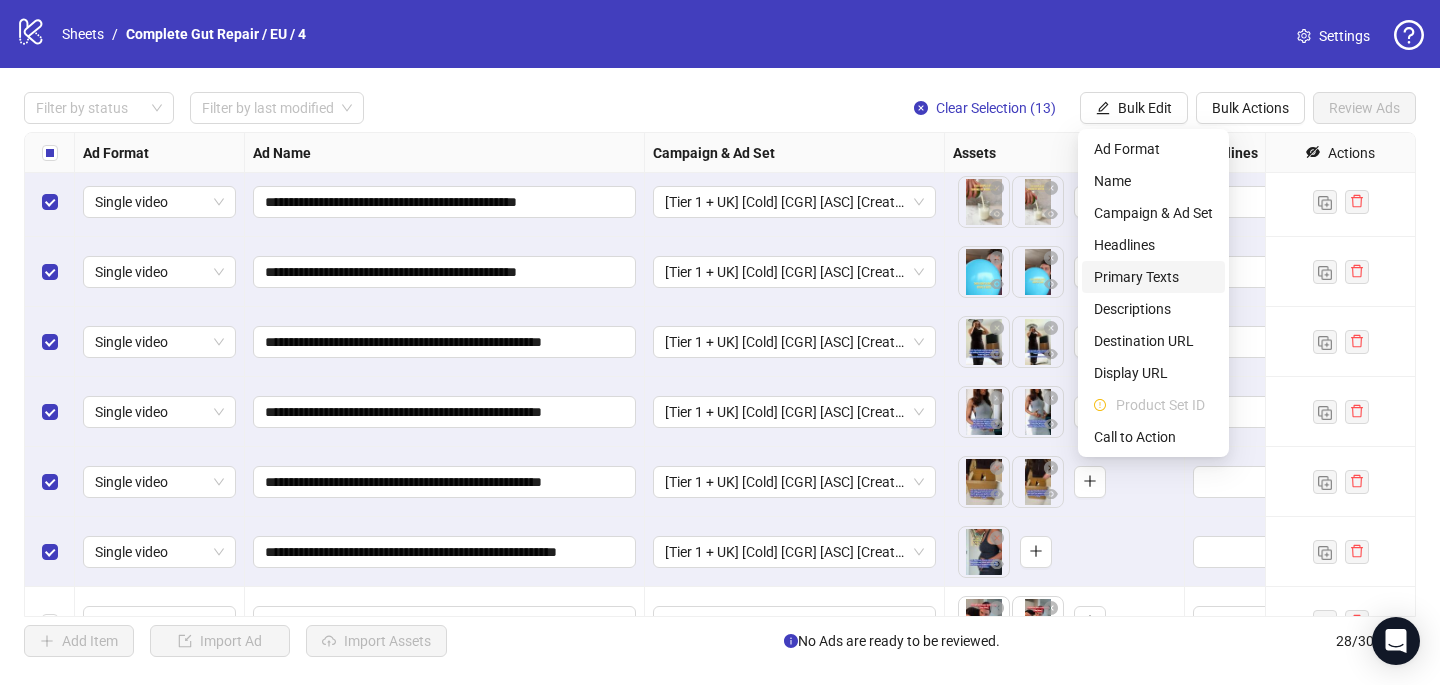 click on "Primary Texts" at bounding box center [1153, 277] 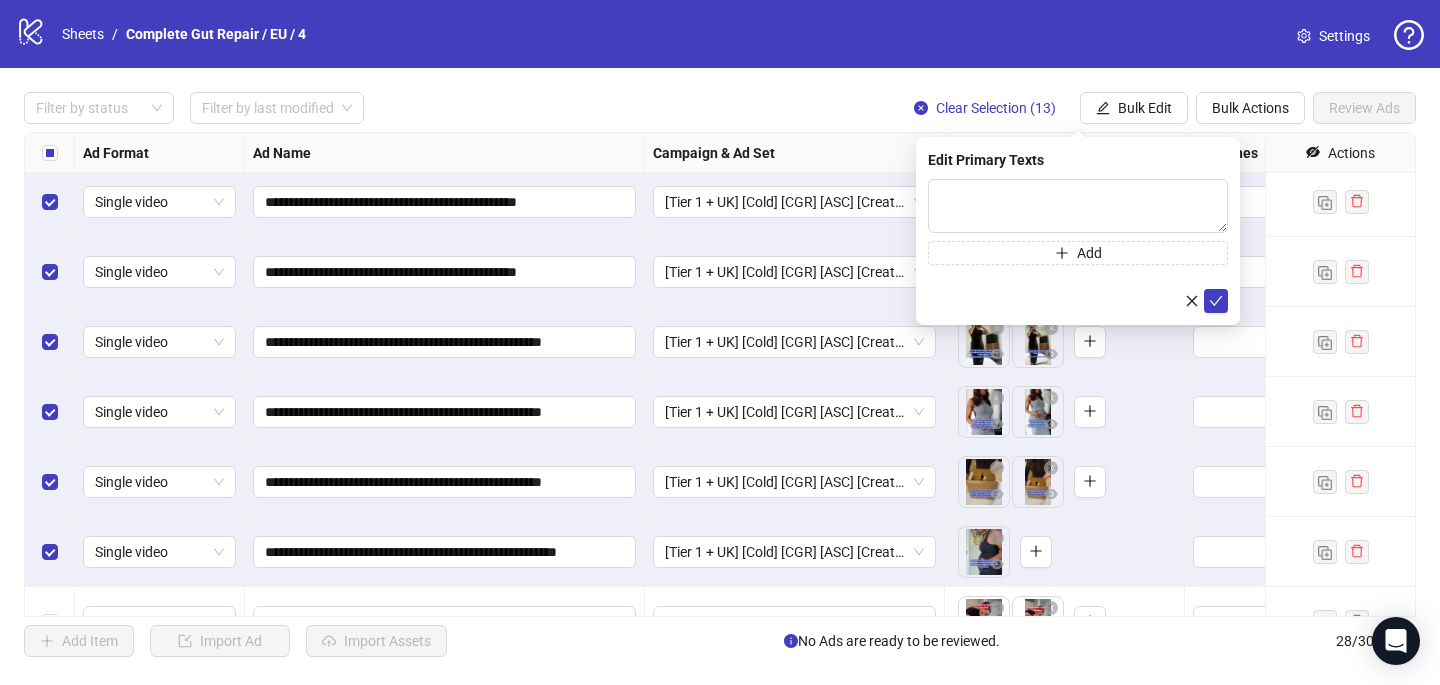 click 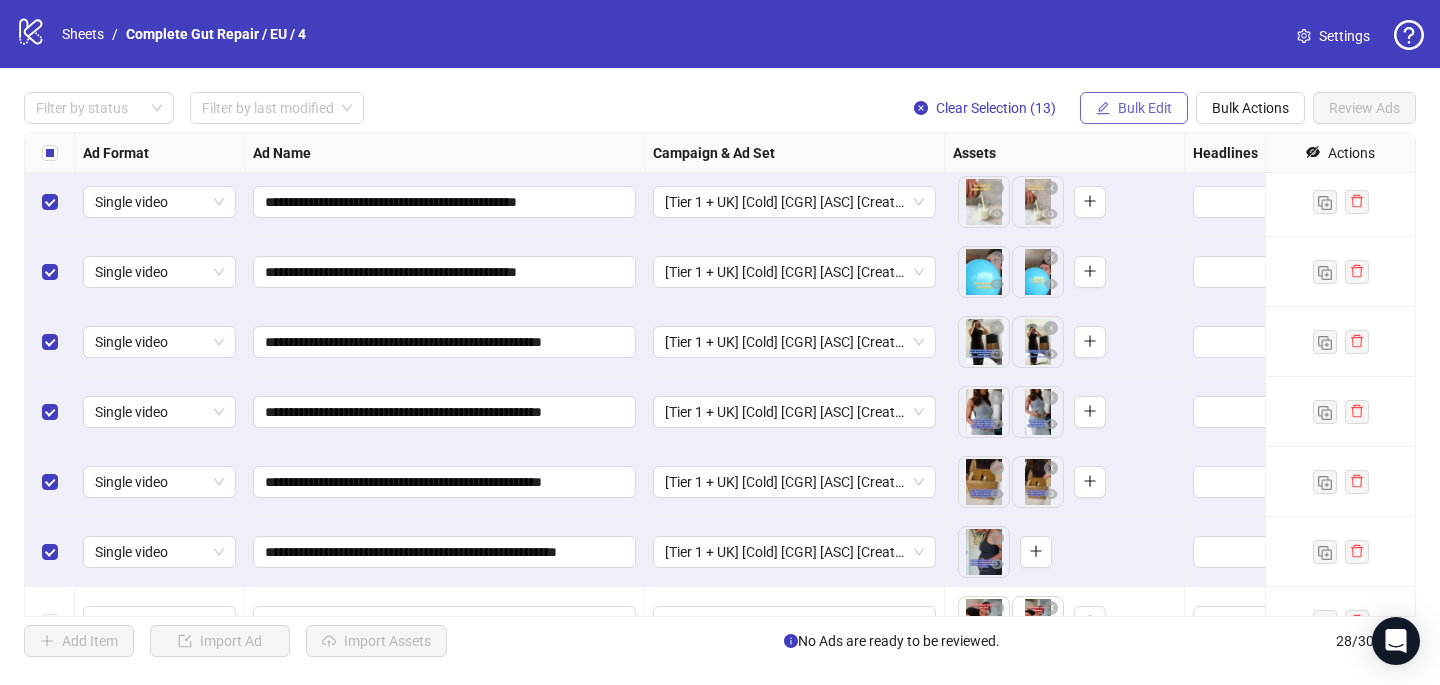 click on "Bulk Edit" at bounding box center [1145, 108] 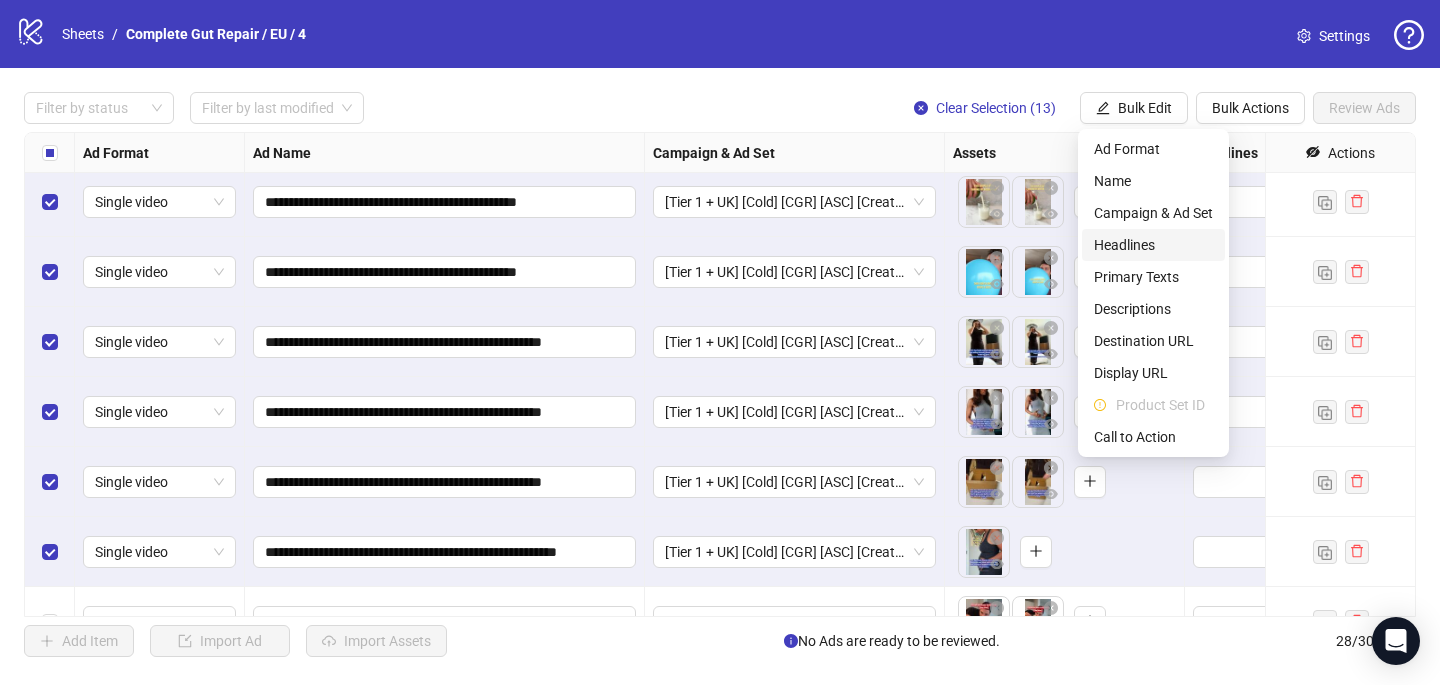 click on "Headlines" at bounding box center [1153, 245] 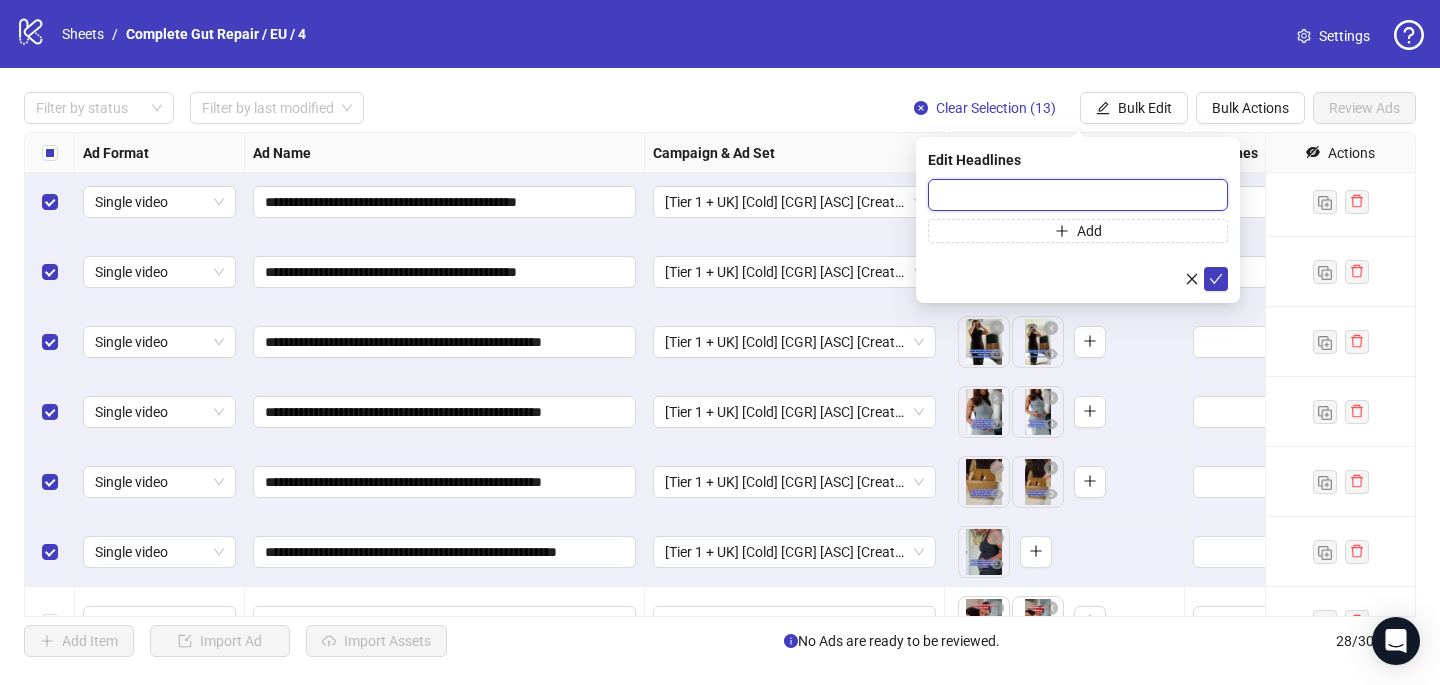 click at bounding box center (1078, 195) 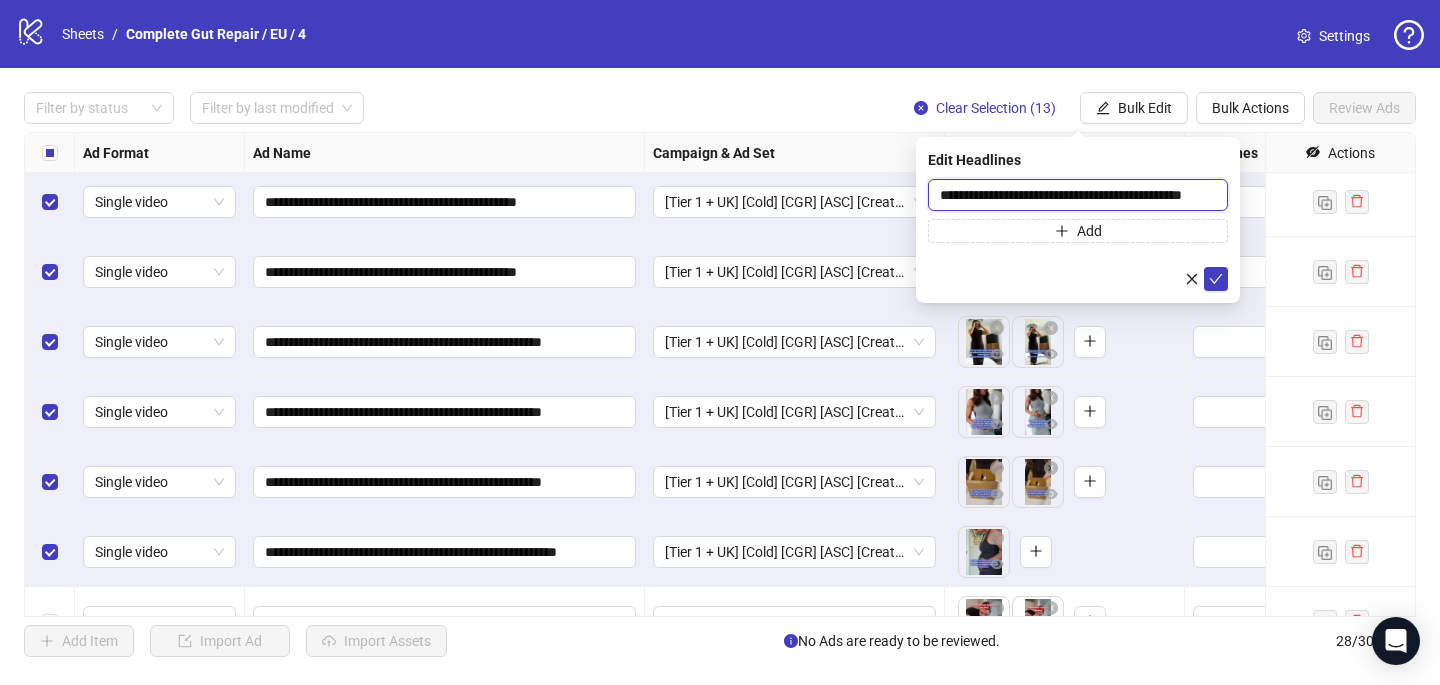 scroll, scrollTop: 0, scrollLeft: 41, axis: horizontal 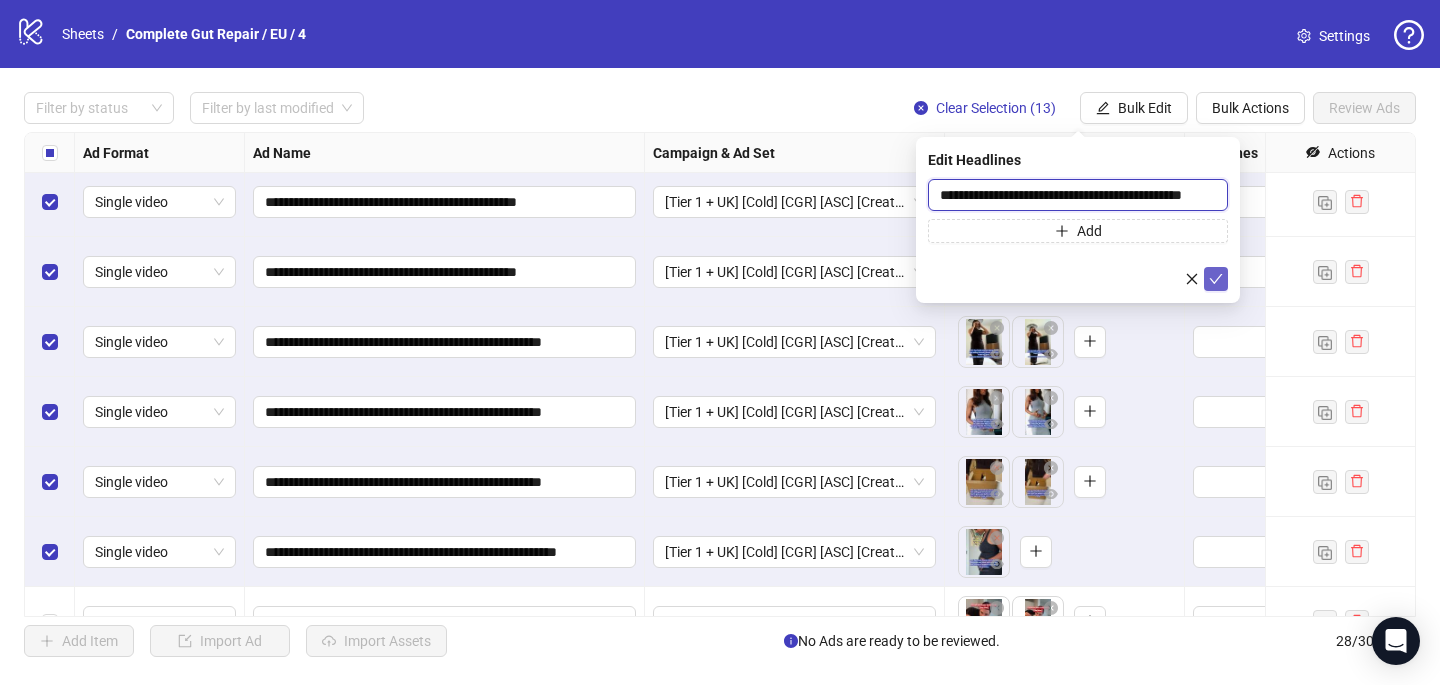 type on "**********" 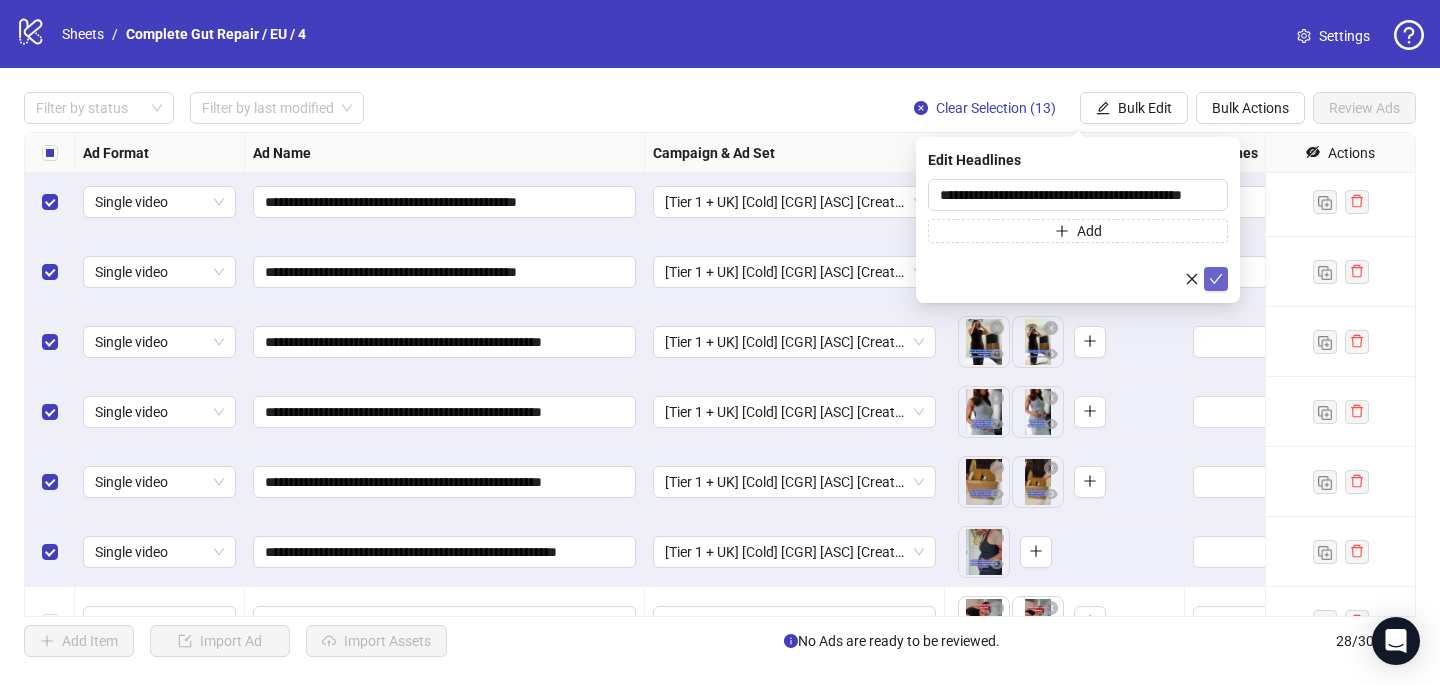 click 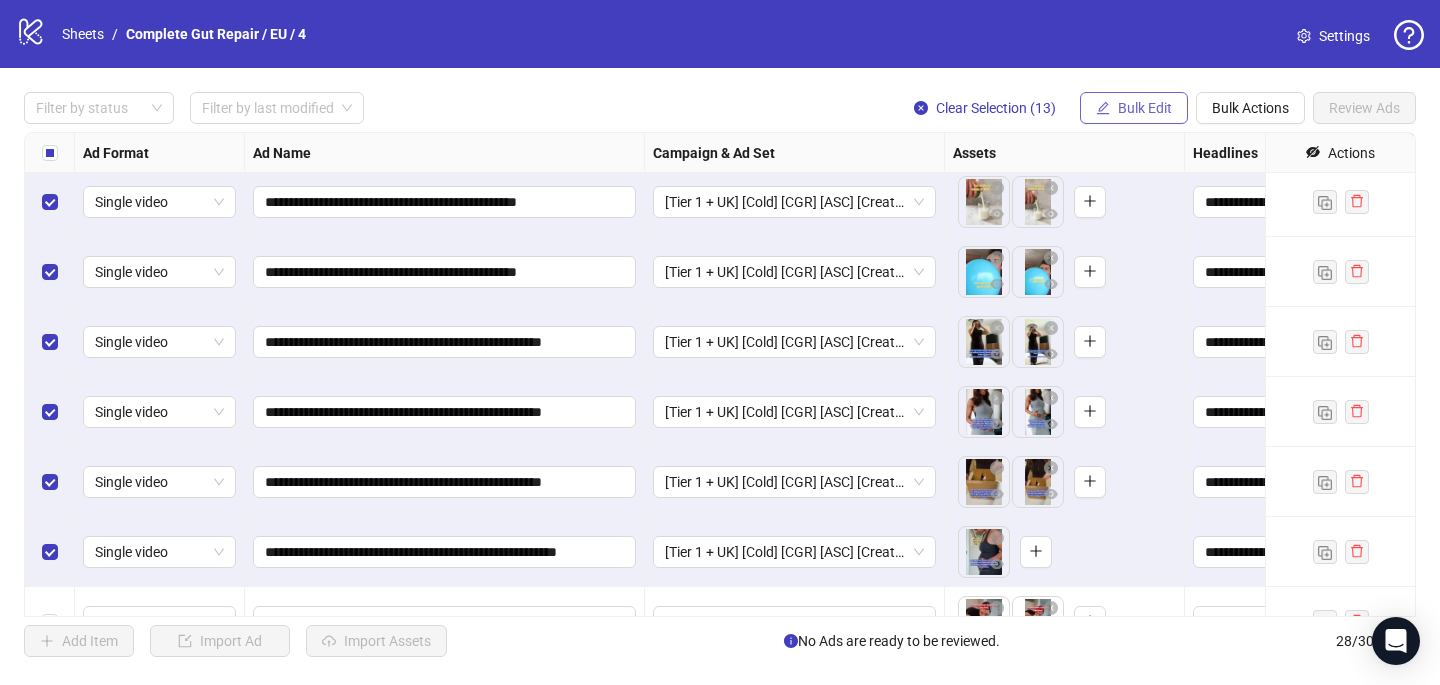 click on "Bulk Edit" at bounding box center (1145, 108) 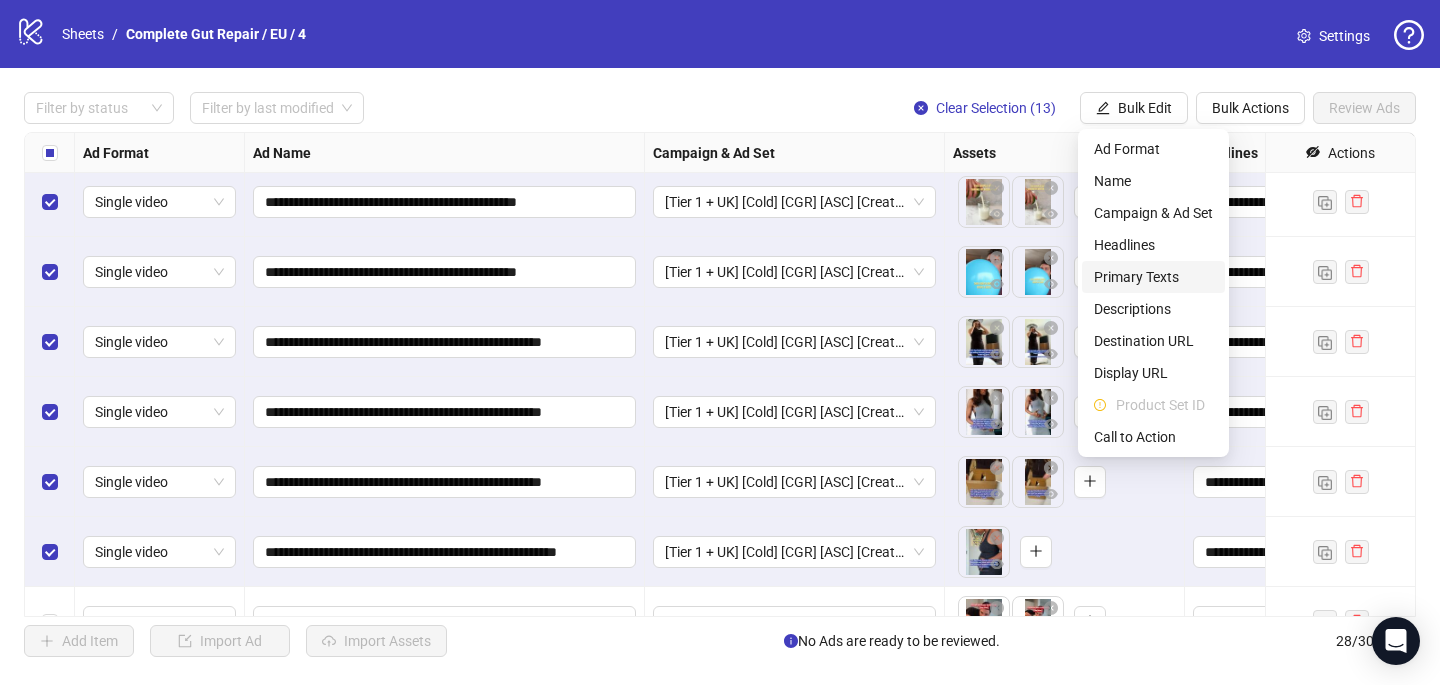 click on "Primary Texts" at bounding box center [1153, 277] 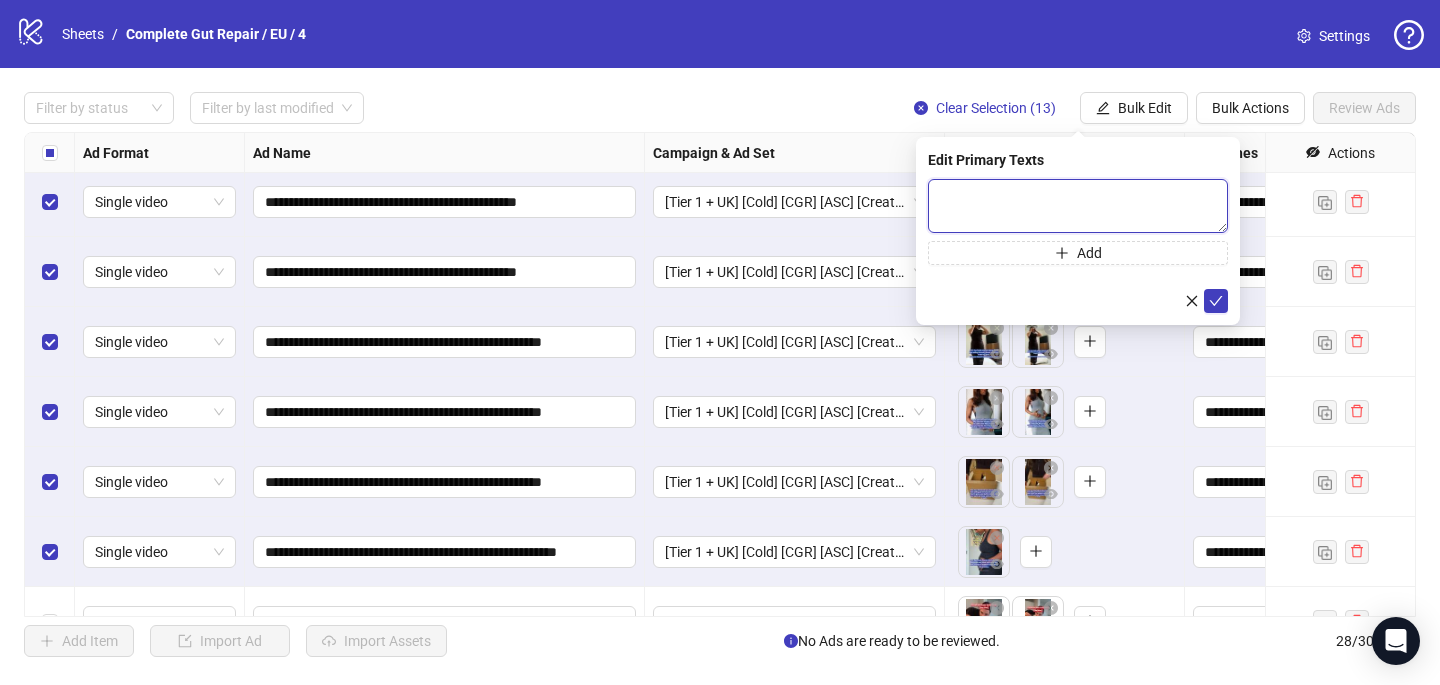 click at bounding box center [1078, 206] 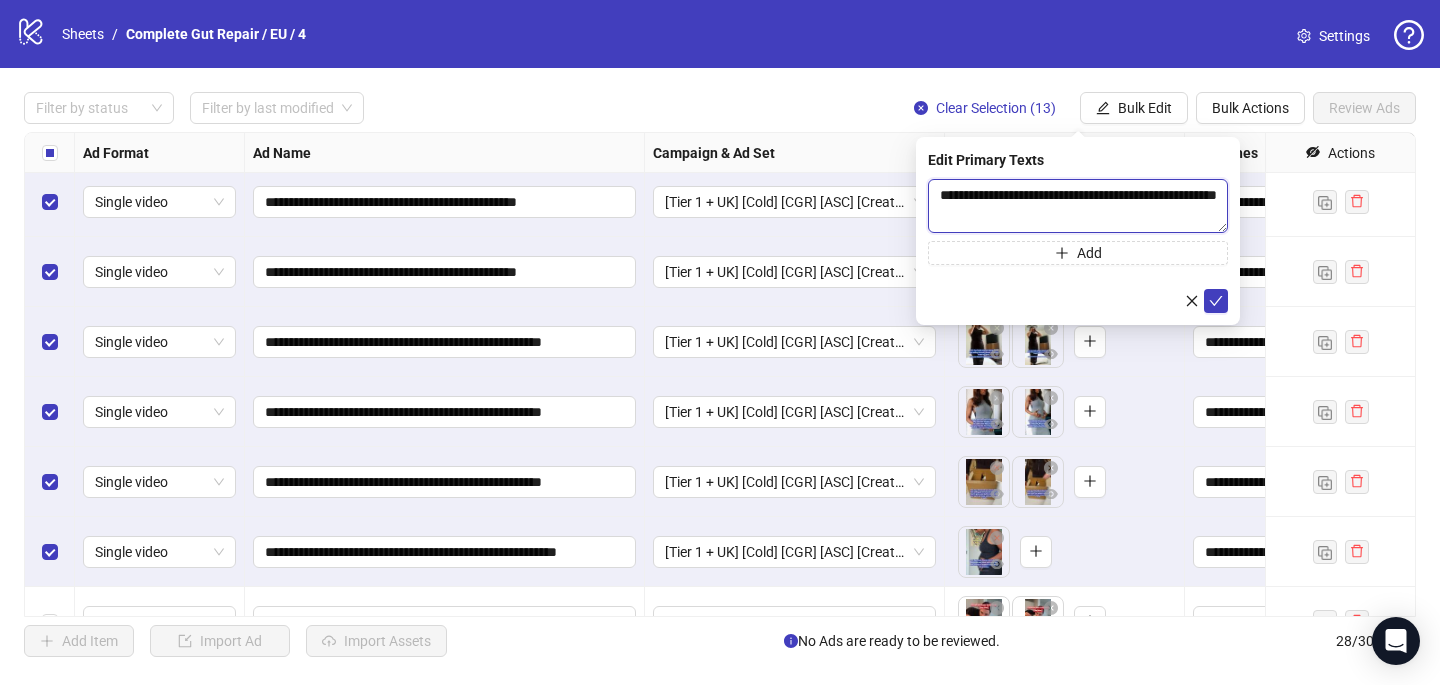 scroll, scrollTop: 37, scrollLeft: 0, axis: vertical 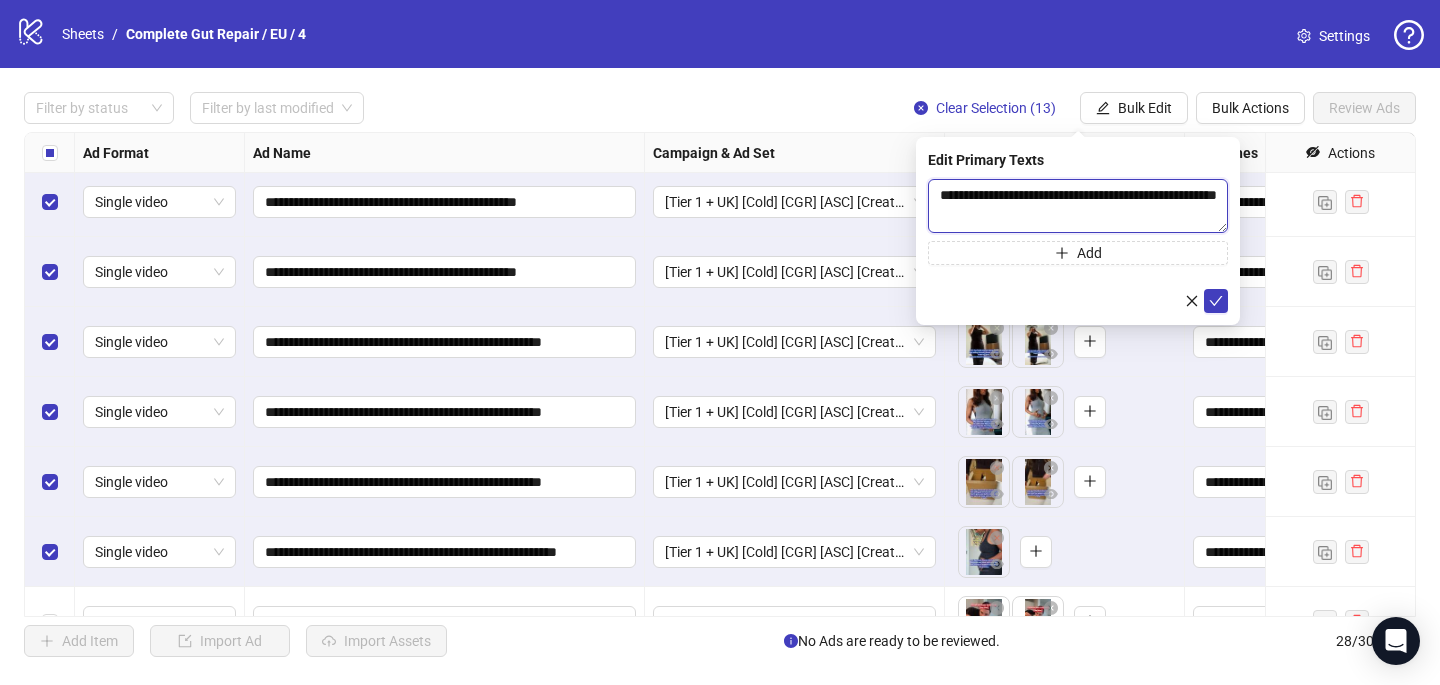 paste on "**********" 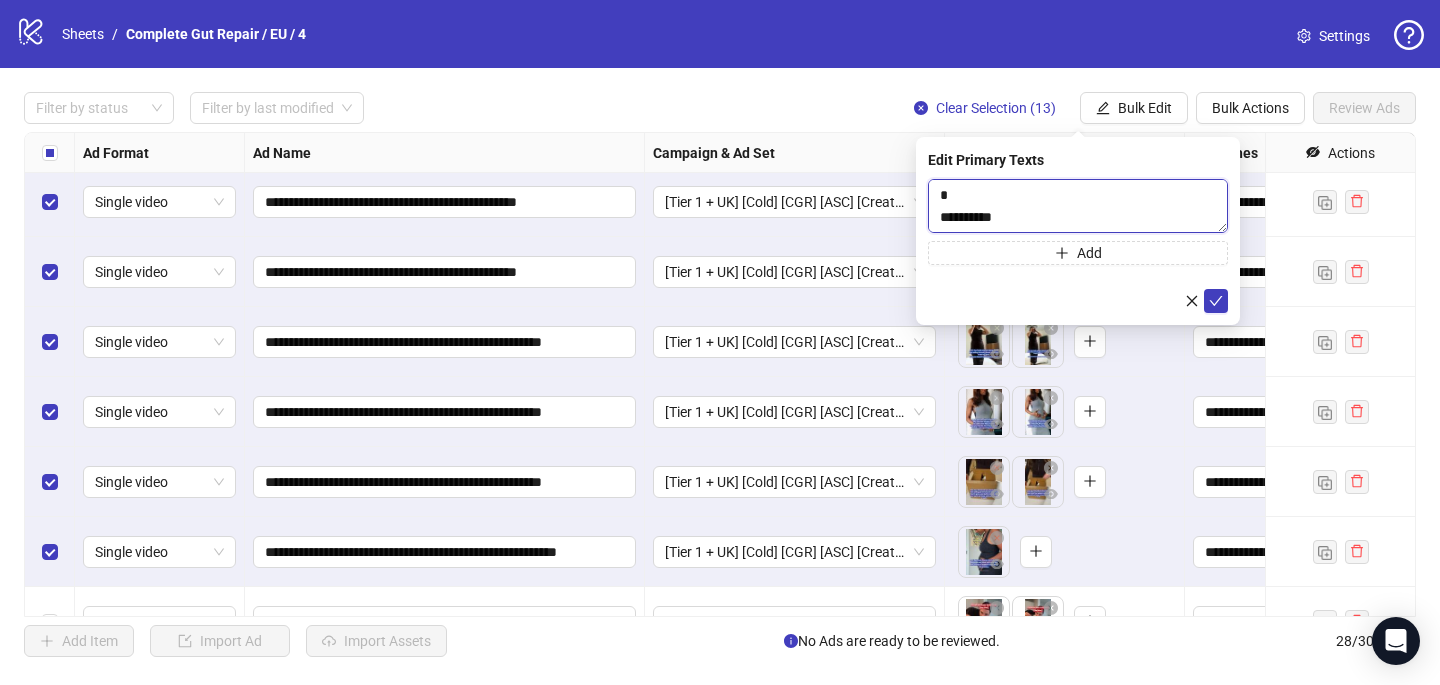 scroll, scrollTop: 961, scrollLeft: 0, axis: vertical 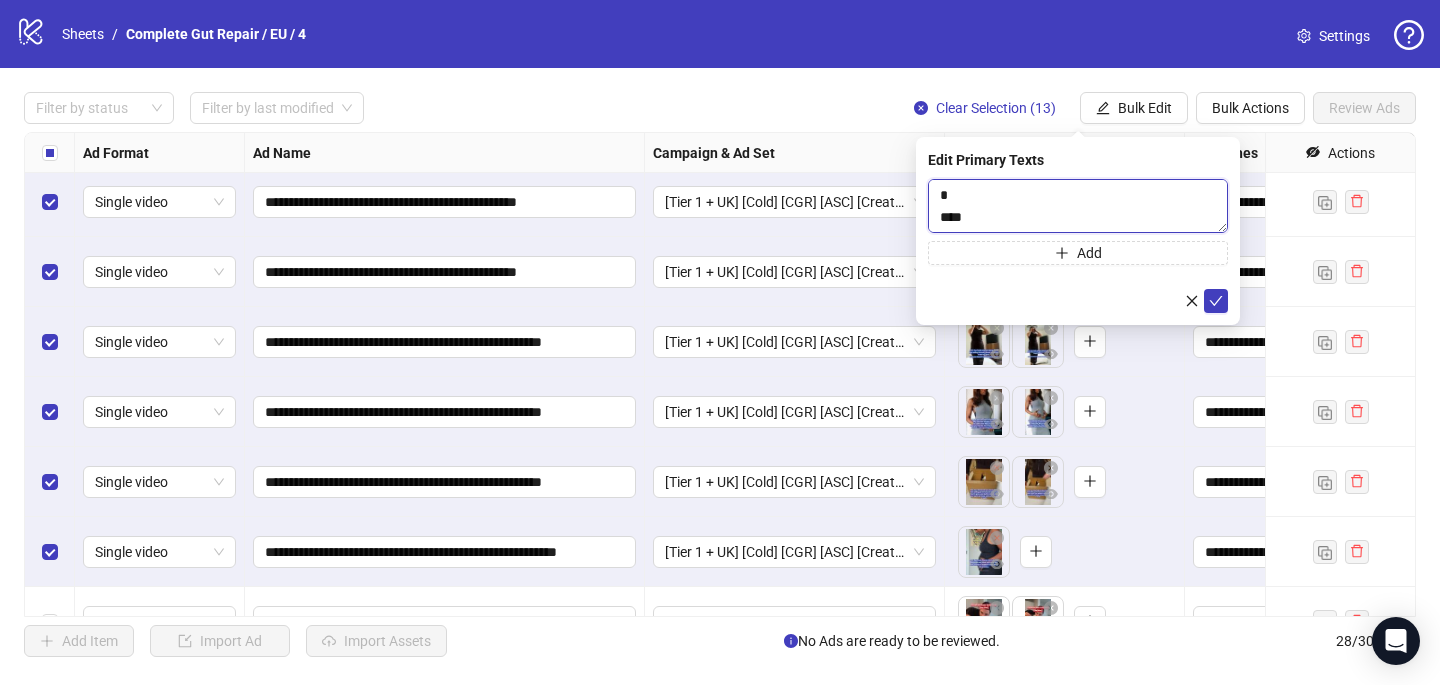 paste on "**********" 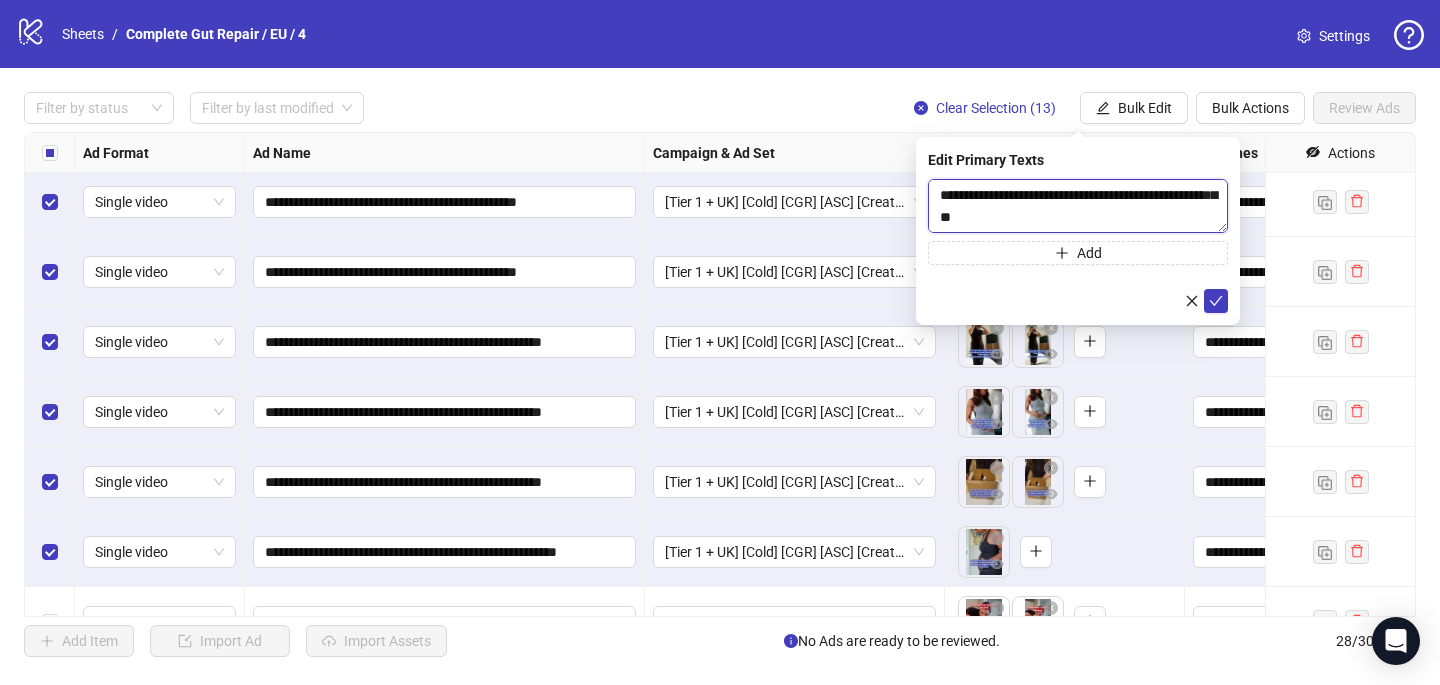 scroll, scrollTop: 1137, scrollLeft: 0, axis: vertical 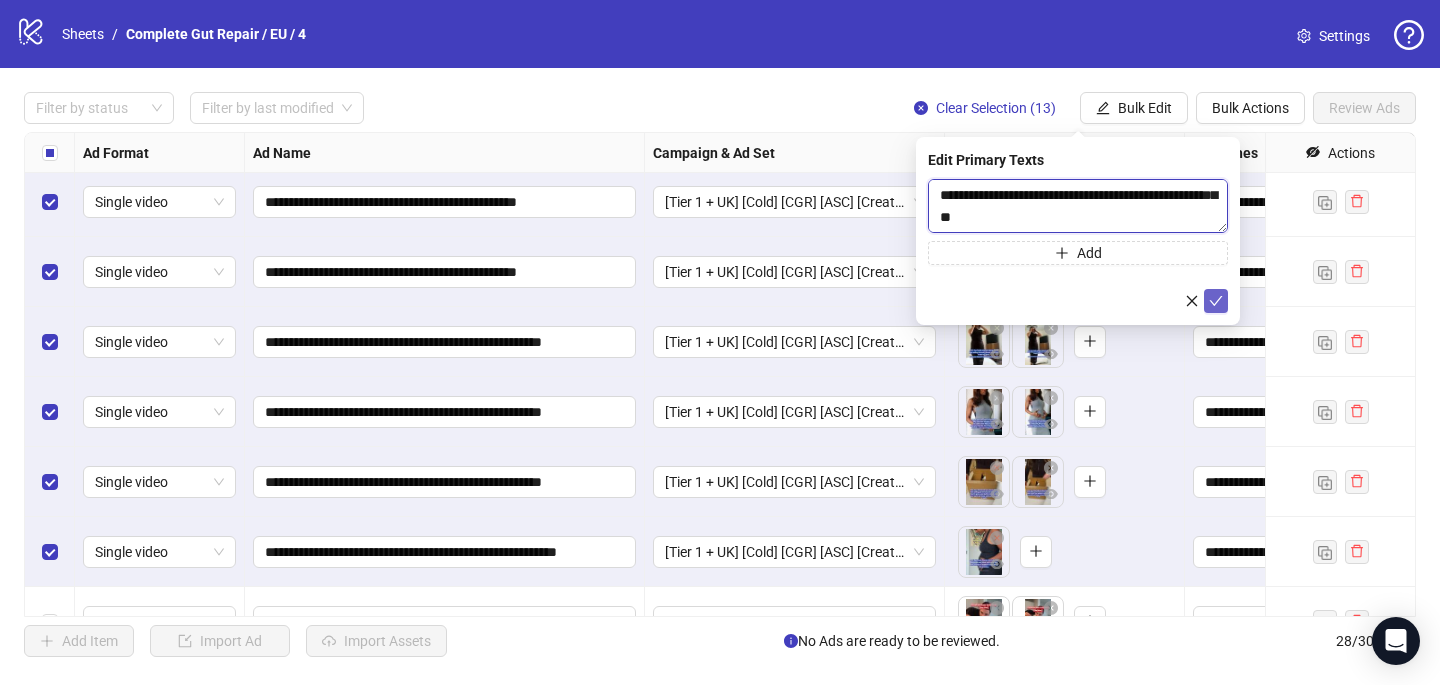 type on "**********" 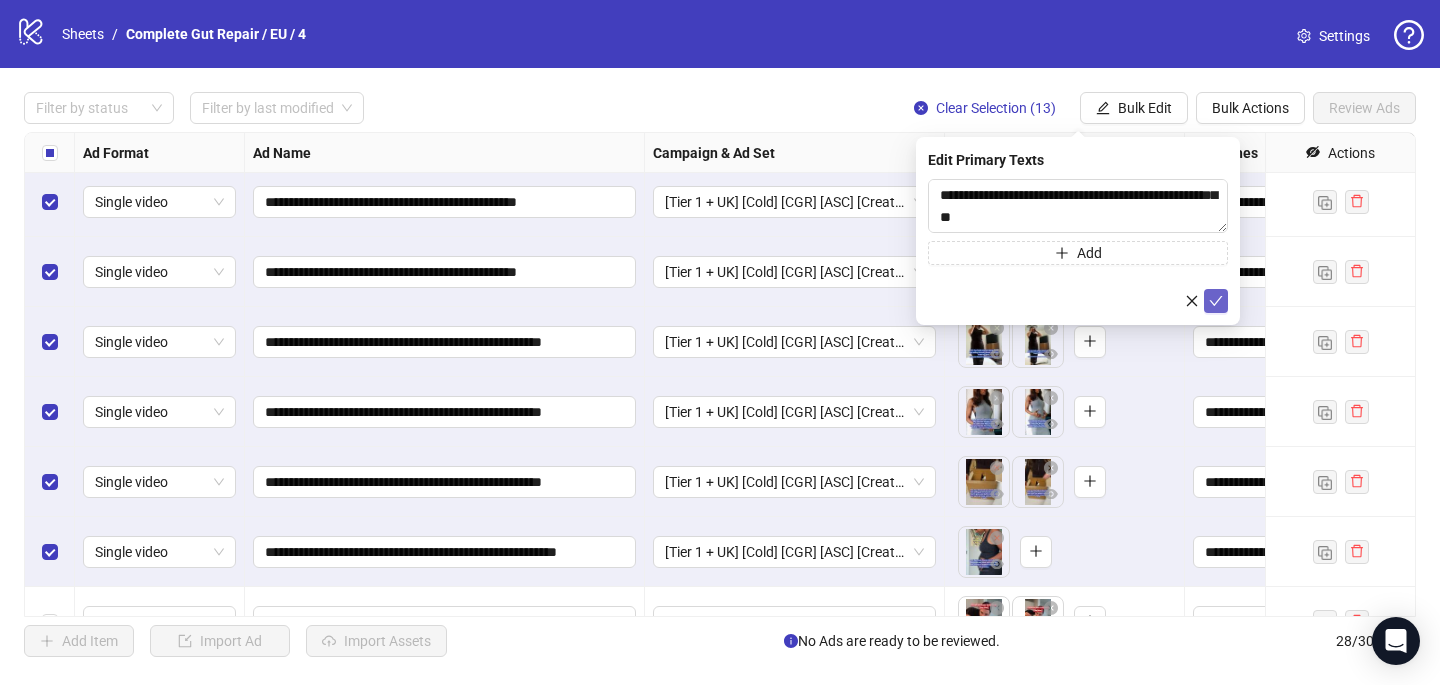 click 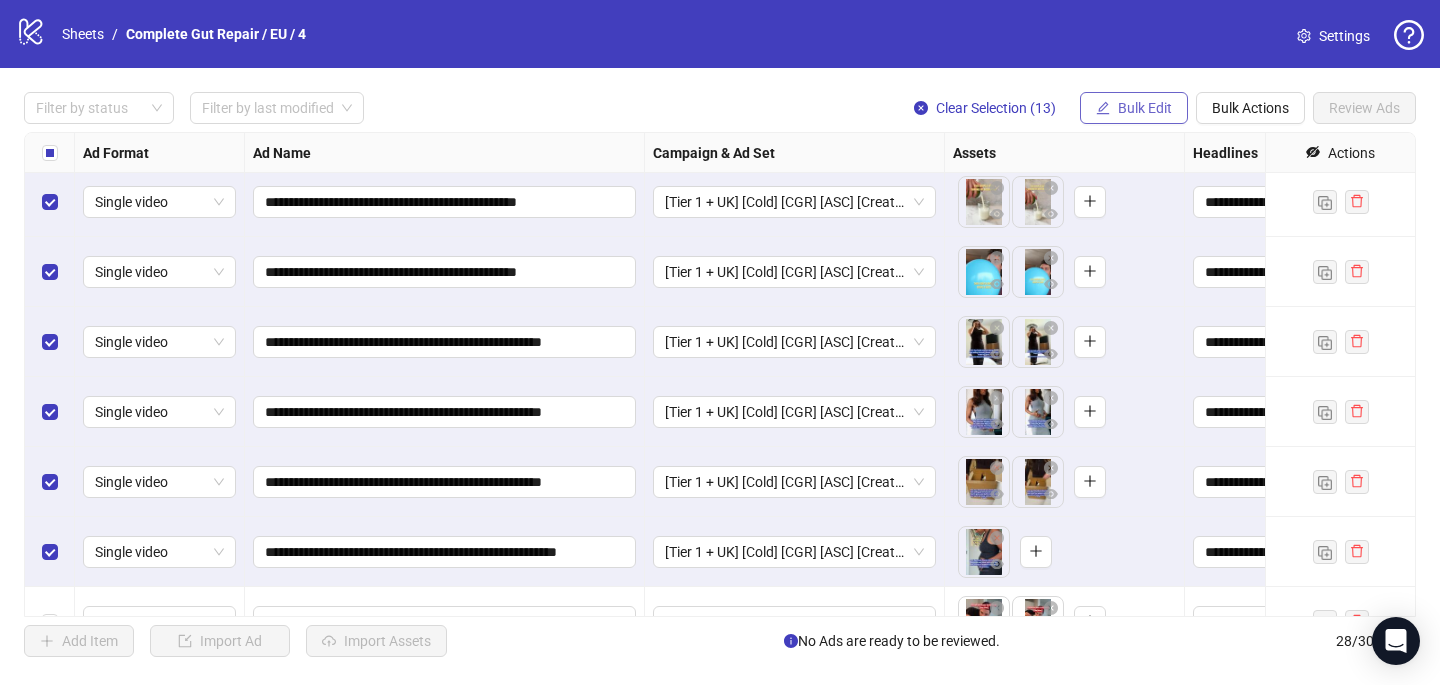 click on "Bulk Edit" at bounding box center [1145, 108] 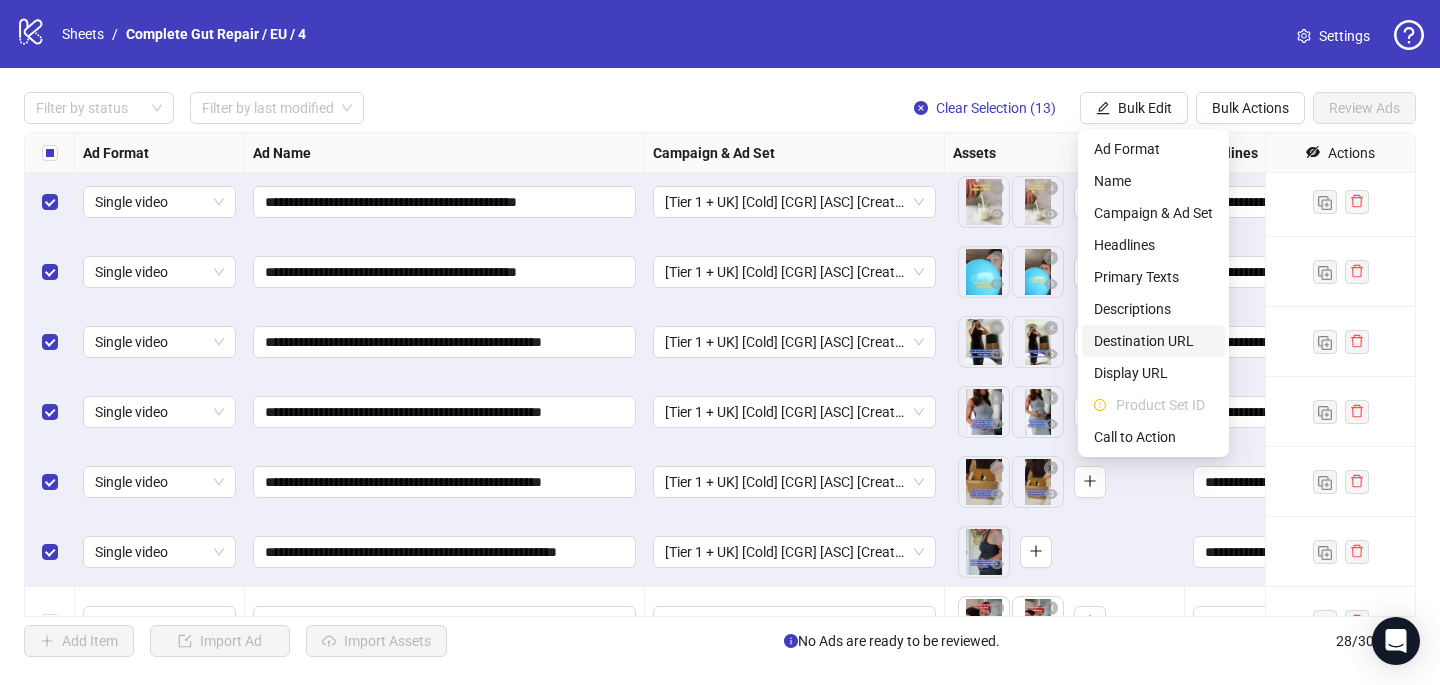 click on "Destination URL" at bounding box center (1153, 341) 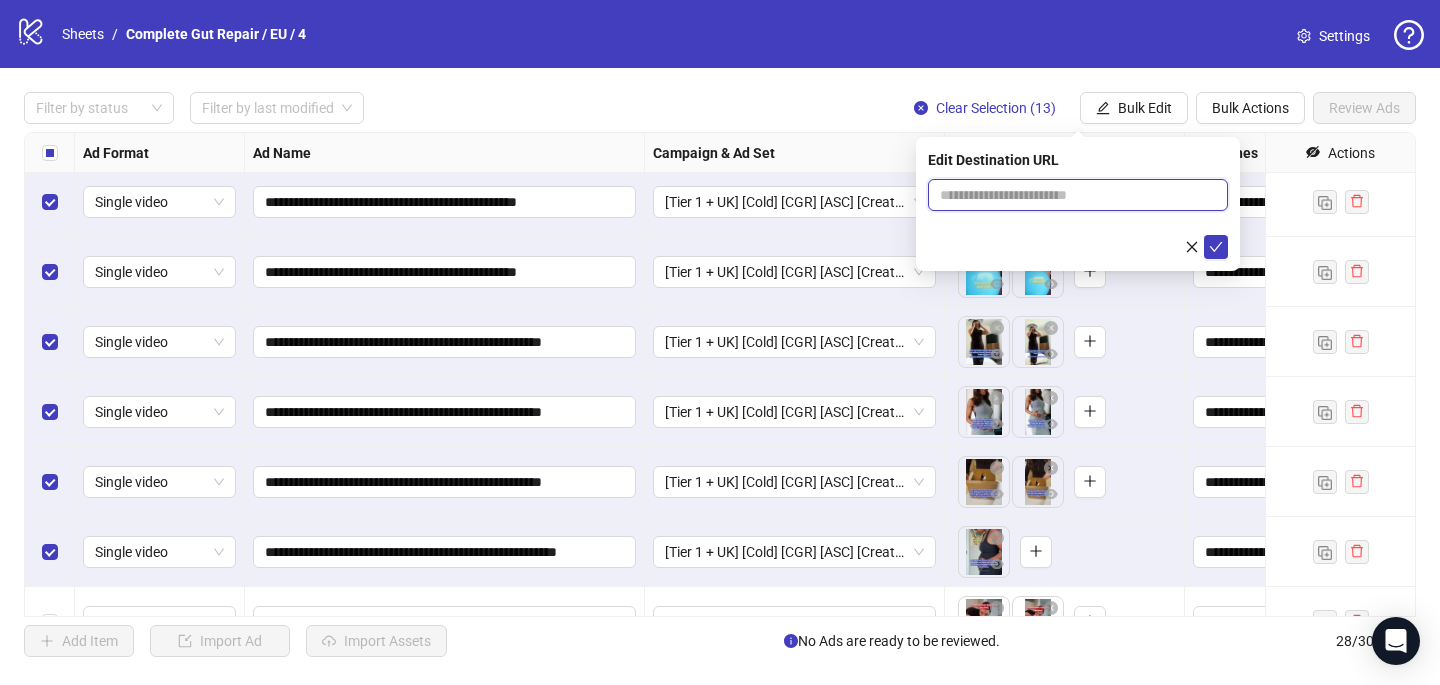 click at bounding box center (1070, 195) 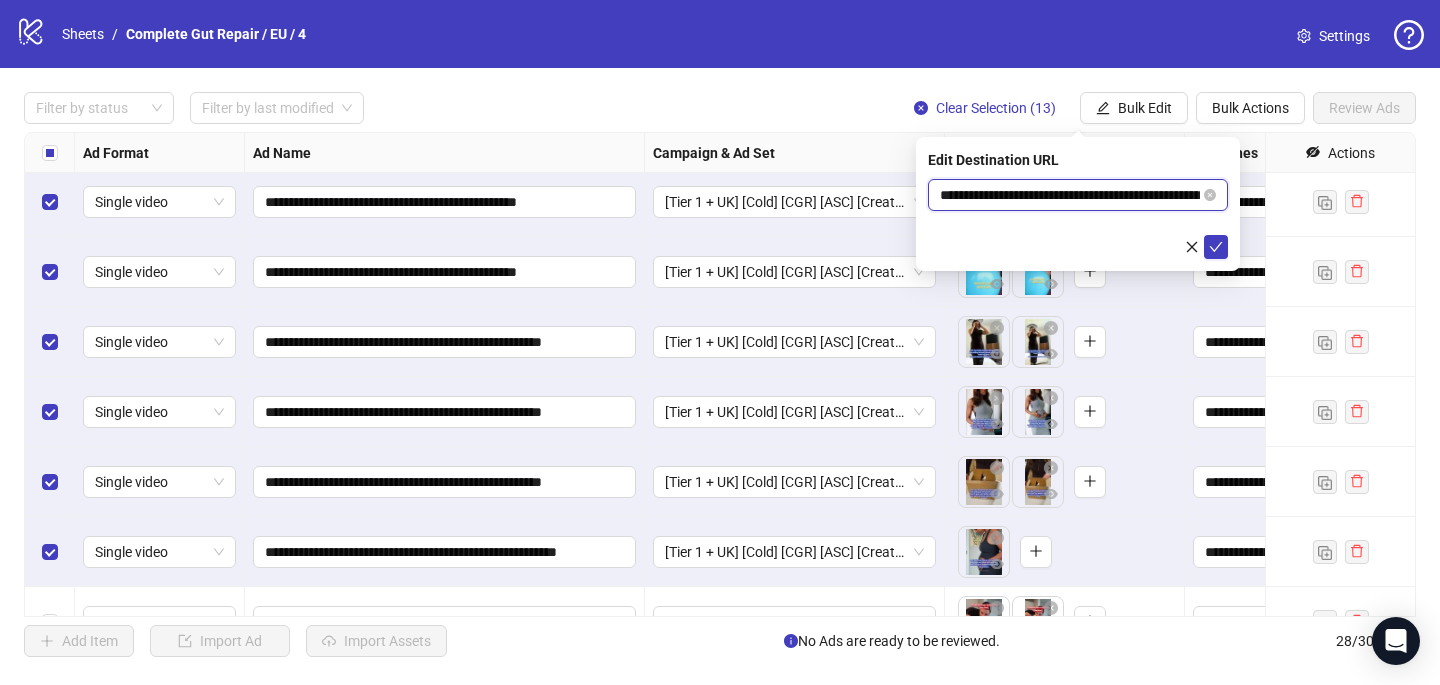 scroll, scrollTop: 0, scrollLeft: 104, axis: horizontal 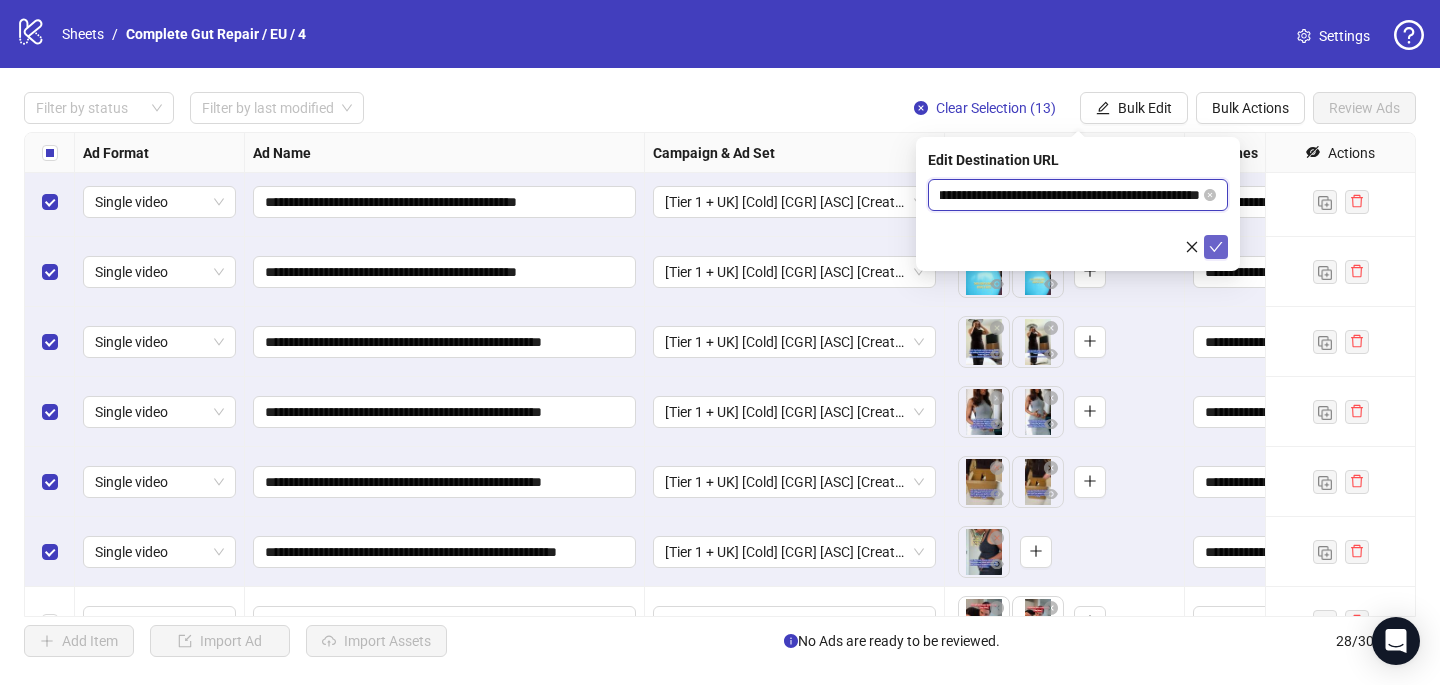 type on "**********" 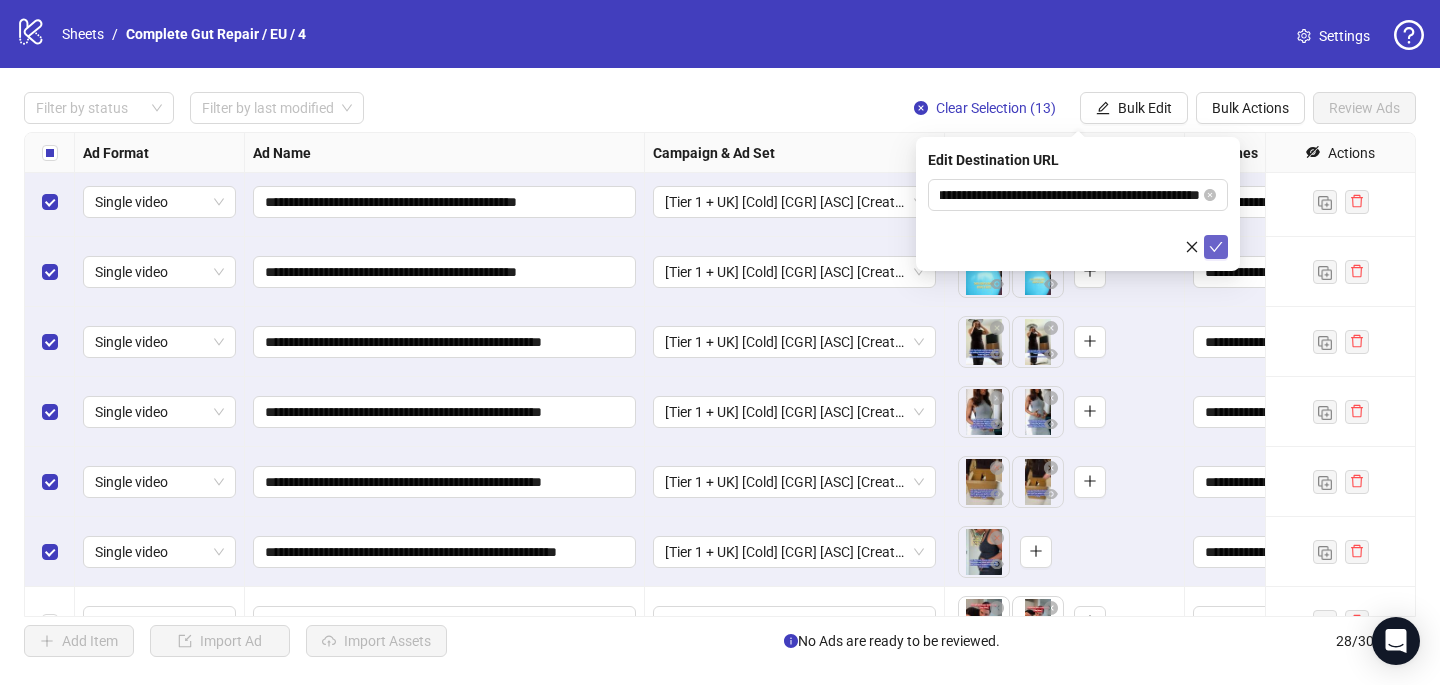 click 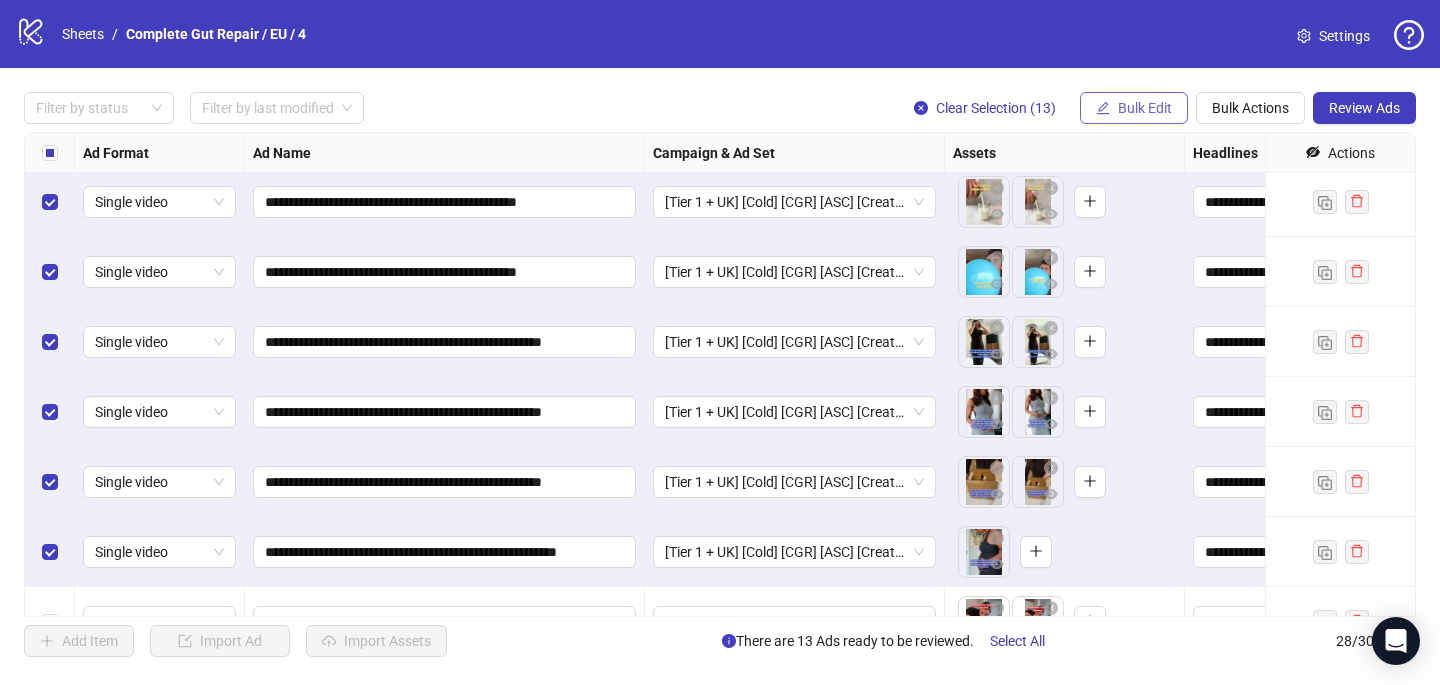 click on "Bulk Edit" at bounding box center (1145, 108) 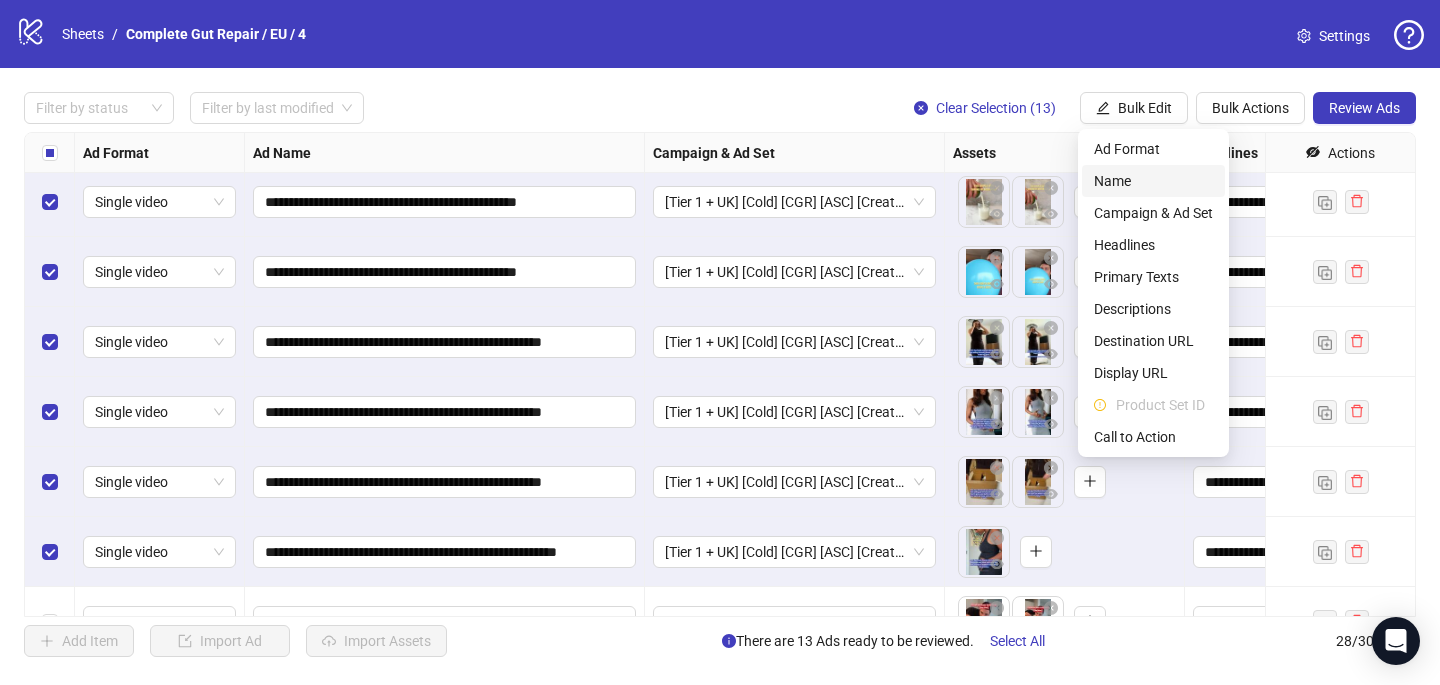 click on "Name" at bounding box center [1153, 181] 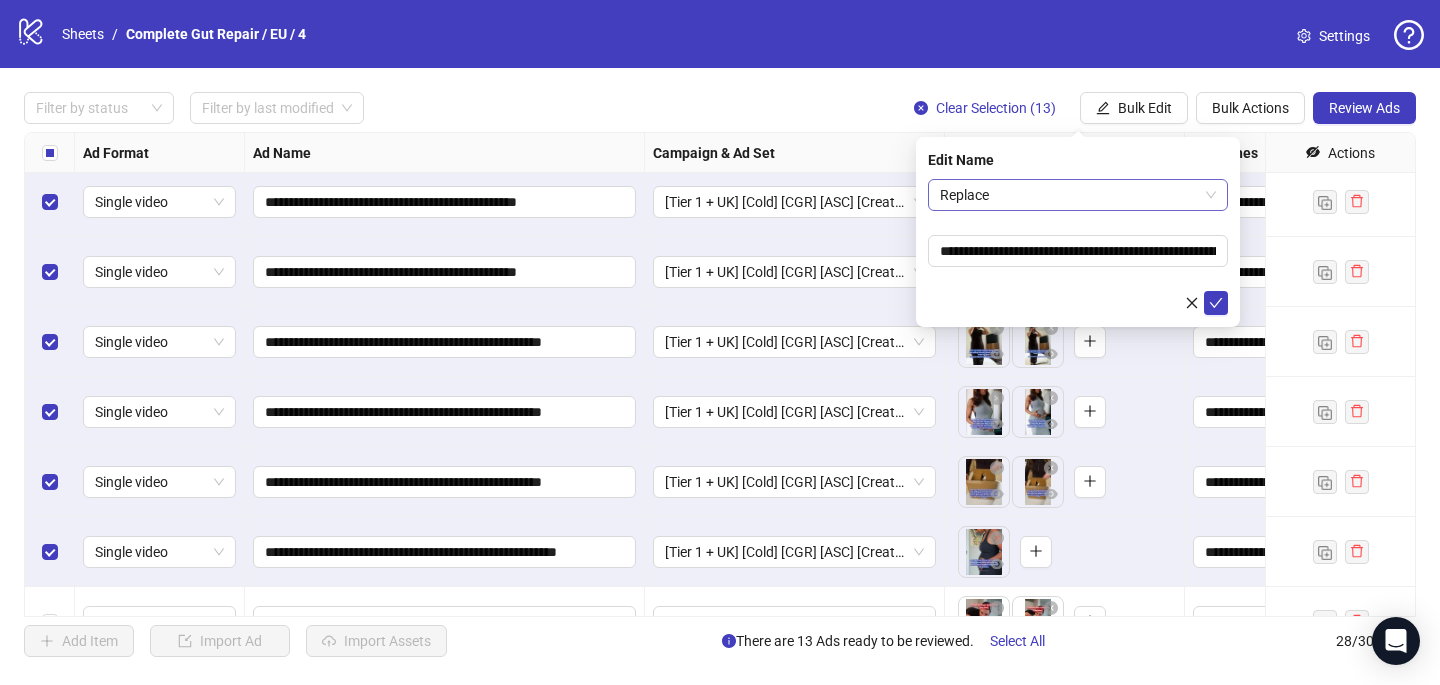 click on "Replace" at bounding box center [1078, 195] 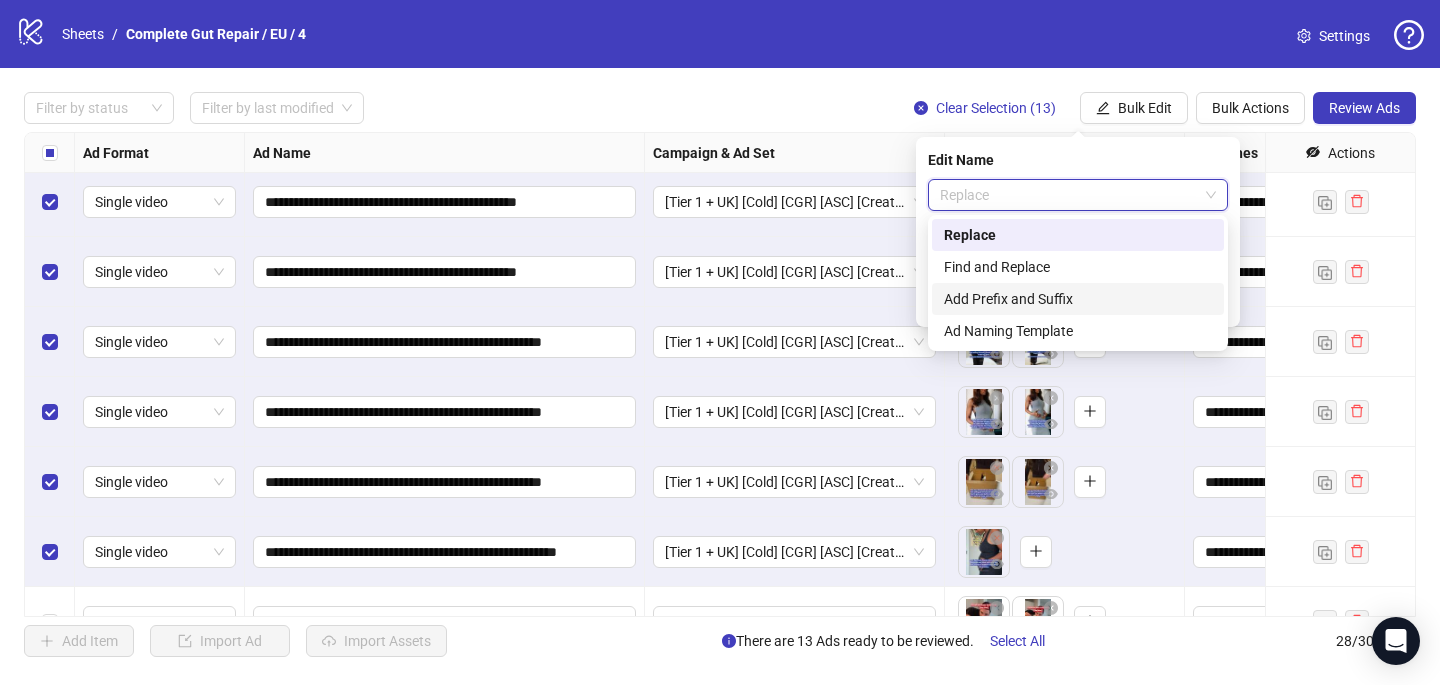 click on "Add Prefix and Suffix" at bounding box center [1078, 299] 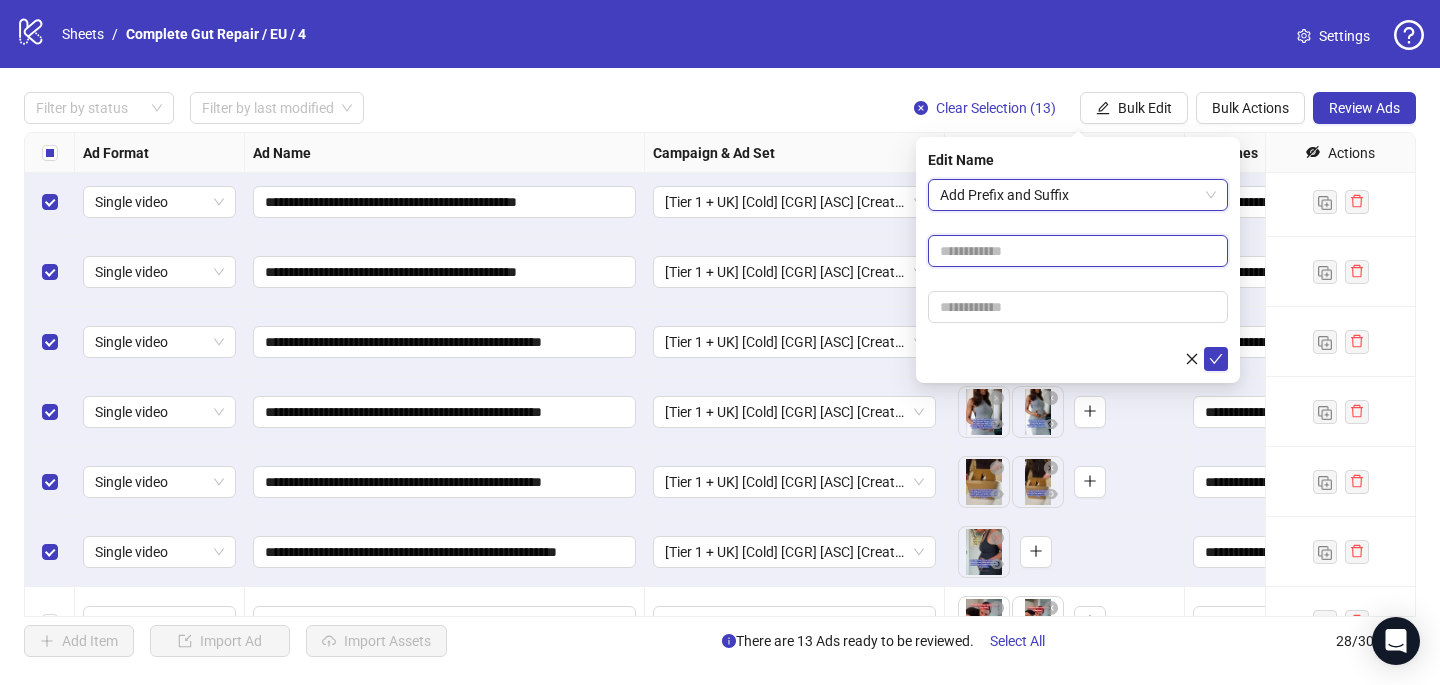 click at bounding box center [1078, 251] 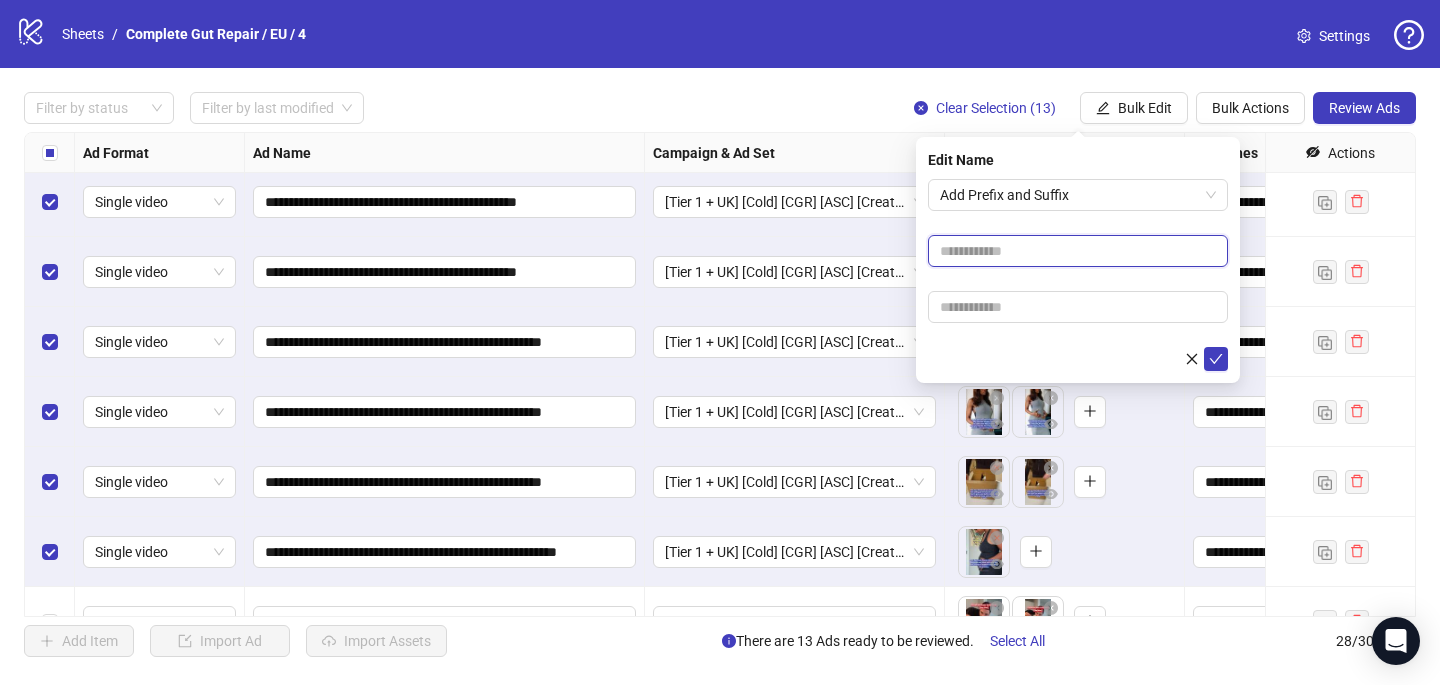 paste on "**********" 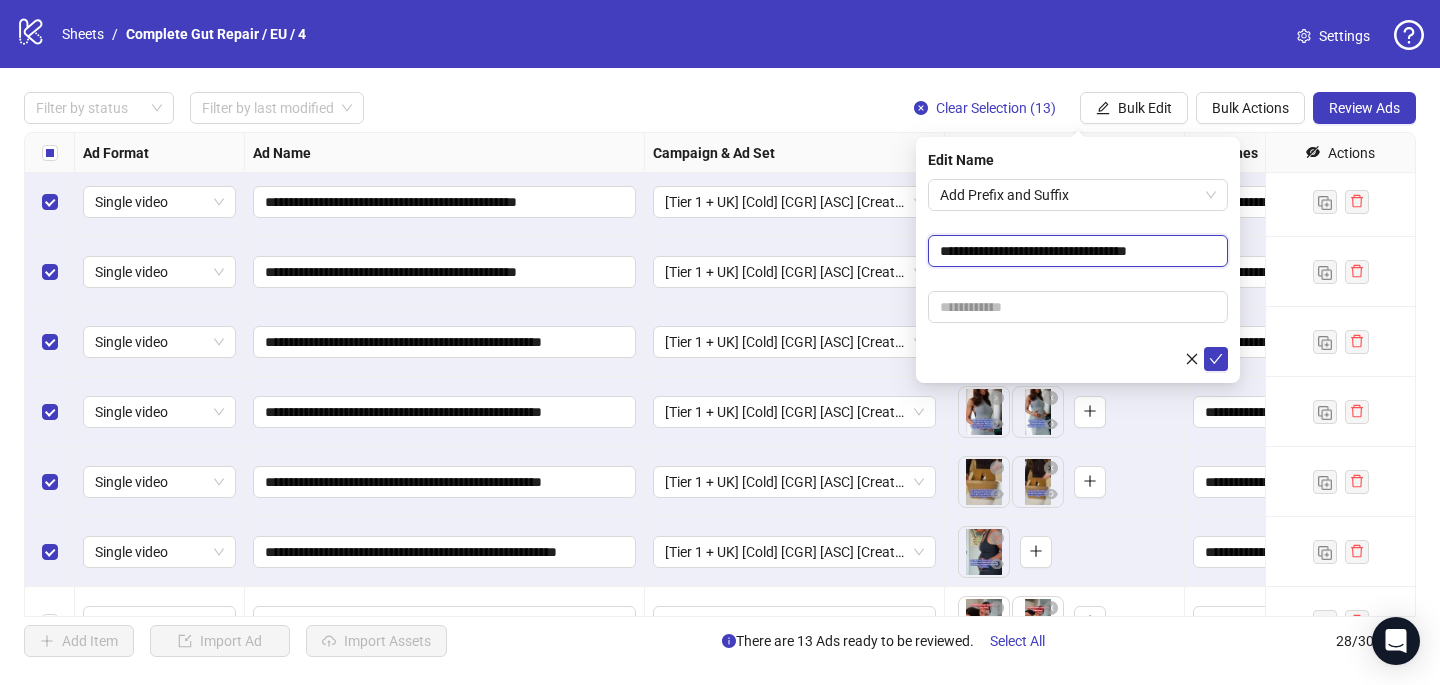 type on "**********" 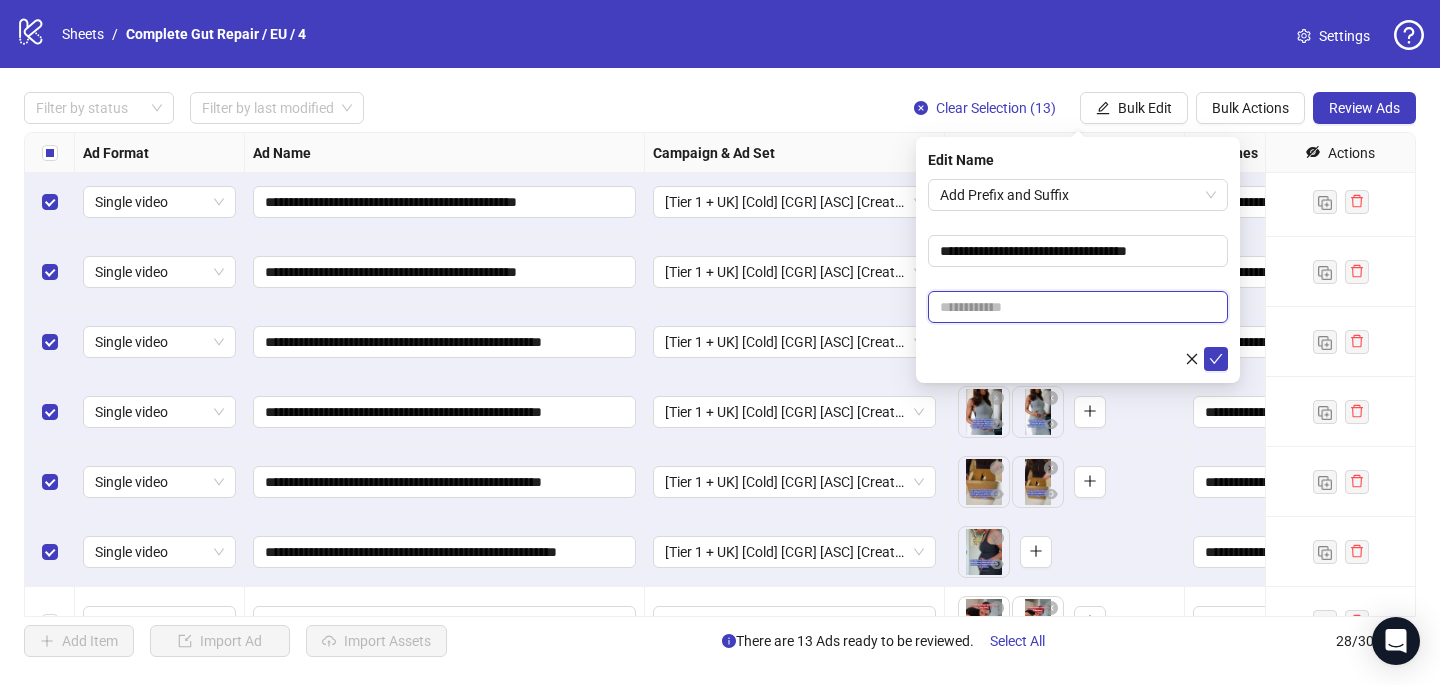 click at bounding box center (1078, 307) 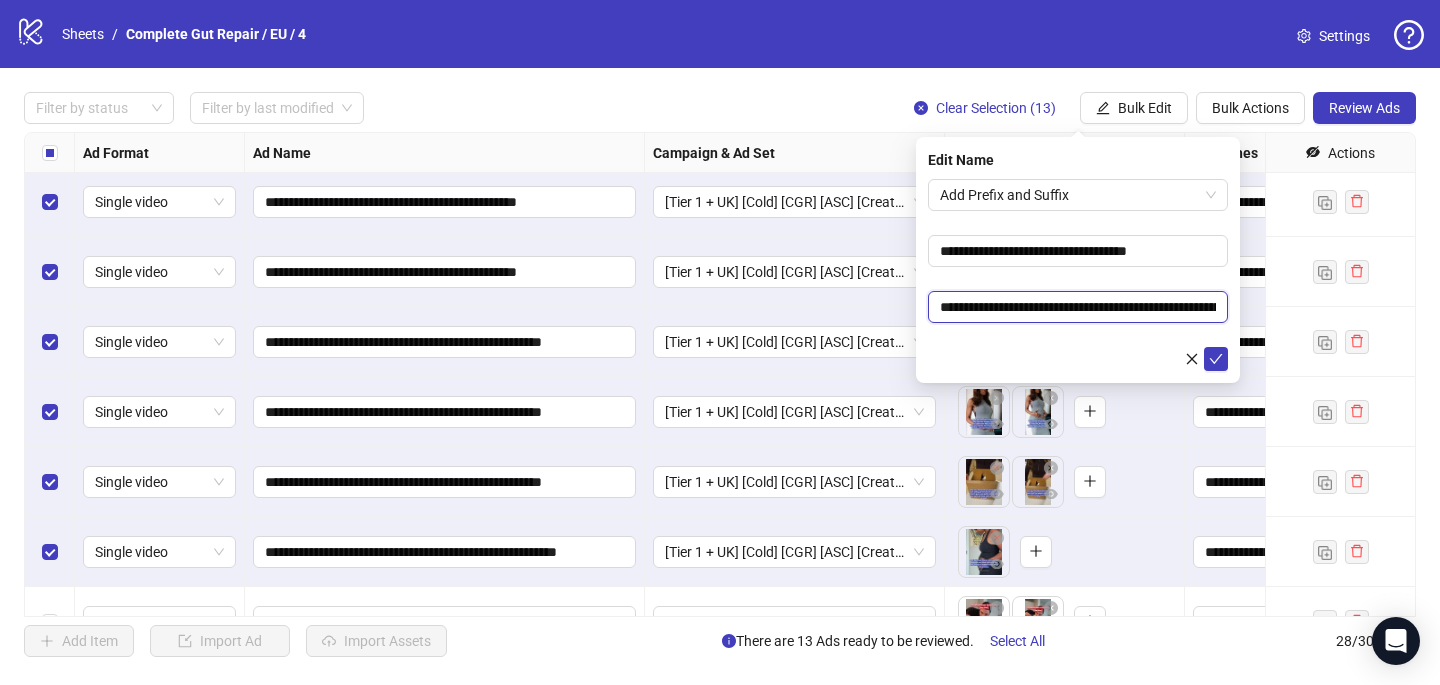 scroll, scrollTop: 0, scrollLeft: 292, axis: horizontal 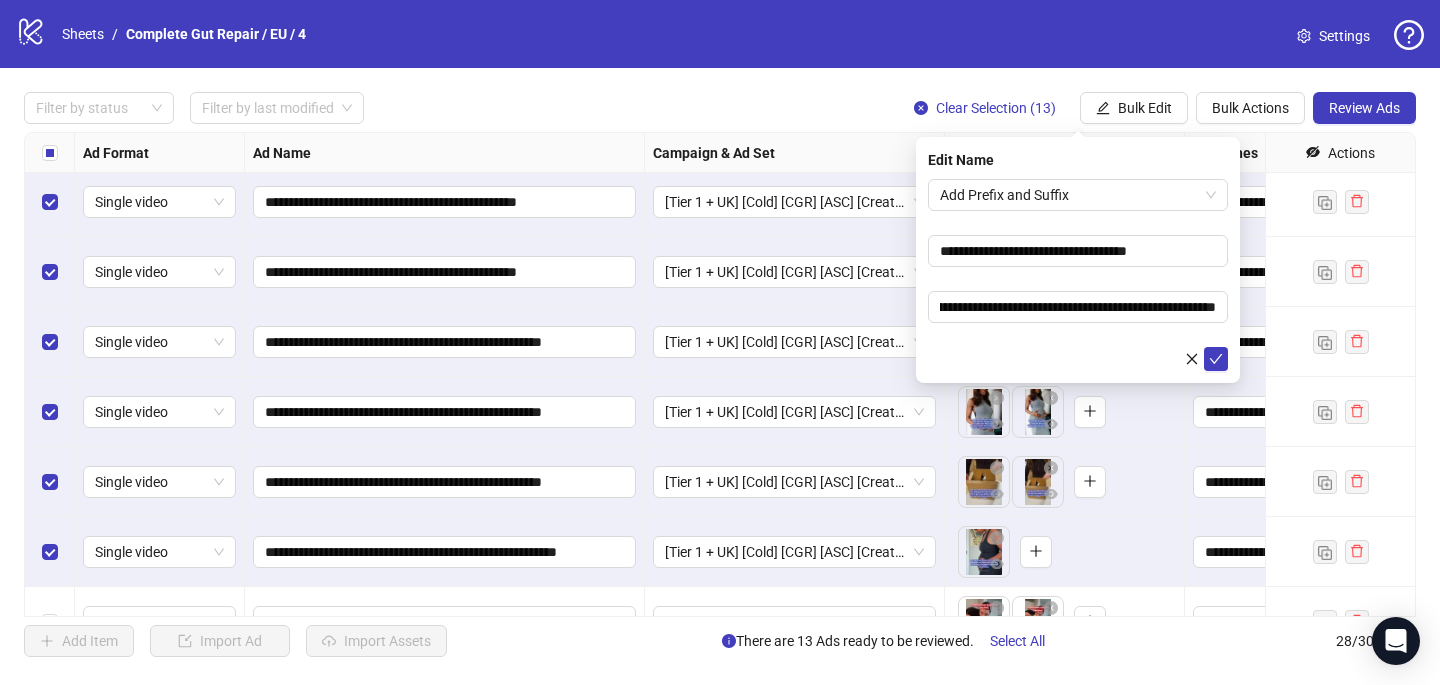 click on "**********" at bounding box center [1078, 275] 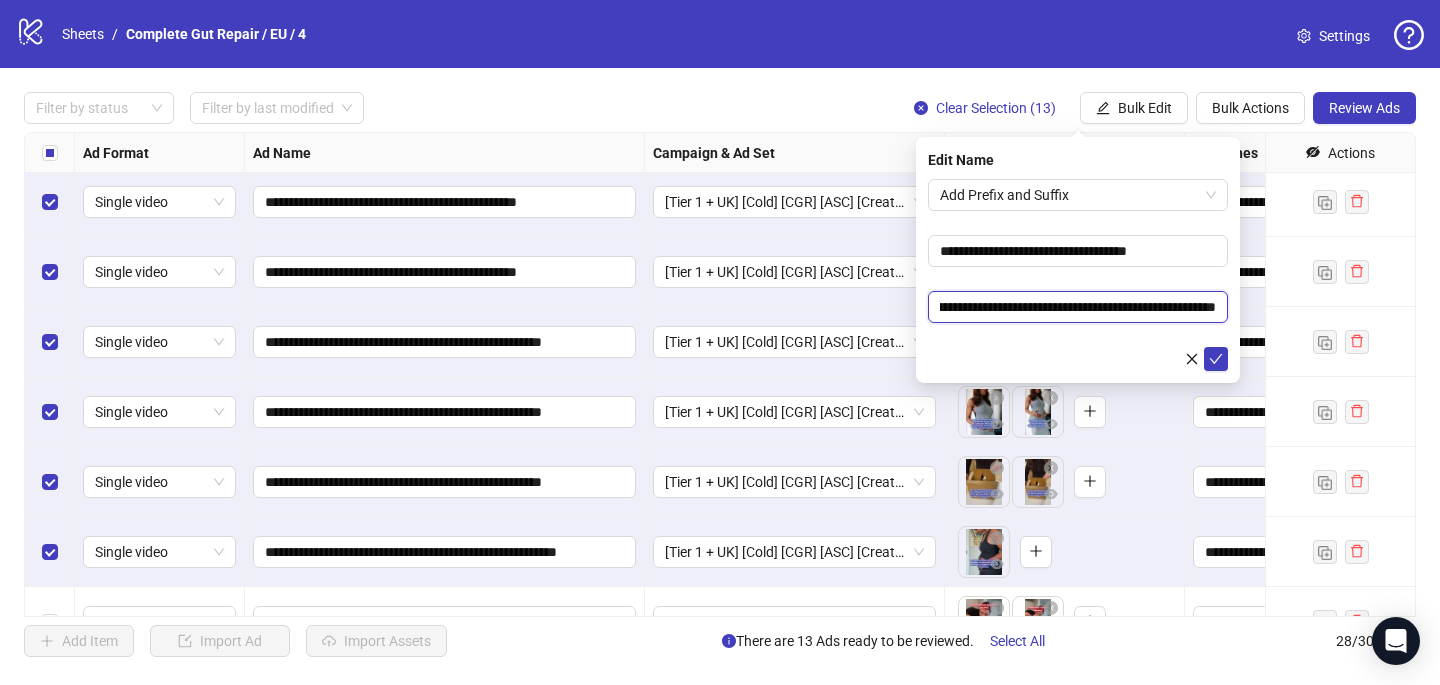scroll, scrollTop: 0, scrollLeft: 212, axis: horizontal 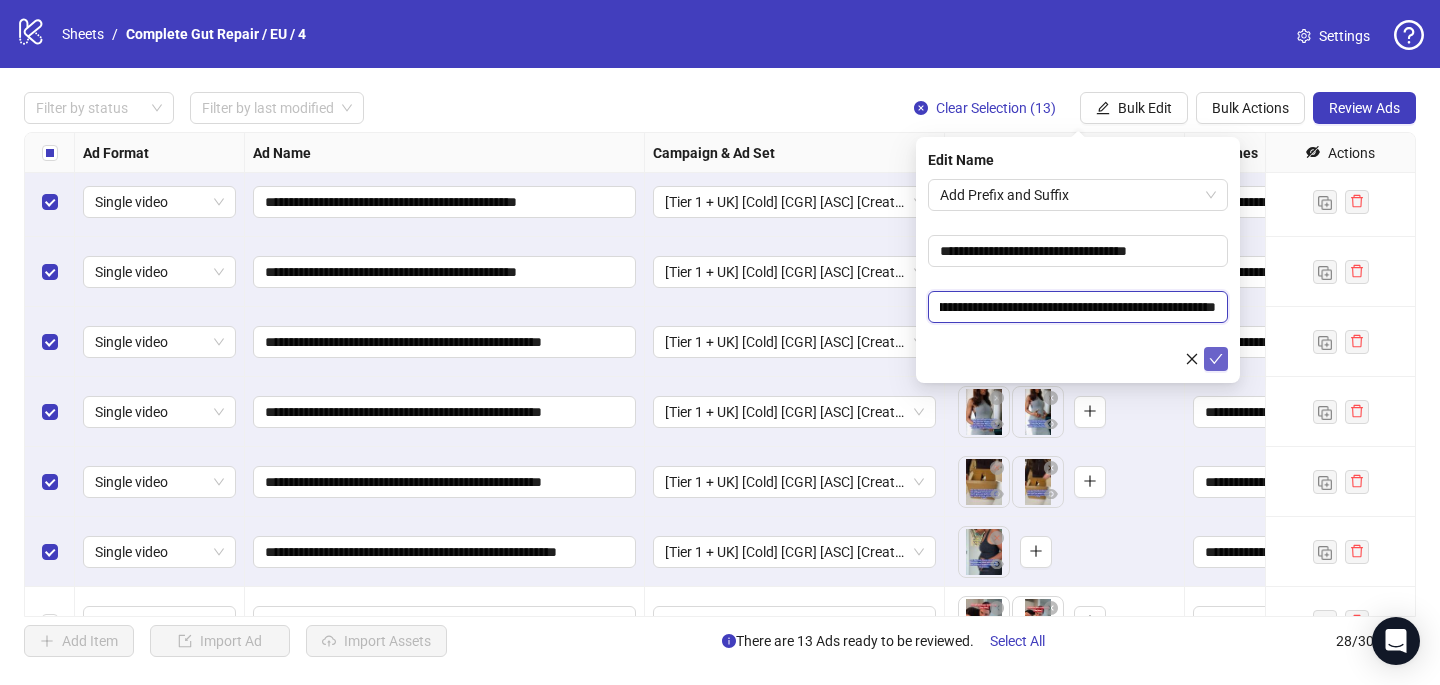 type on "**********" 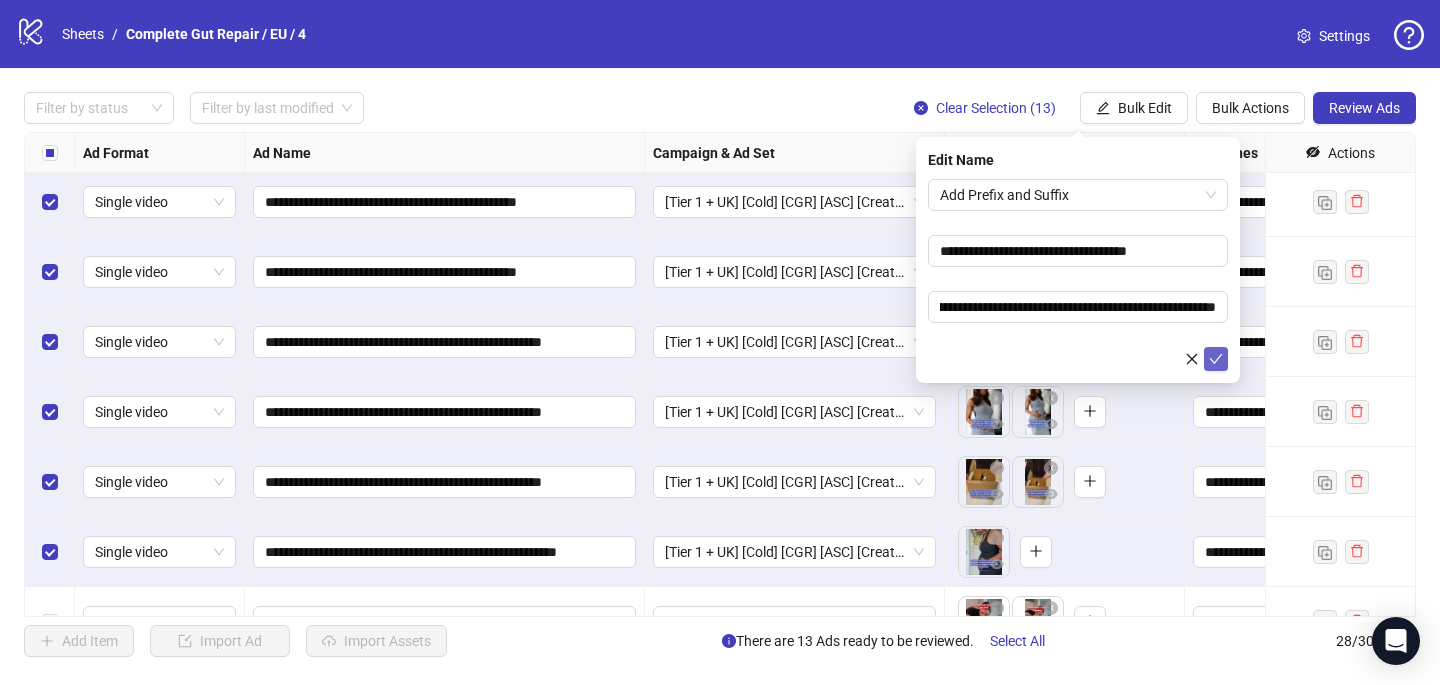 click 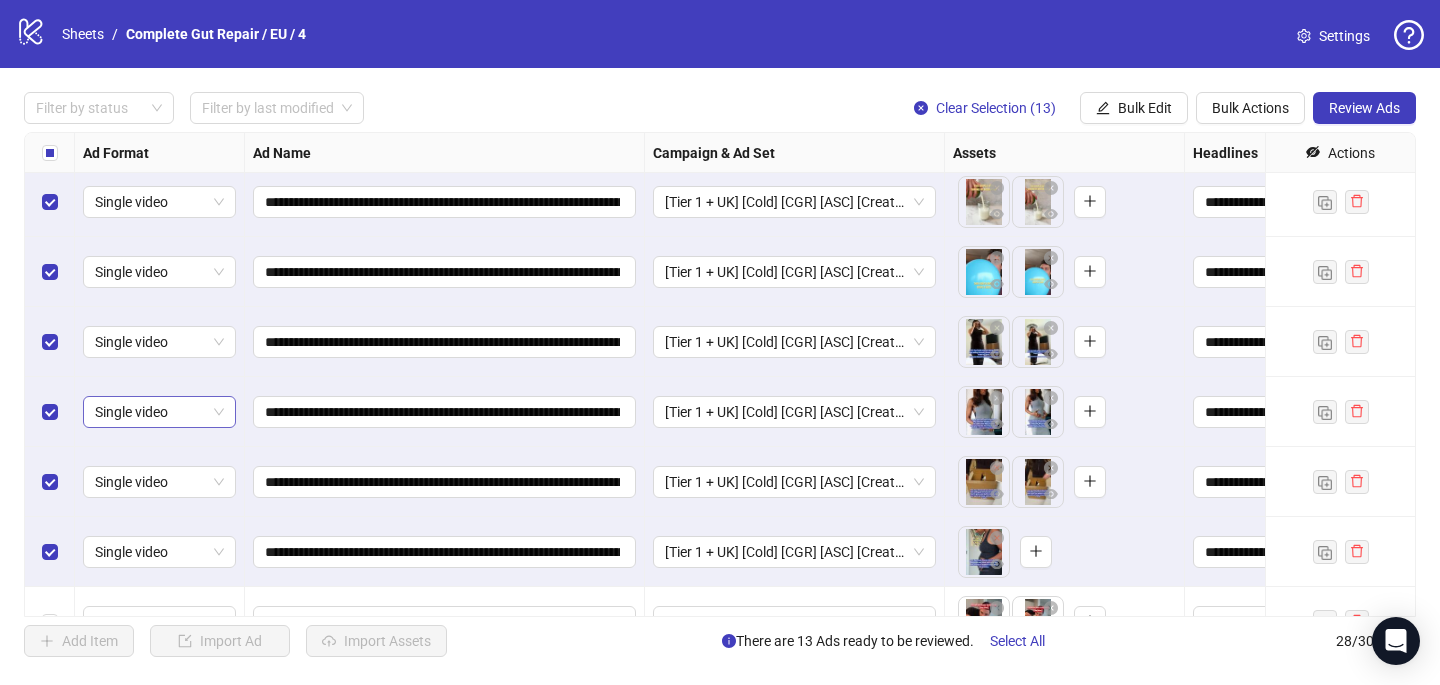 scroll, scrollTop: 654, scrollLeft: 0, axis: vertical 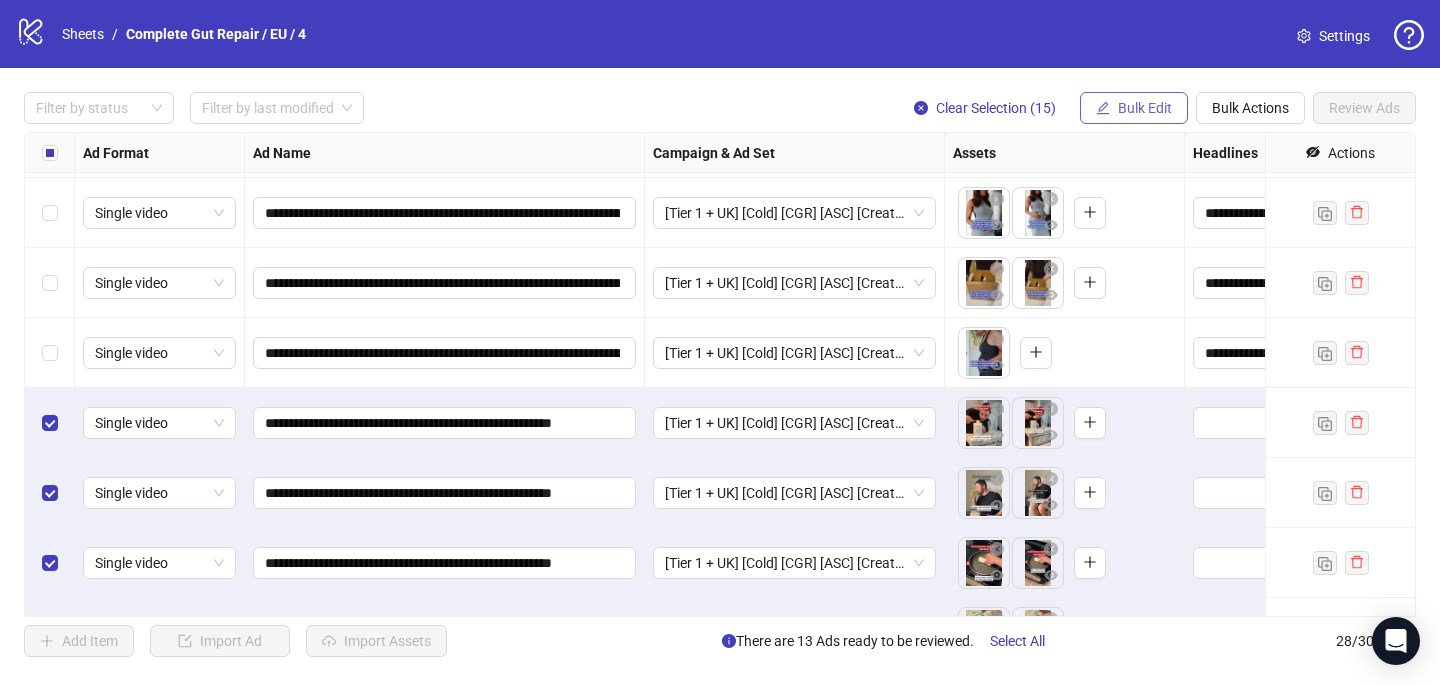 click on "Bulk Edit" at bounding box center (1145, 108) 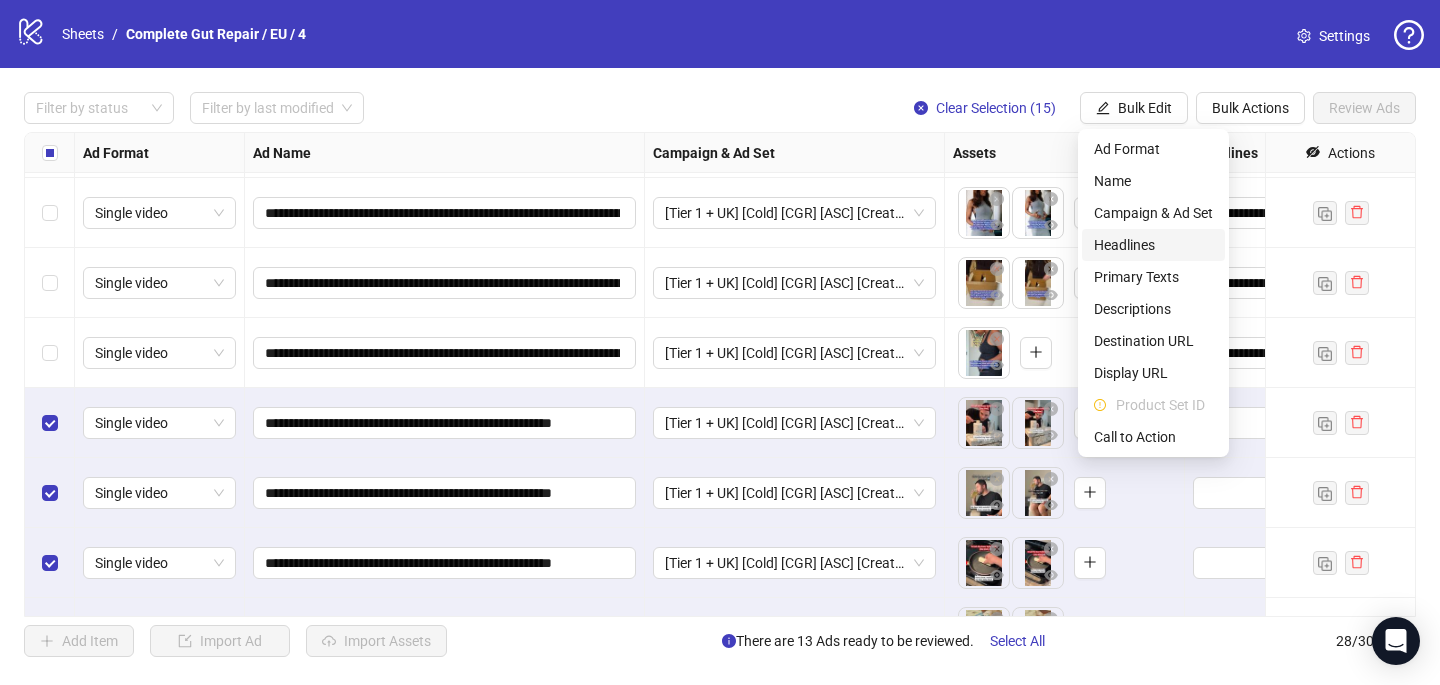 click on "Headlines" at bounding box center (1153, 245) 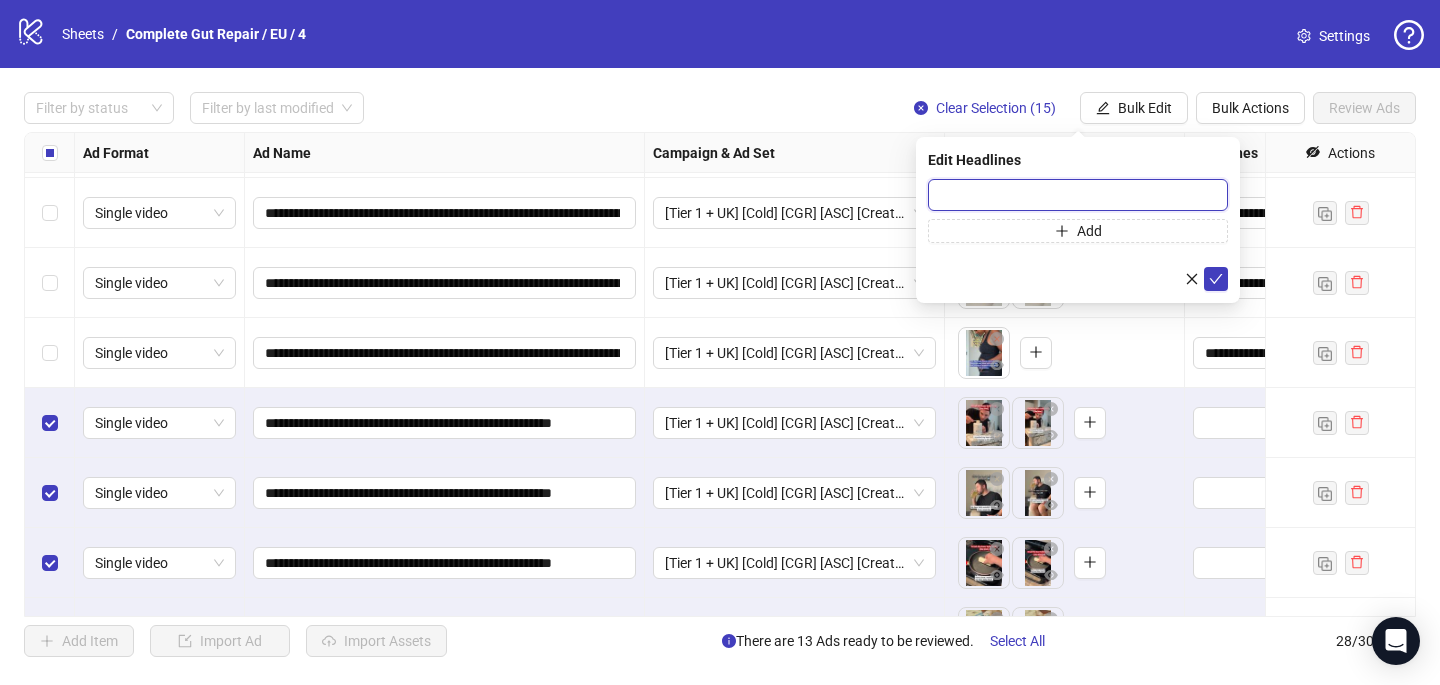 click at bounding box center (1078, 195) 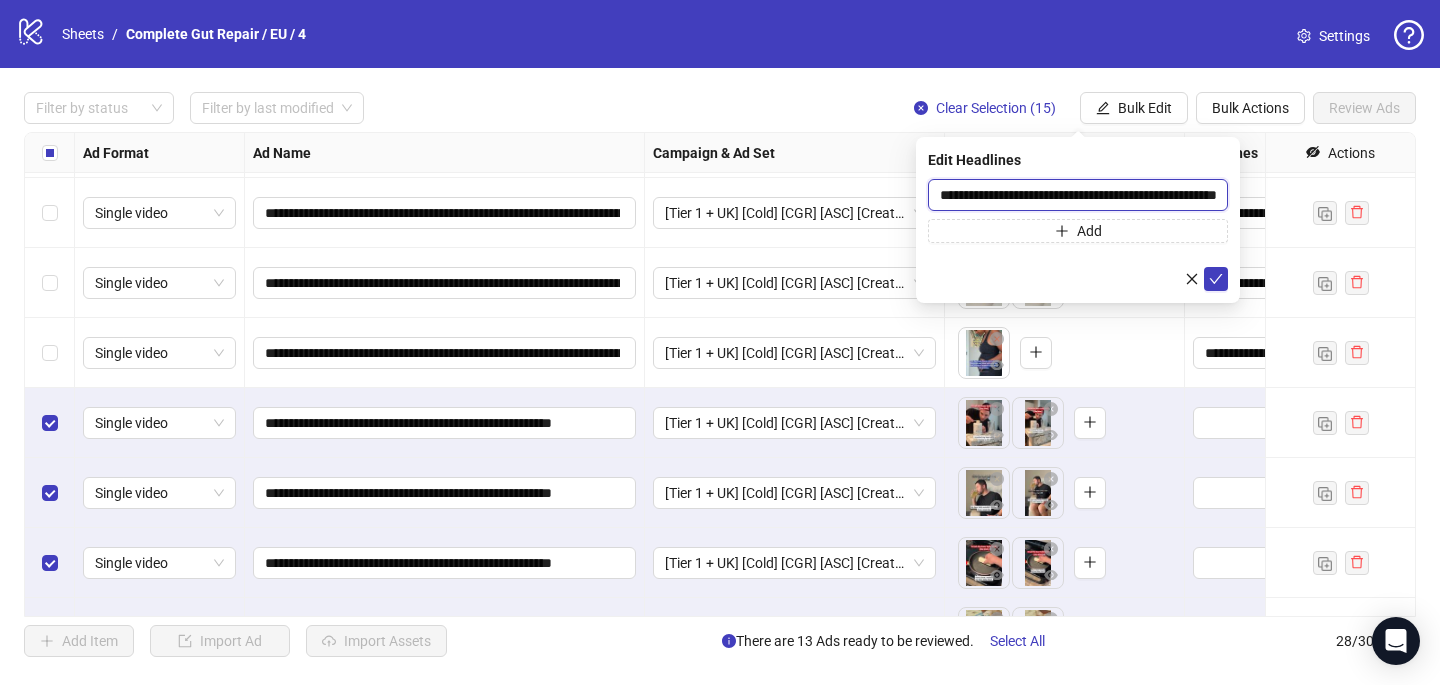 scroll, scrollTop: 0, scrollLeft: 72, axis: horizontal 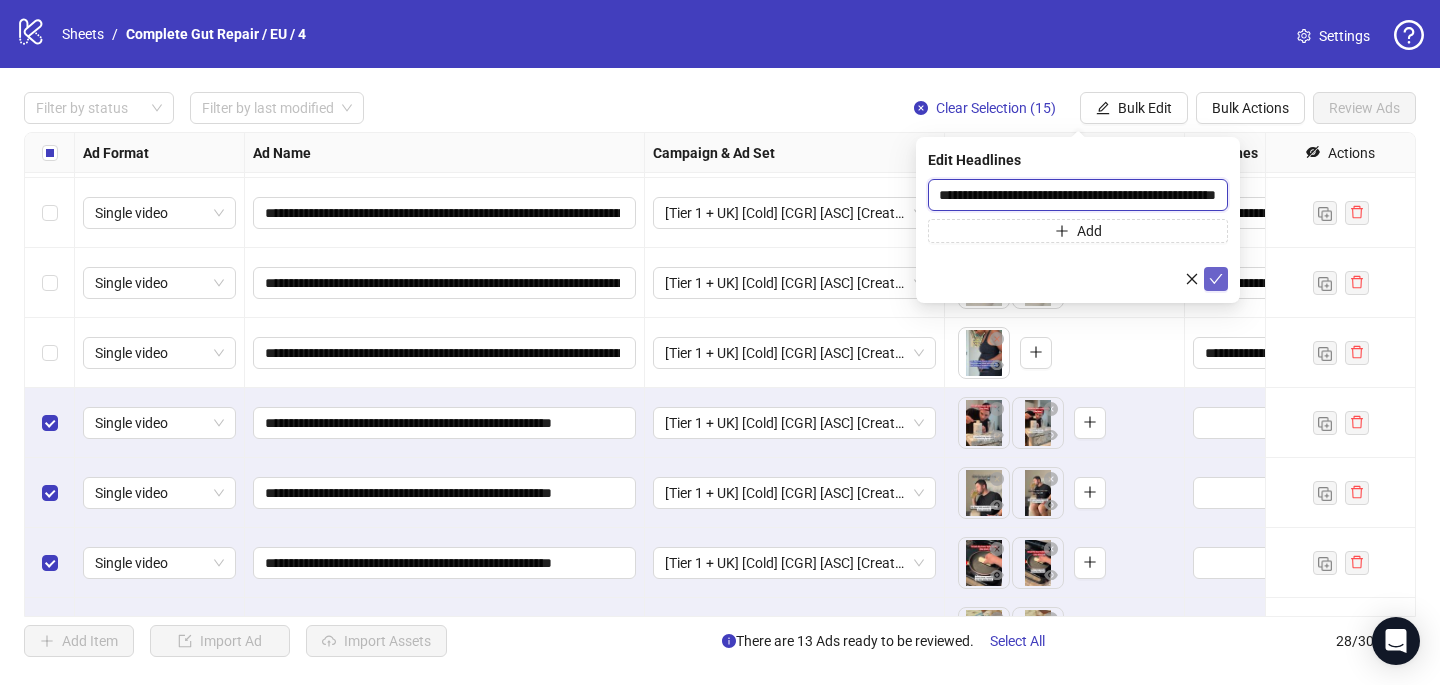 type on "**********" 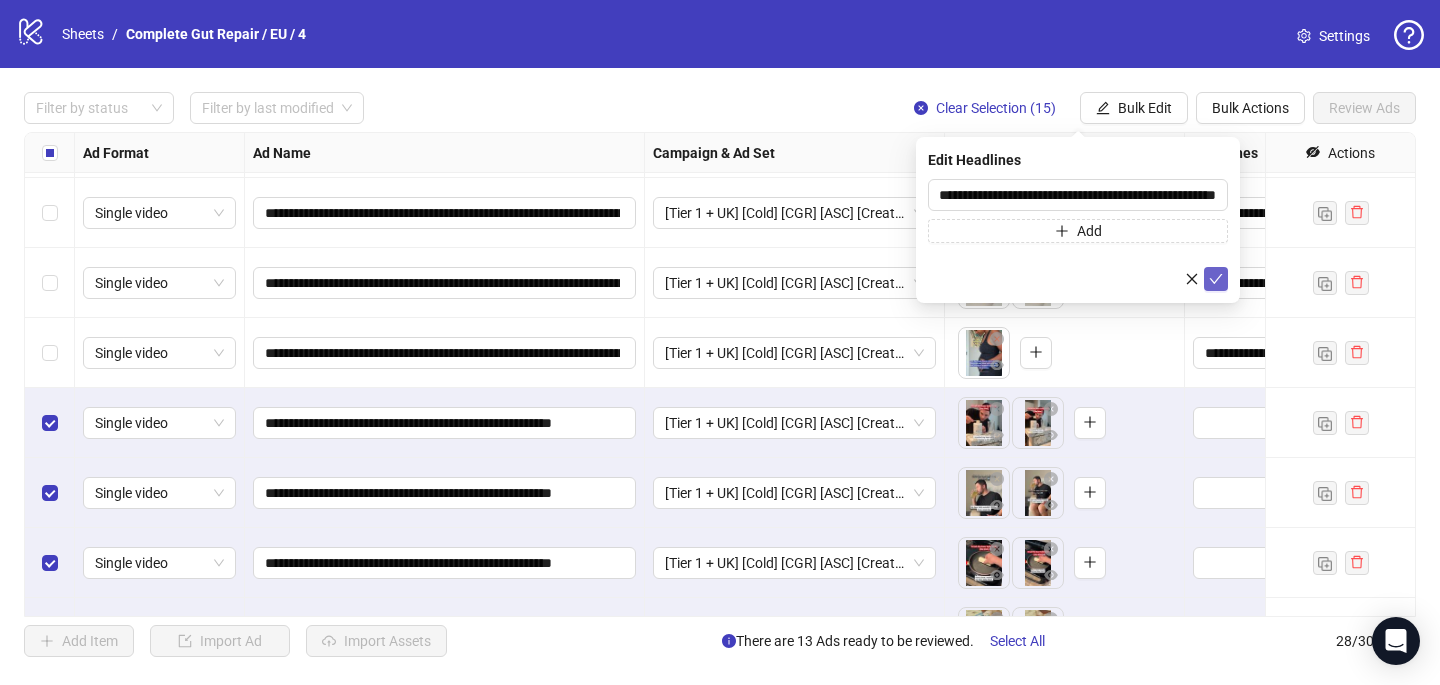 click 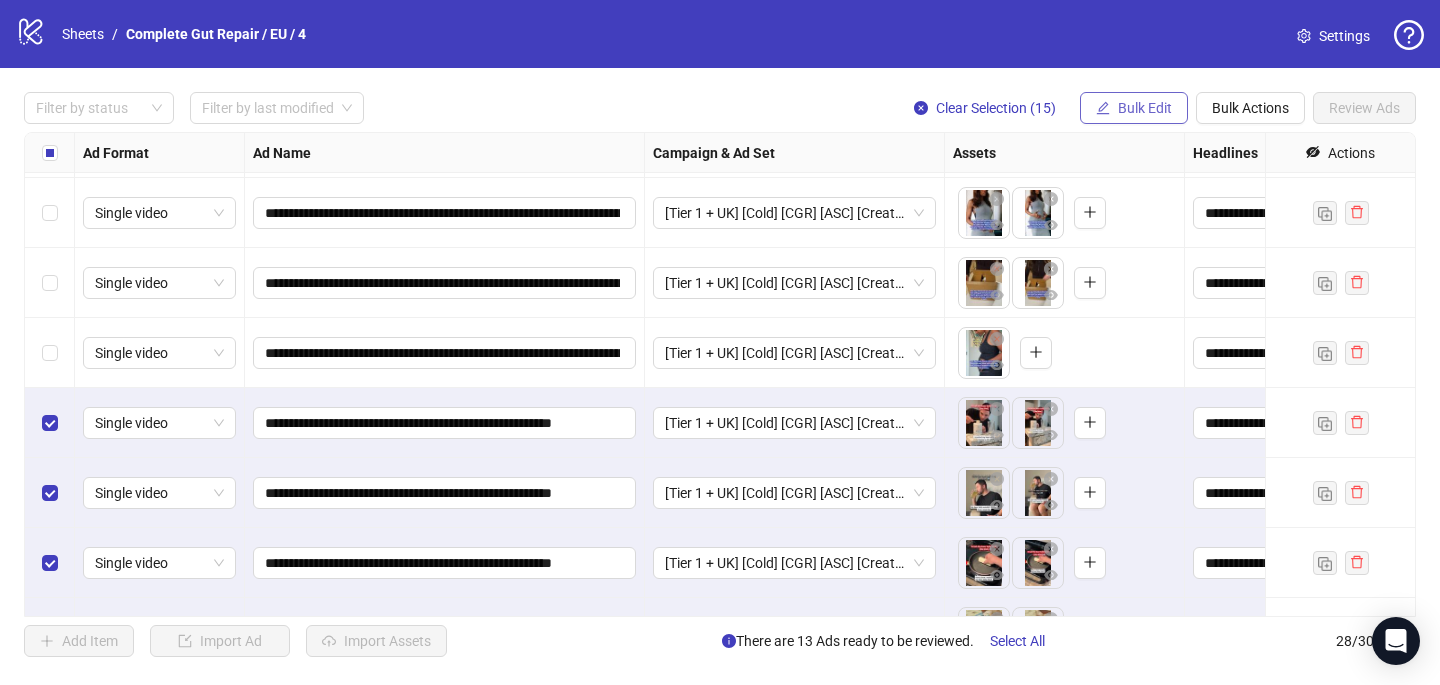 click on "Bulk Edit" at bounding box center [1145, 108] 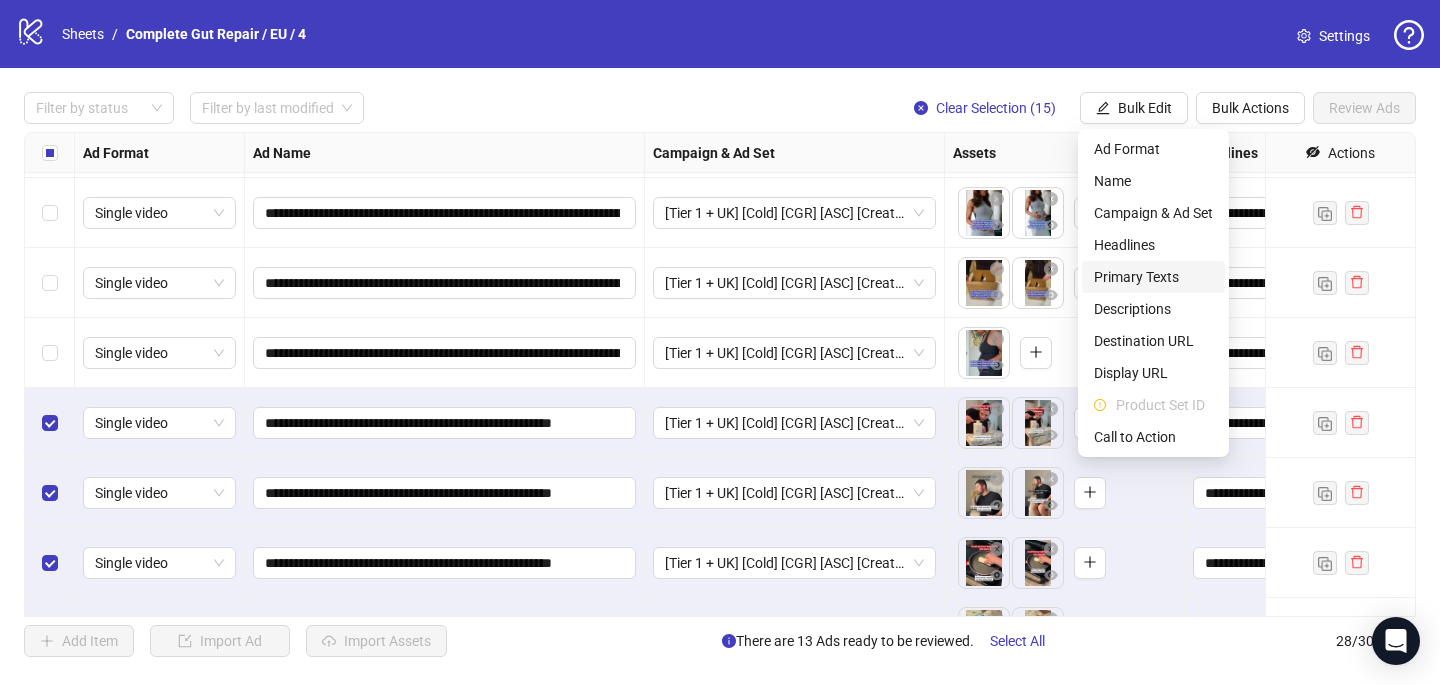 click on "Primary Texts" at bounding box center [1153, 277] 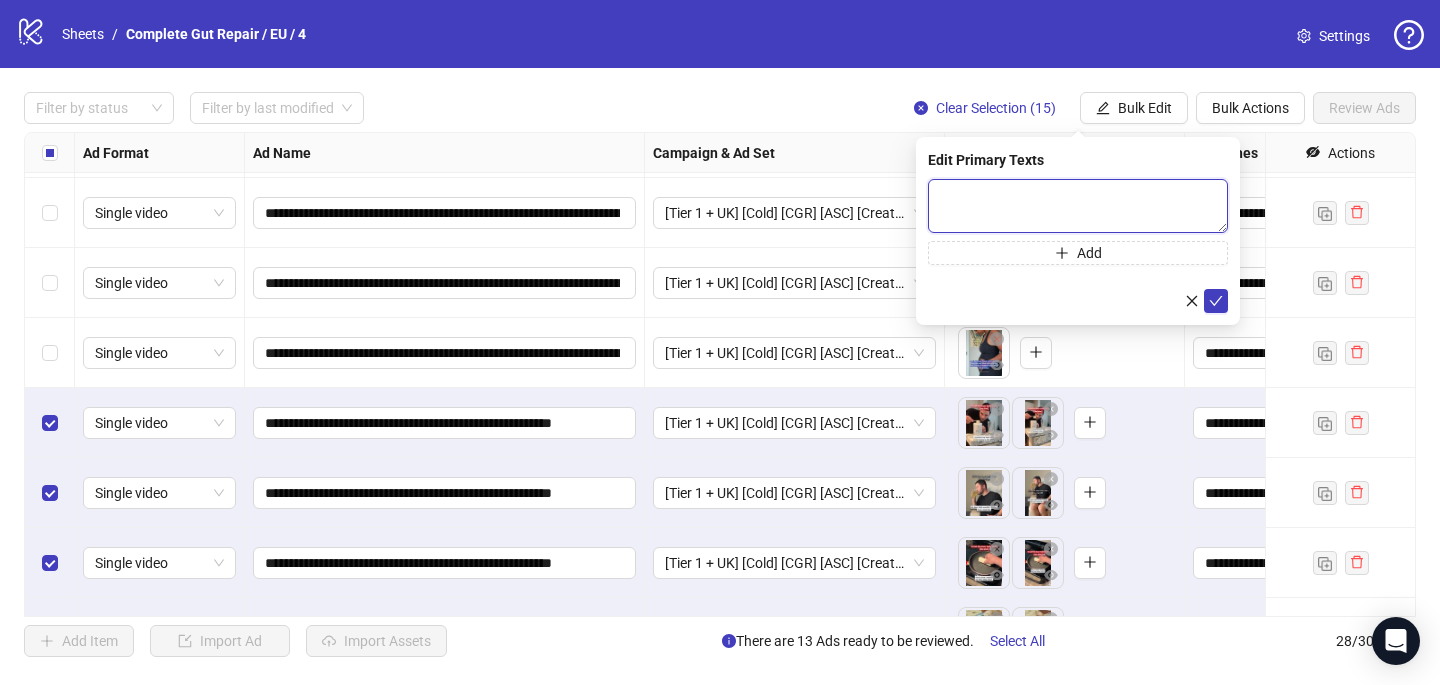 click at bounding box center (1078, 206) 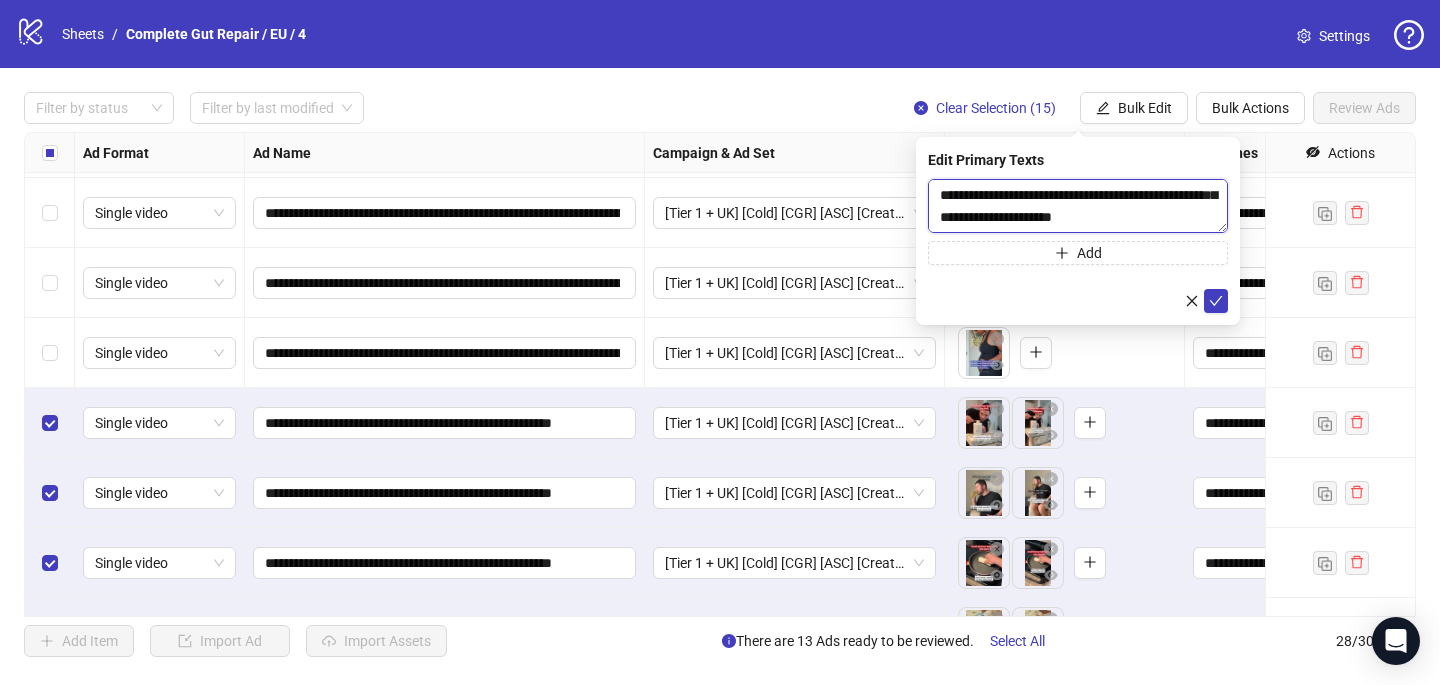 scroll, scrollTop: 81, scrollLeft: 0, axis: vertical 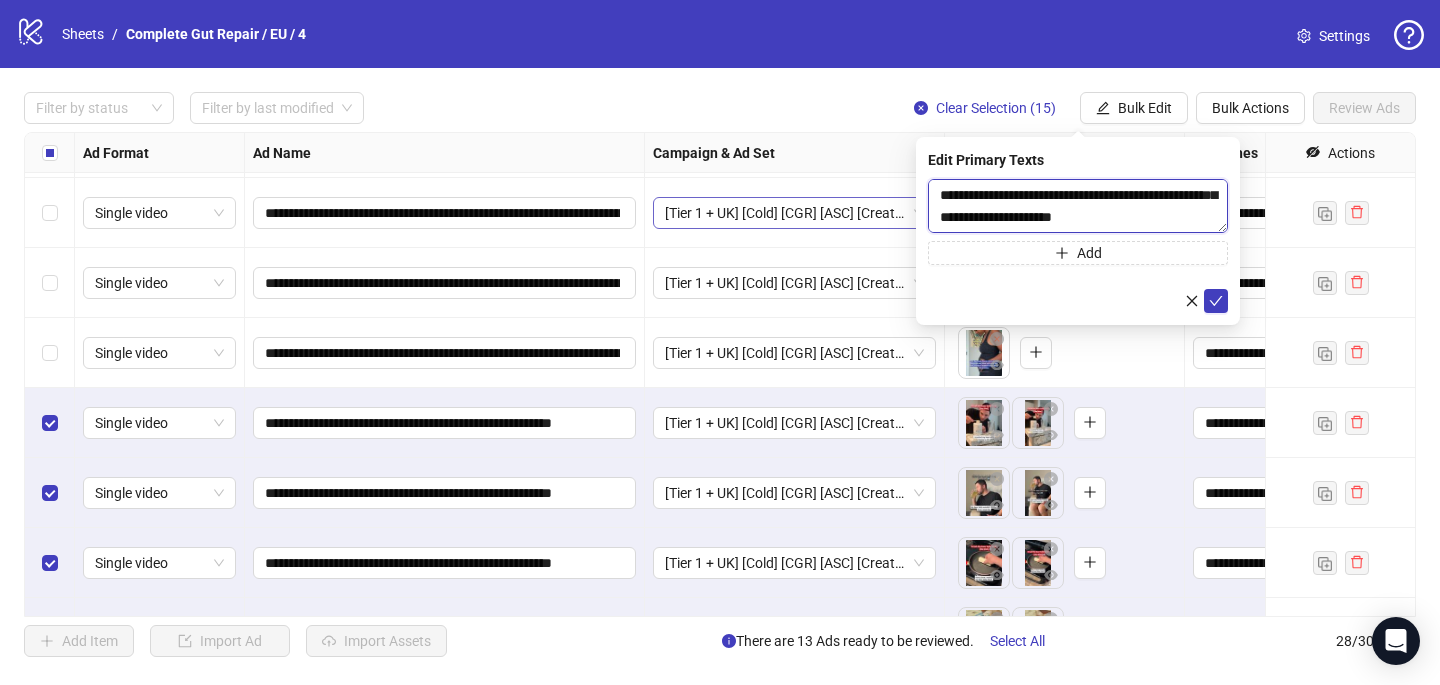 paste on "**********" 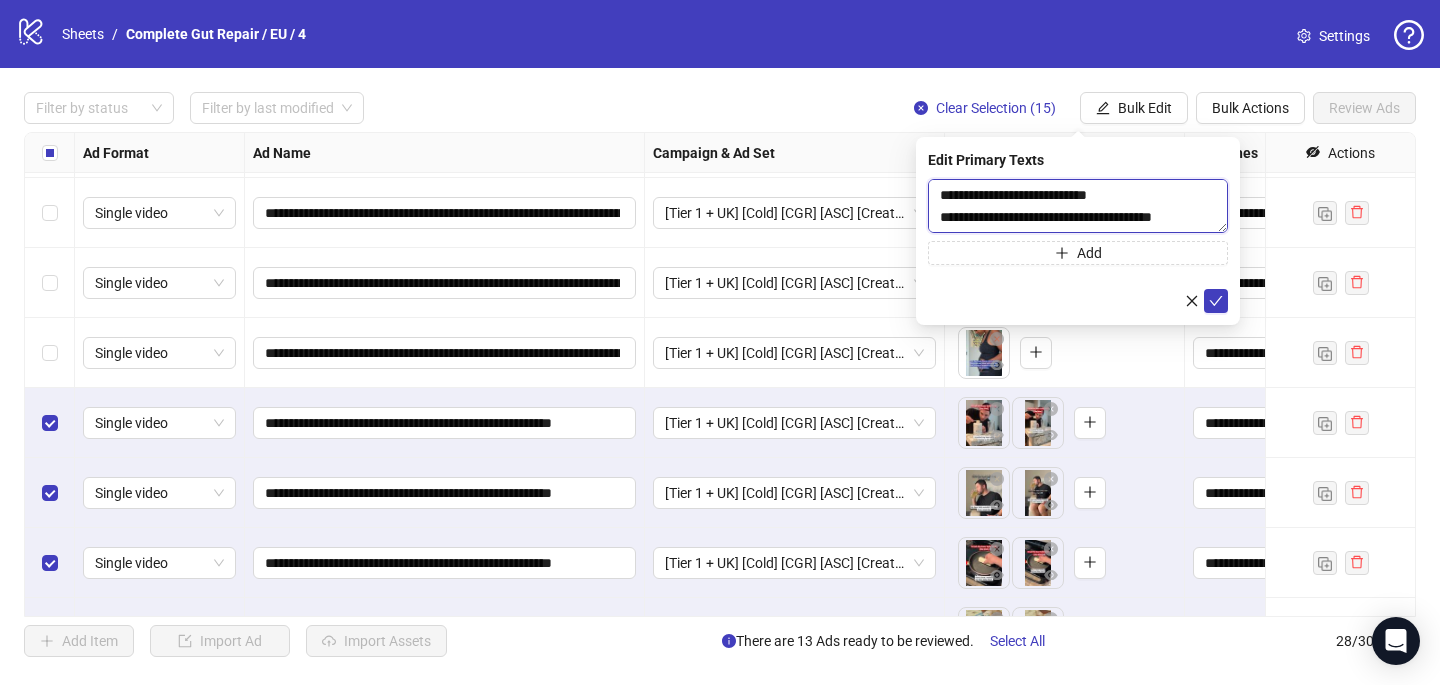 scroll, scrollTop: 1221, scrollLeft: 0, axis: vertical 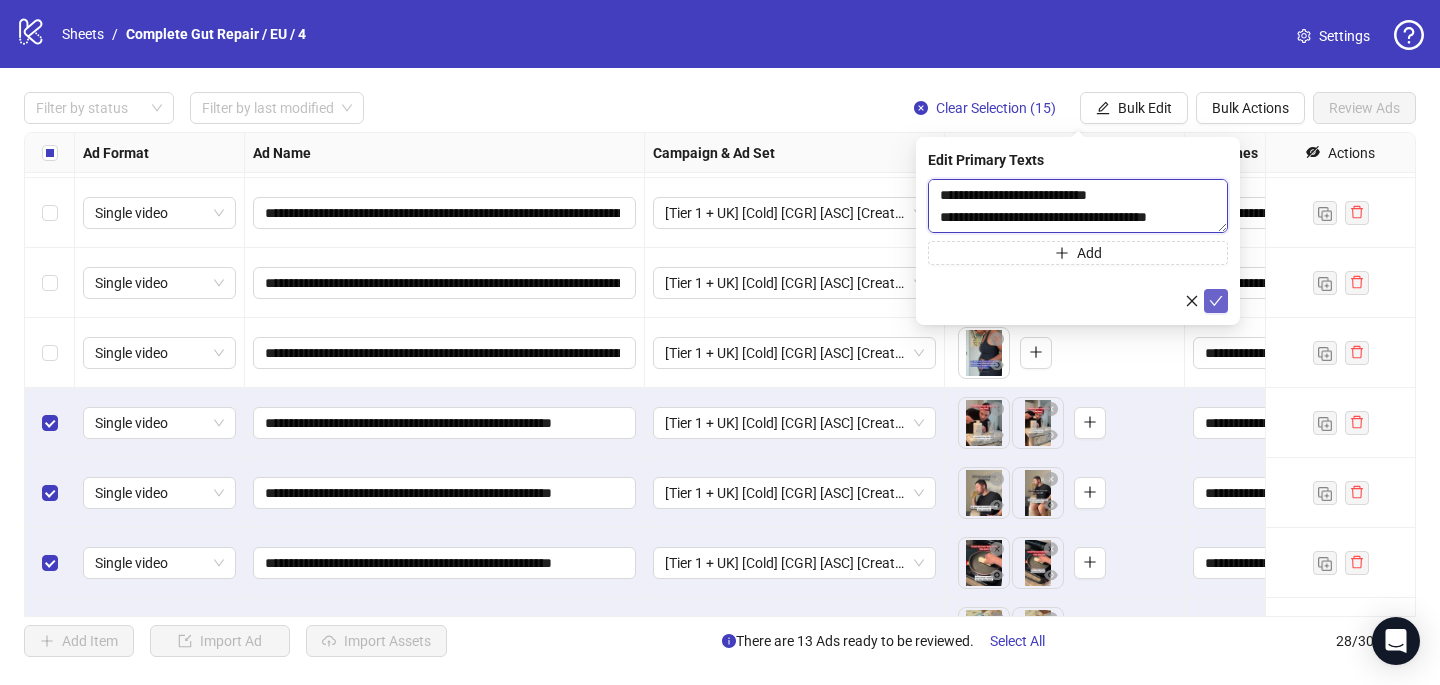 type on "**********" 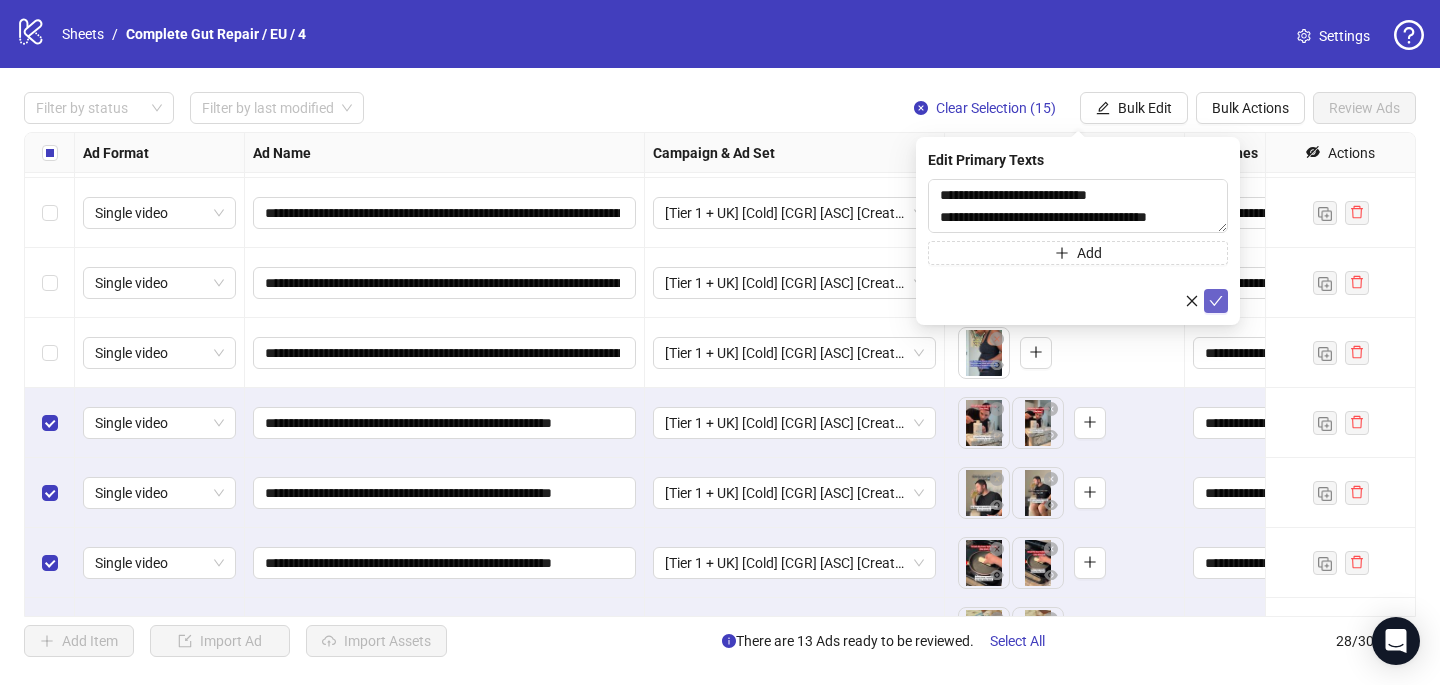 click 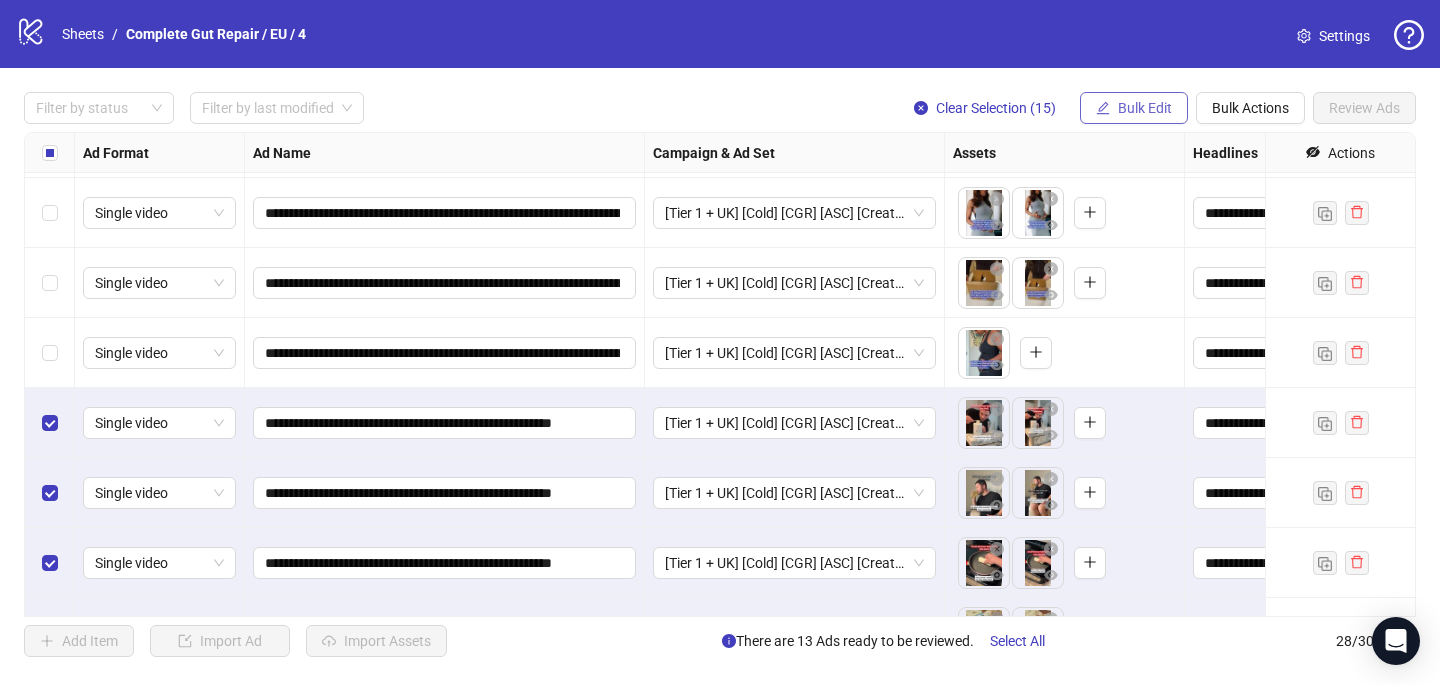 click on "Bulk Edit" at bounding box center (1134, 108) 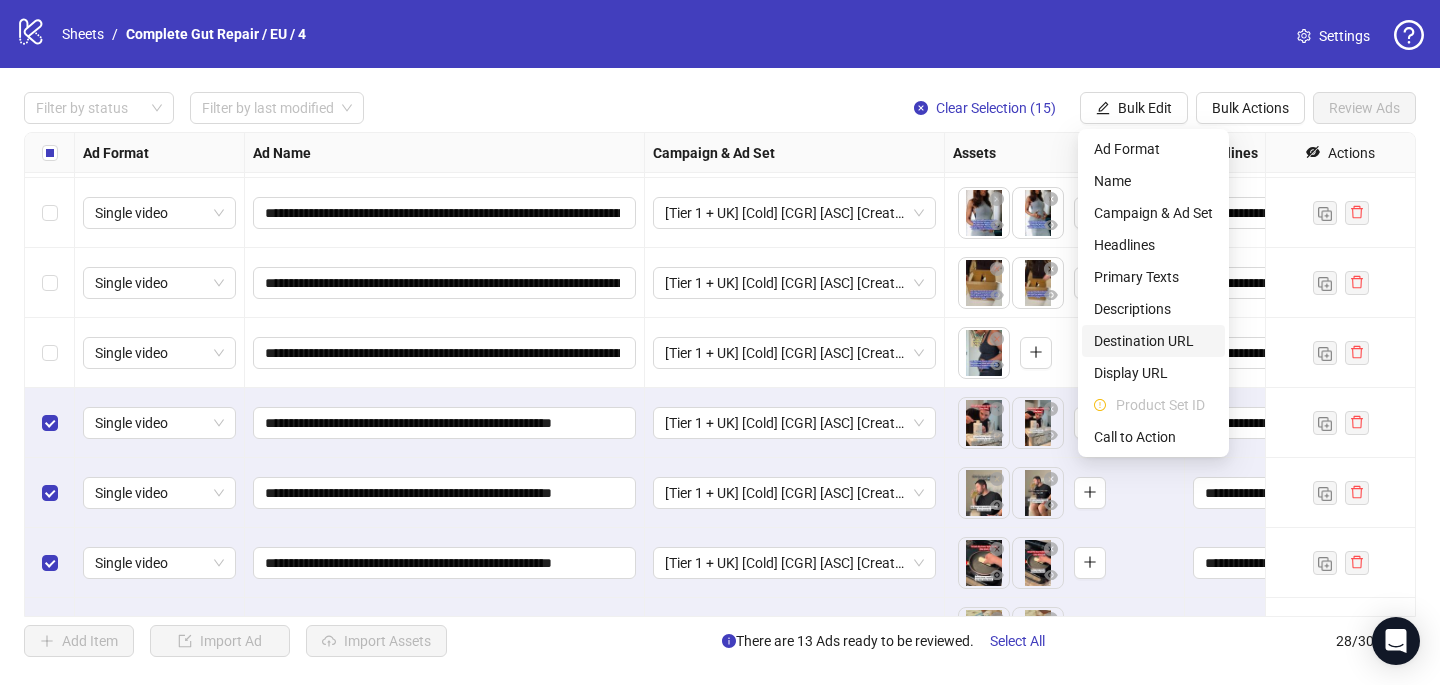 click on "Destination URL" at bounding box center (1153, 341) 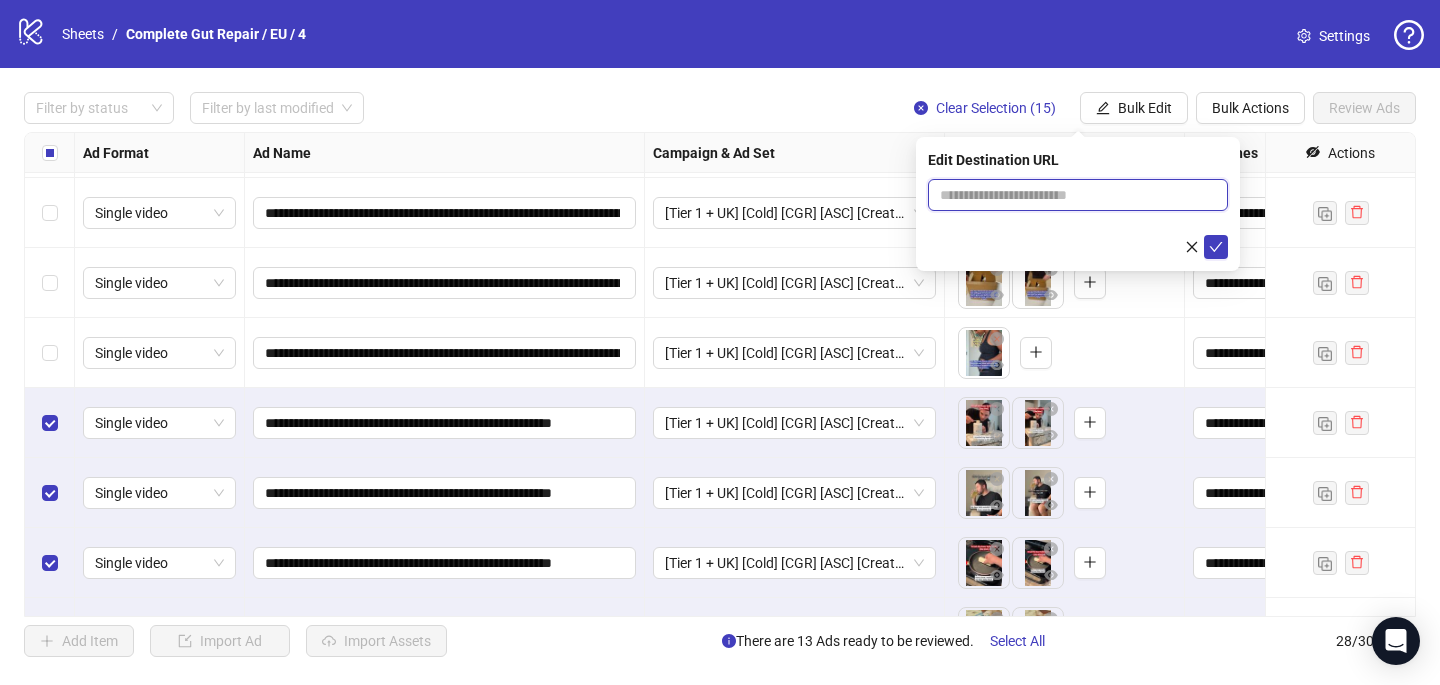 click at bounding box center [1070, 195] 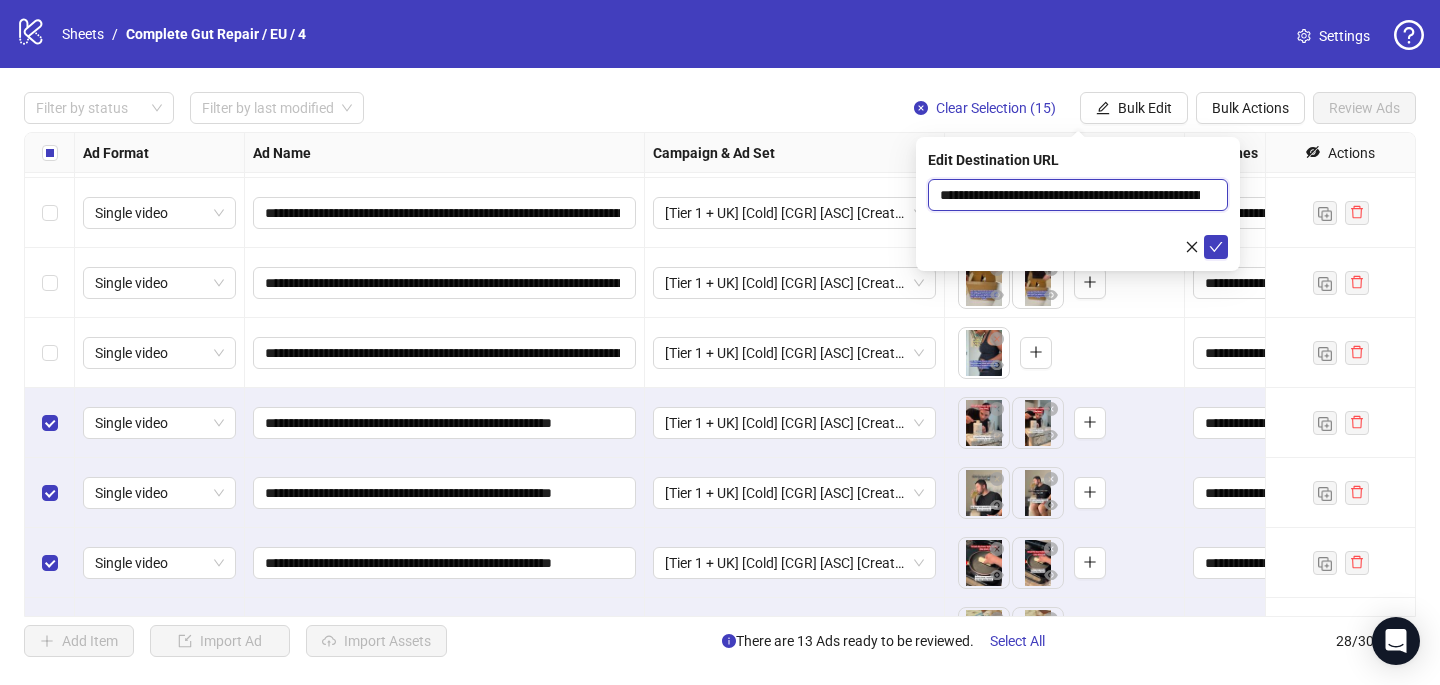 scroll, scrollTop: 0, scrollLeft: 116, axis: horizontal 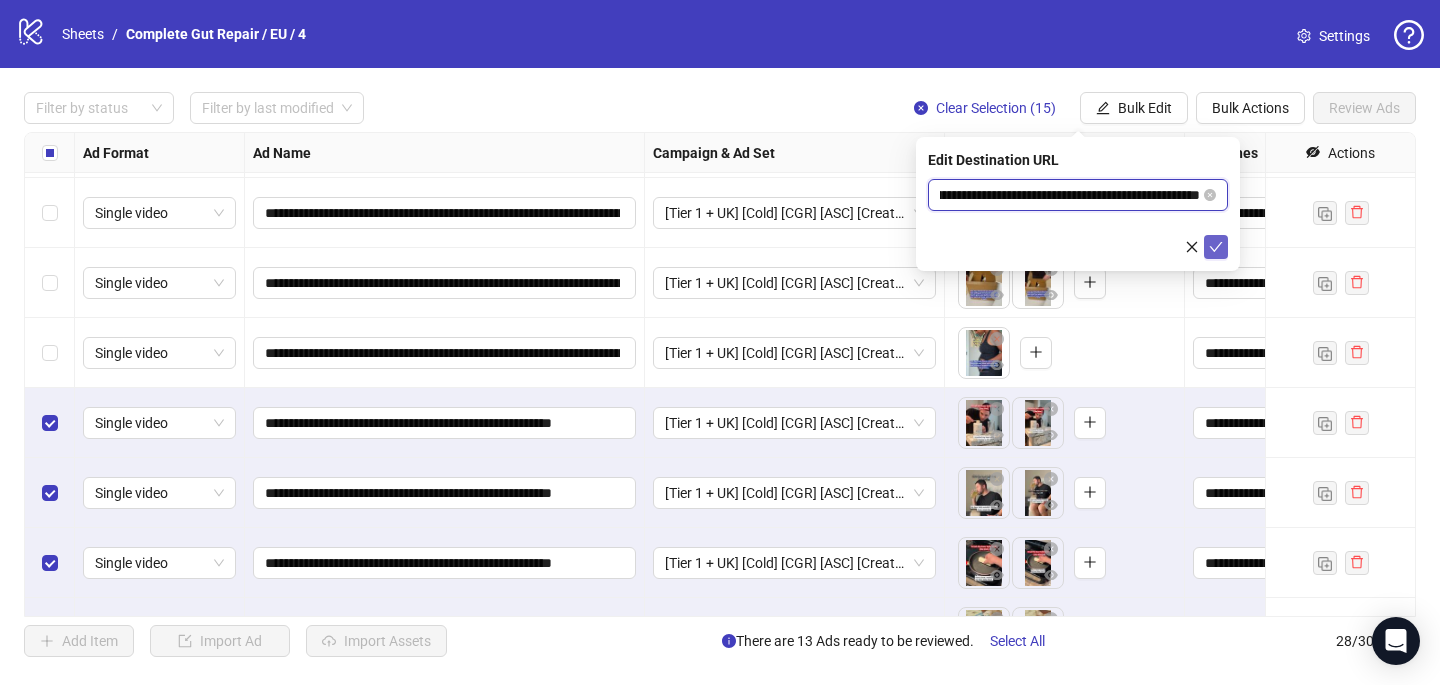 type on "**********" 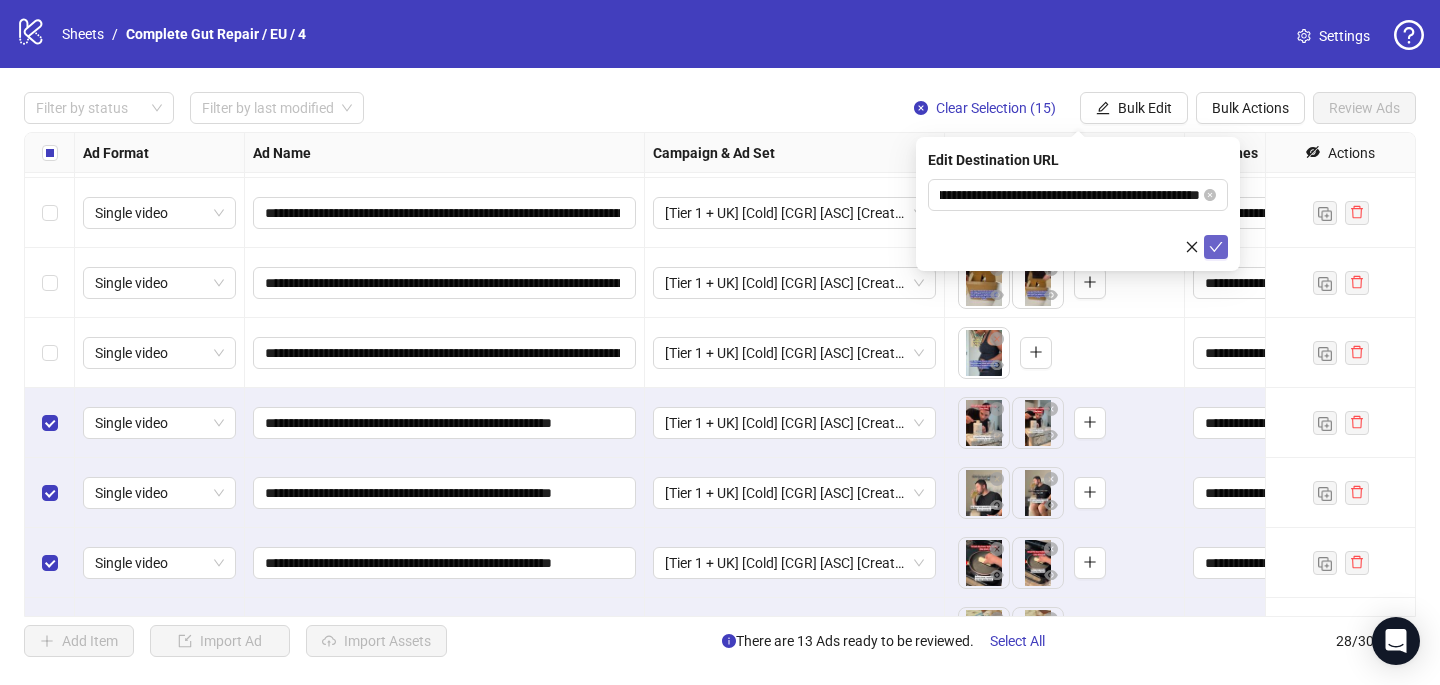 click 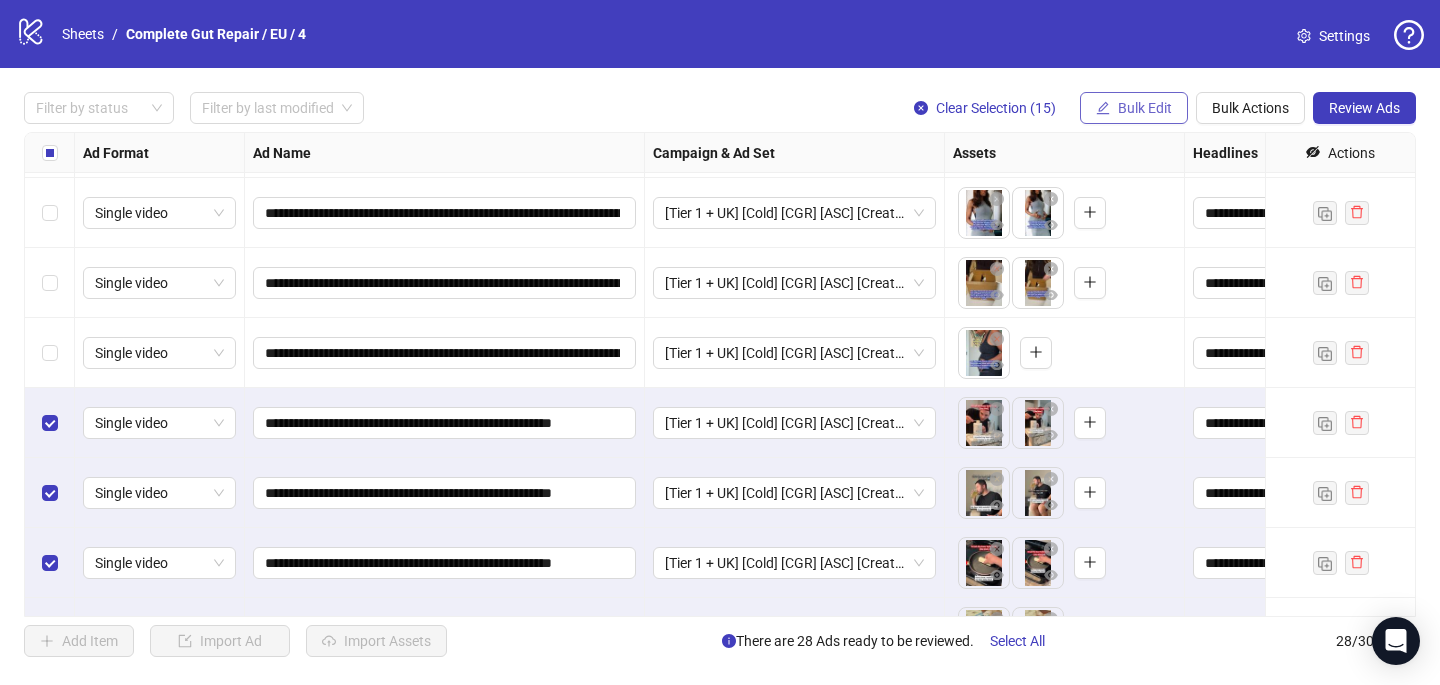 click on "Bulk Edit" at bounding box center [1134, 108] 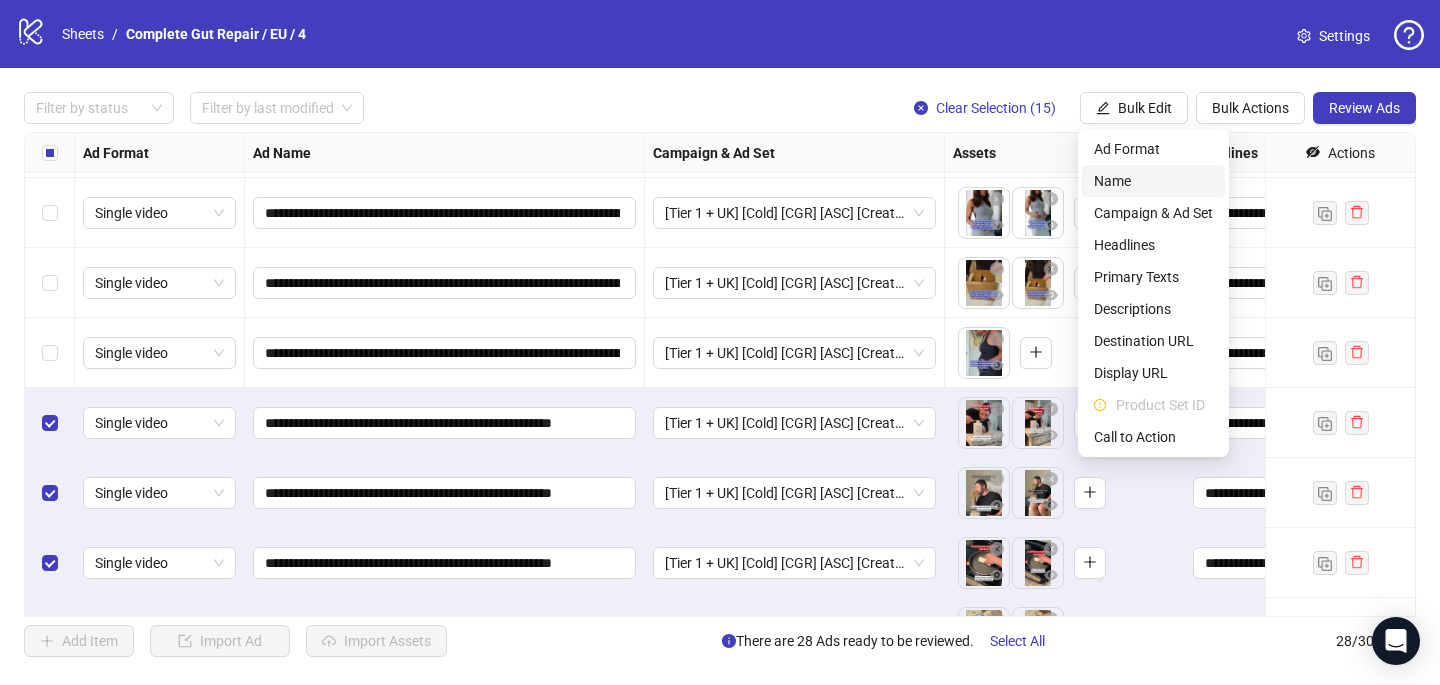 click on "Name" at bounding box center (1153, 181) 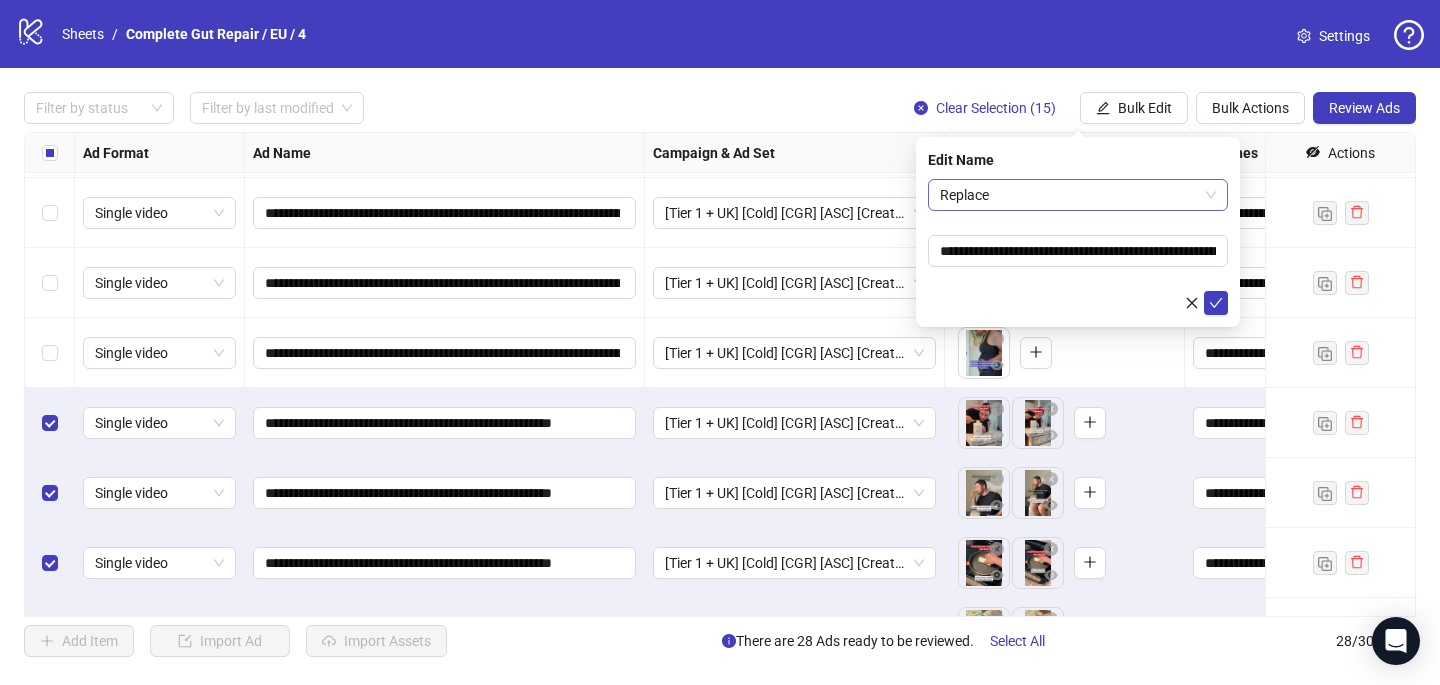 click on "Replace" at bounding box center (1078, 195) 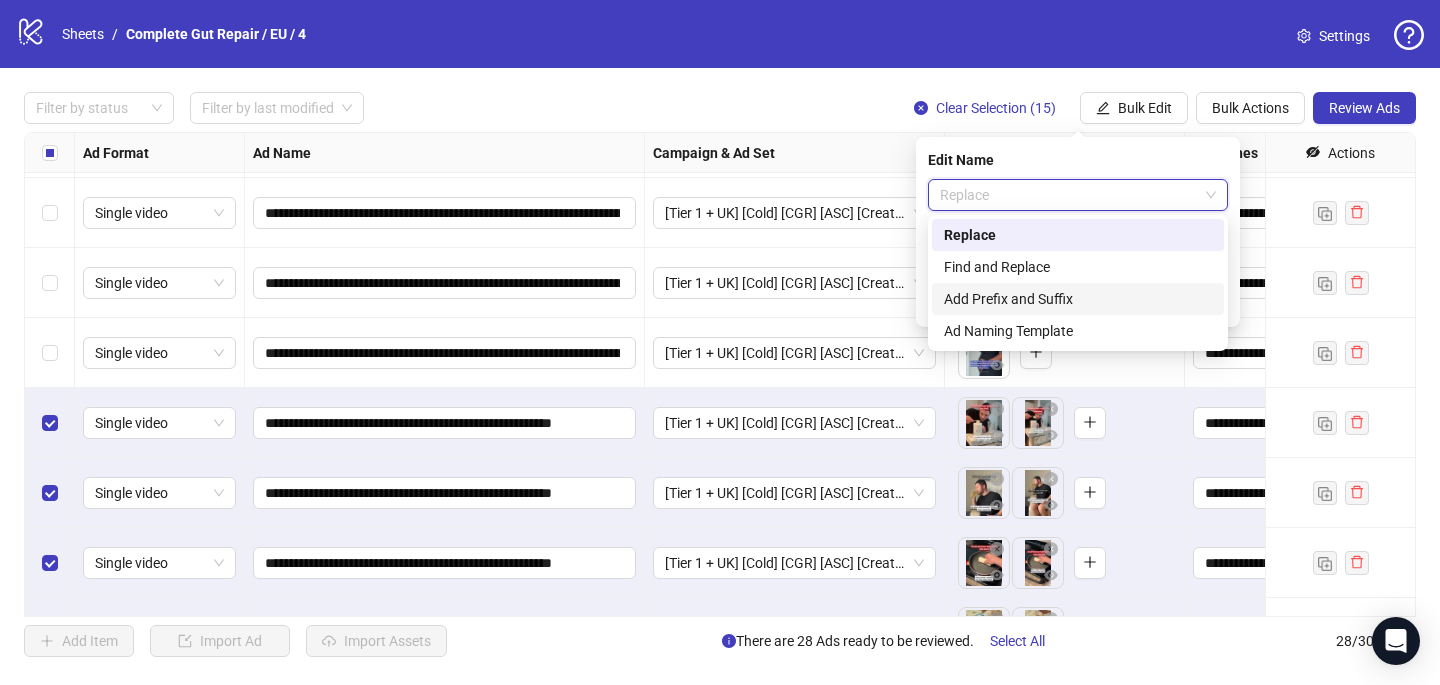 click on "Add Prefix and Suffix" at bounding box center [1078, 299] 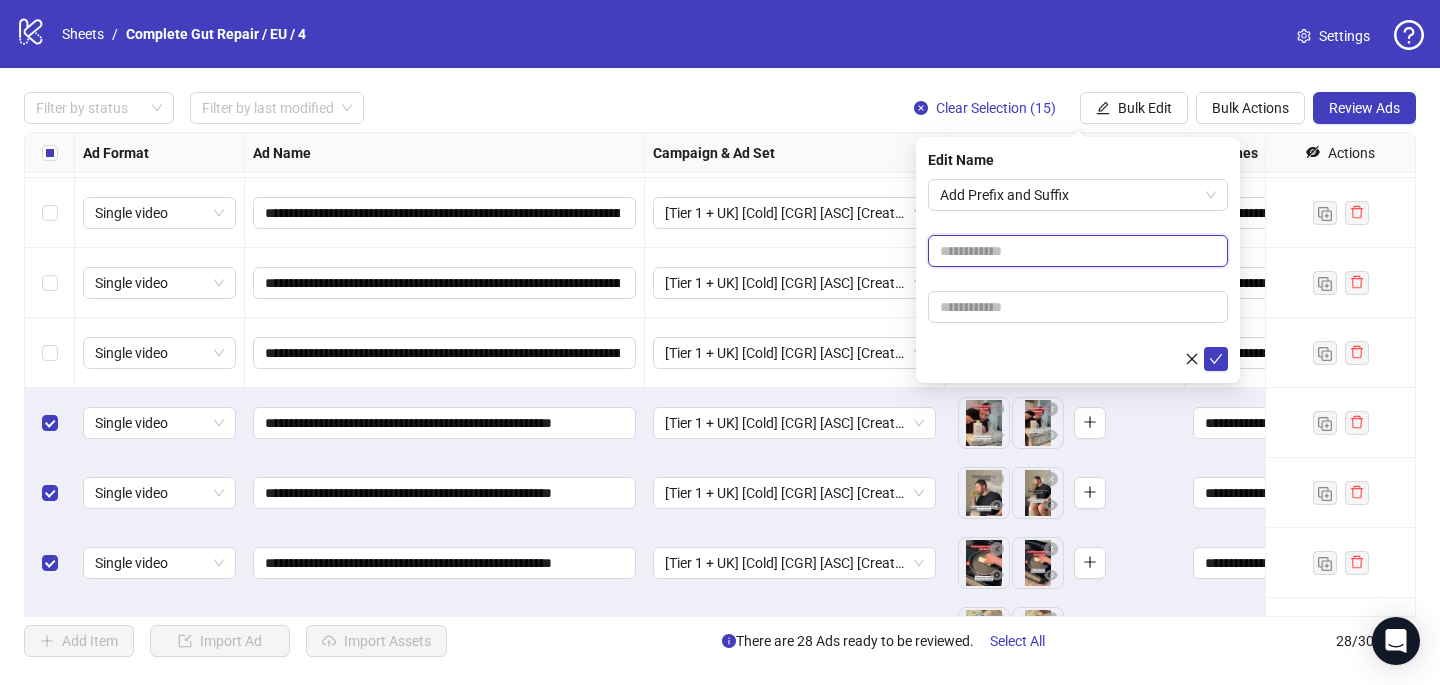 click at bounding box center (1078, 251) 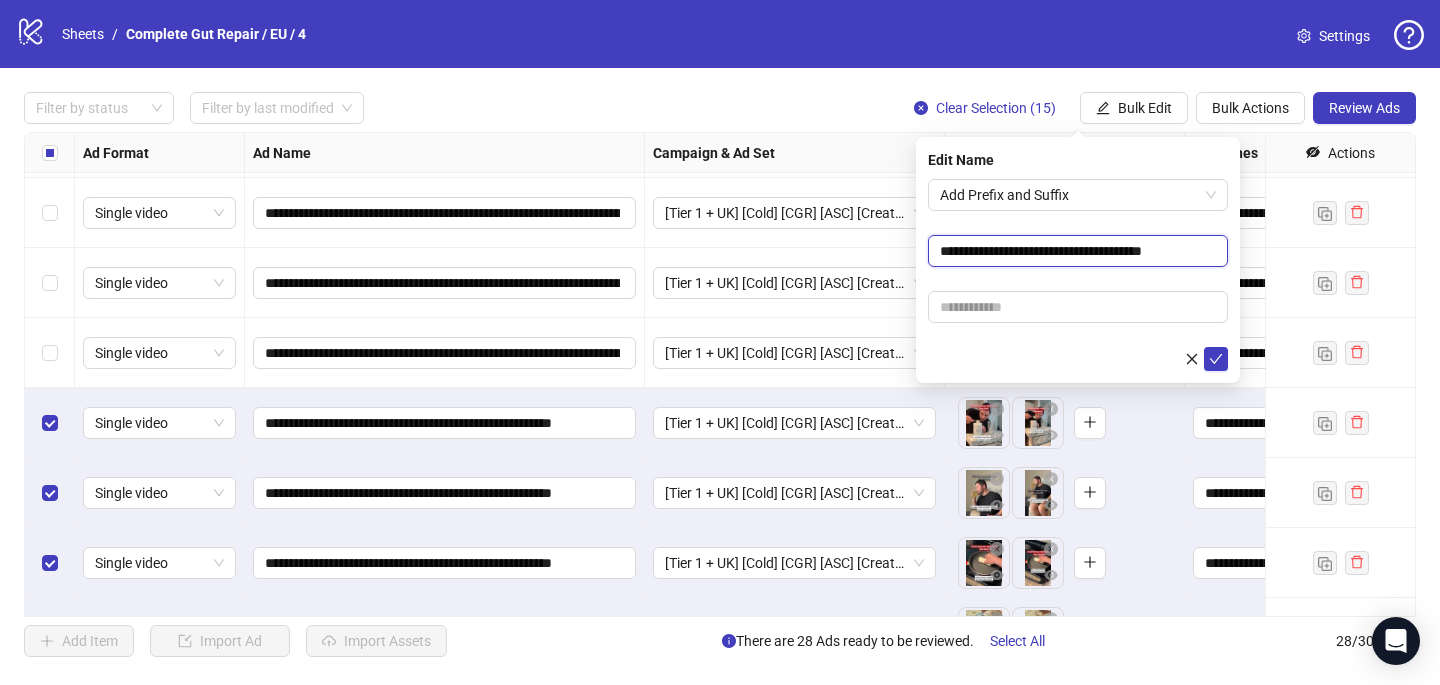 click on "**********" at bounding box center (1078, 251) 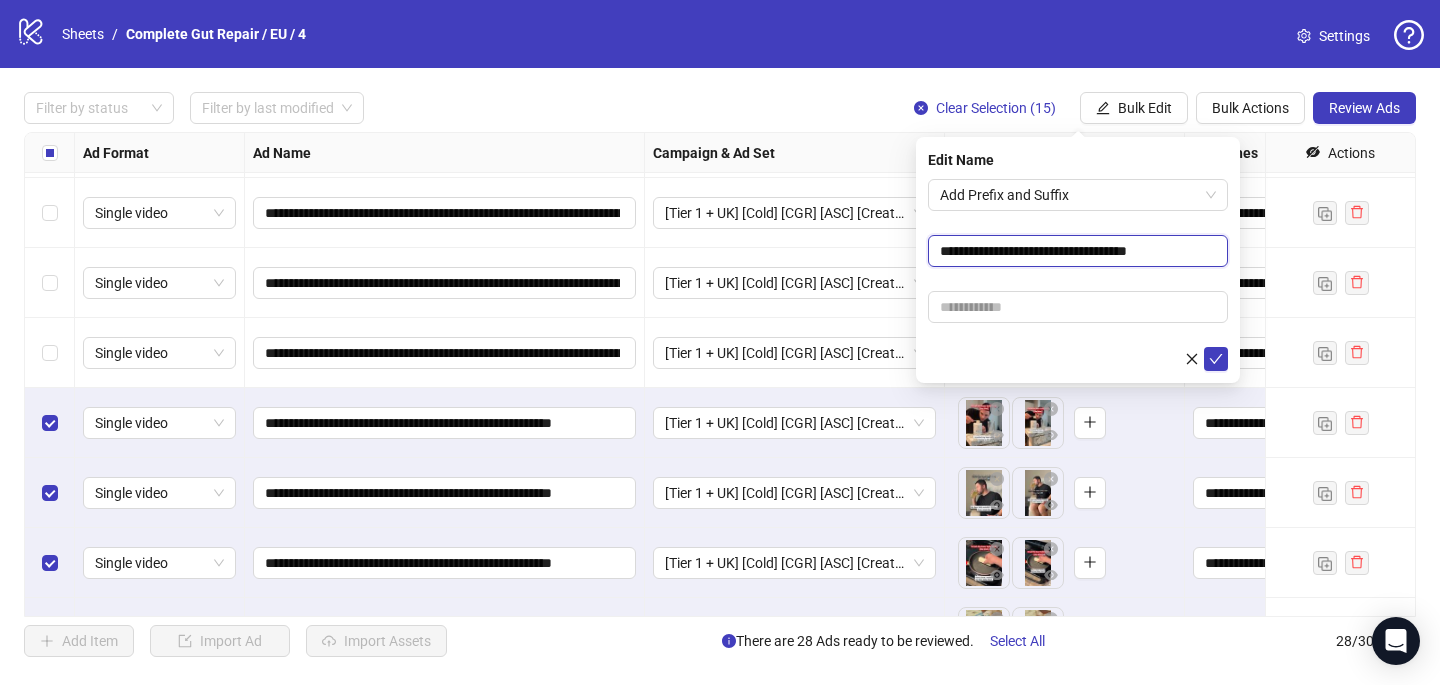 type on "**********" 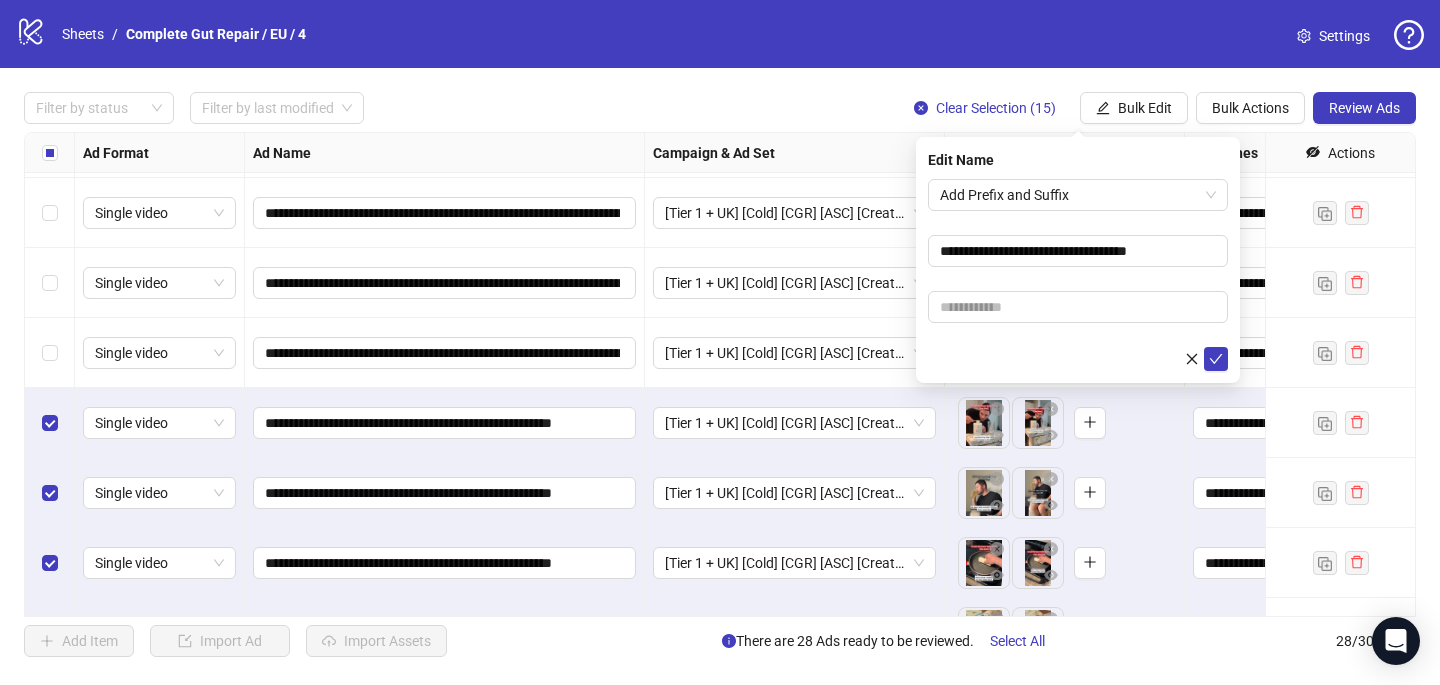 click on "**********" at bounding box center (1078, 275) 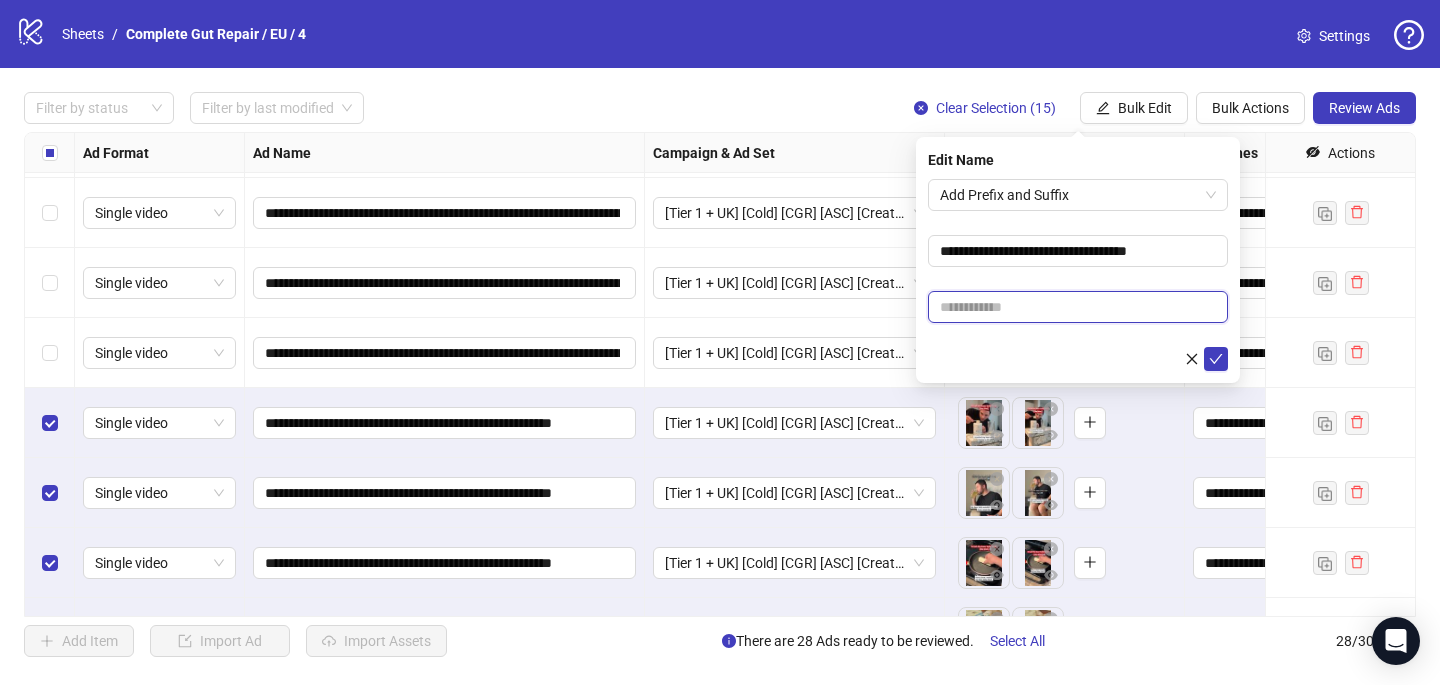 click at bounding box center [1078, 307] 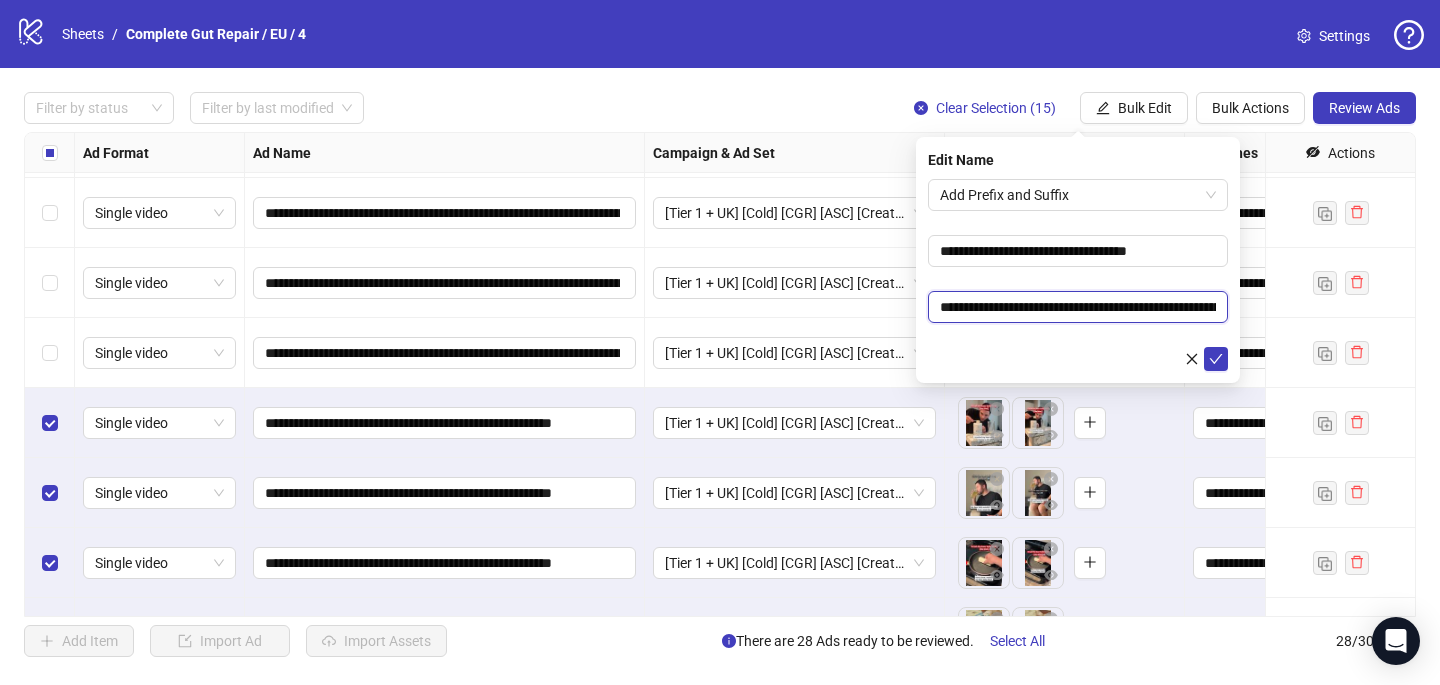 scroll, scrollTop: 0, scrollLeft: 280, axis: horizontal 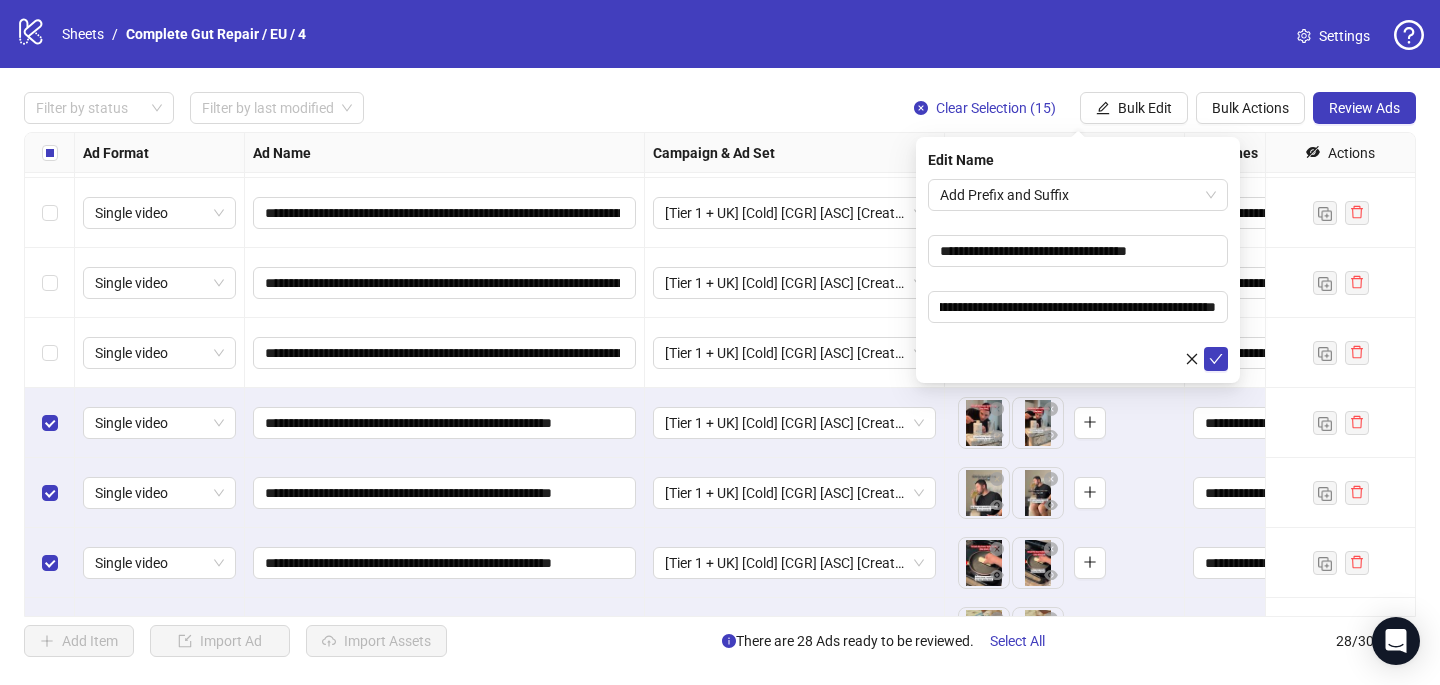 click on "**********" at bounding box center (1078, 275) 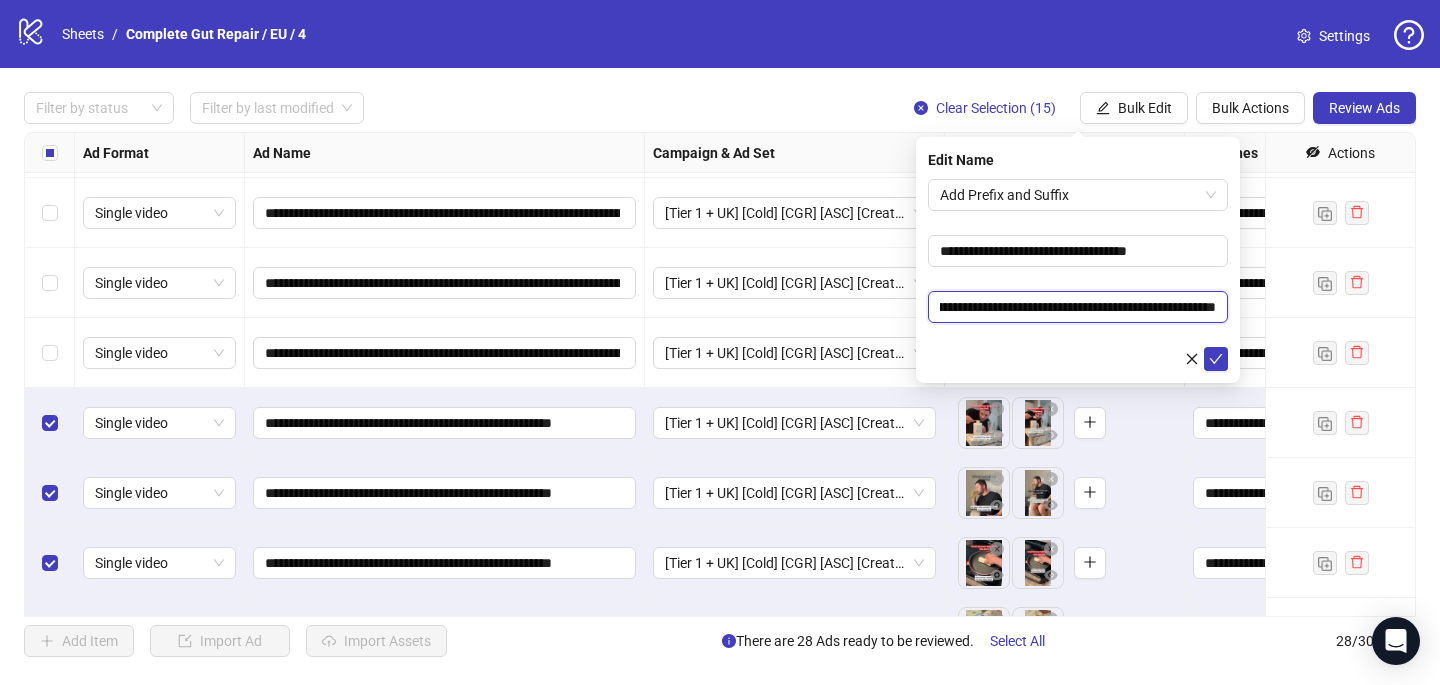 scroll, scrollTop: 0, scrollLeft: 229, axis: horizontal 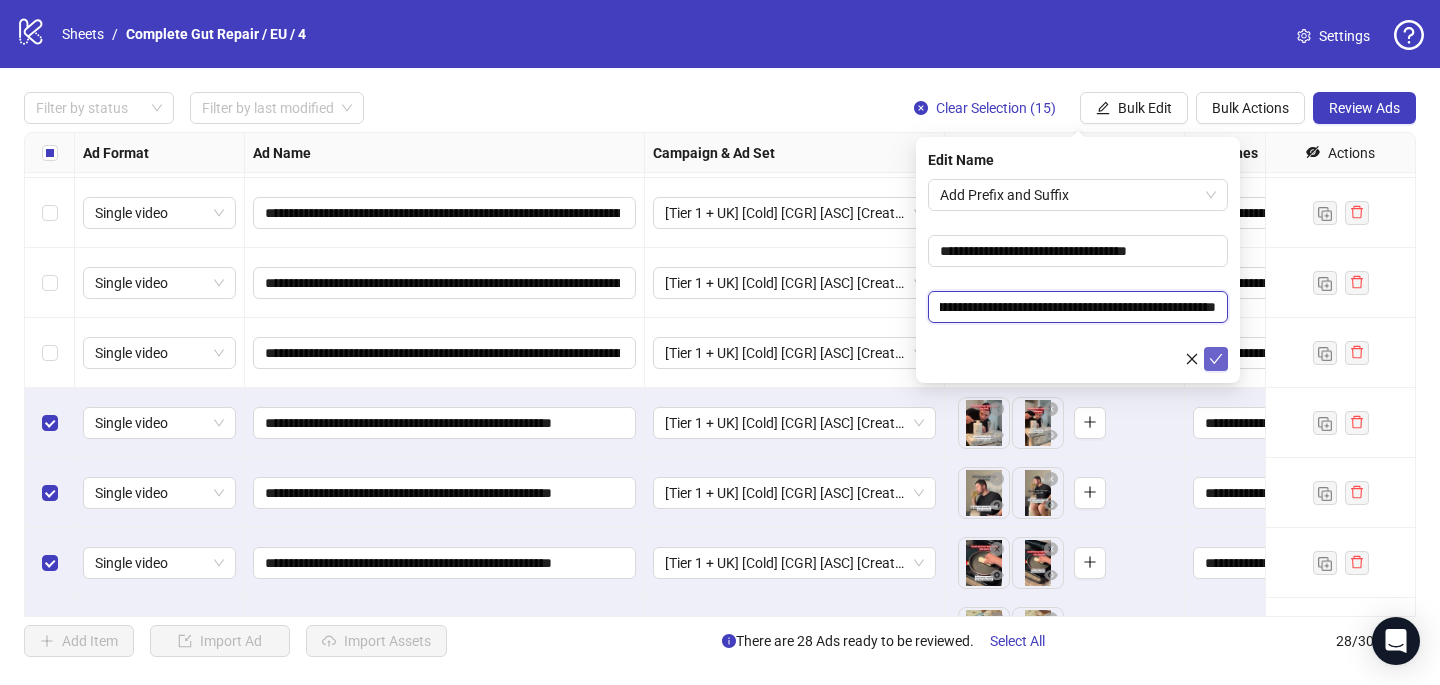 type on "**********" 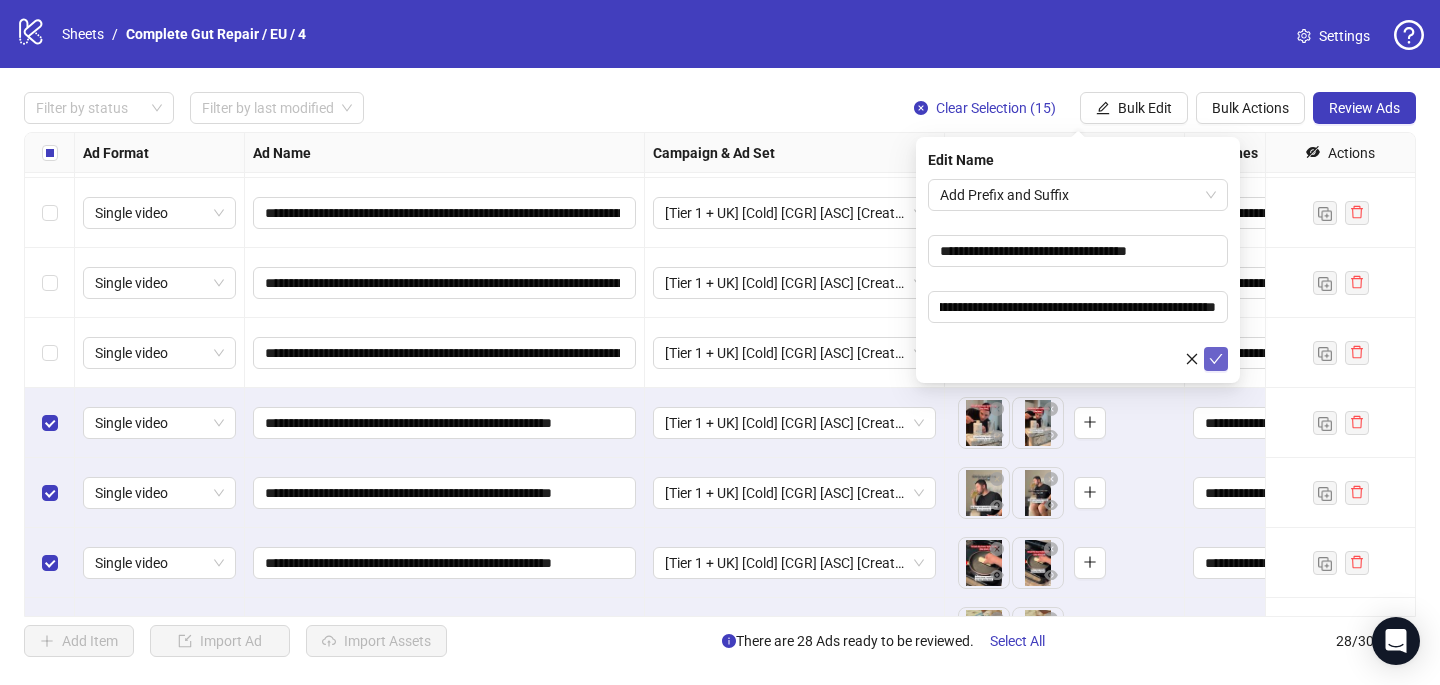click 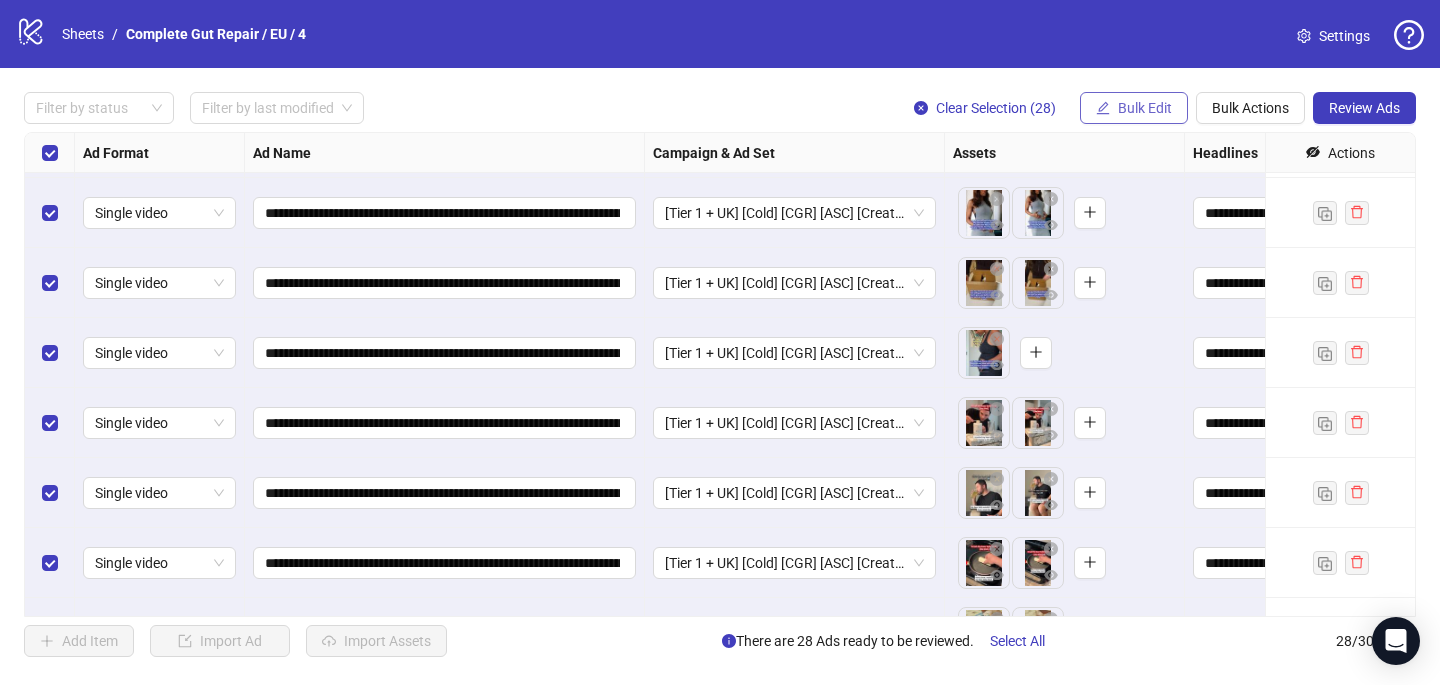 click on "Bulk Edit" at bounding box center [1134, 108] 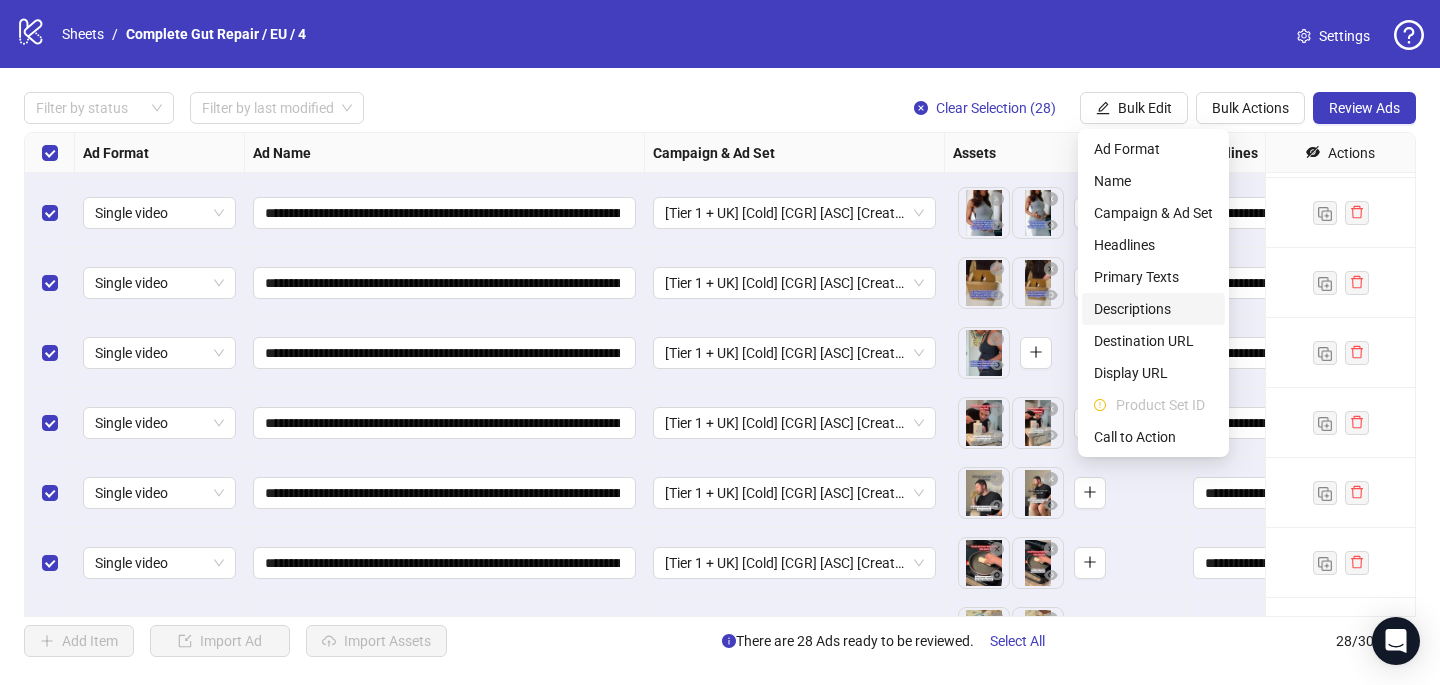 click on "Descriptions" at bounding box center (1153, 309) 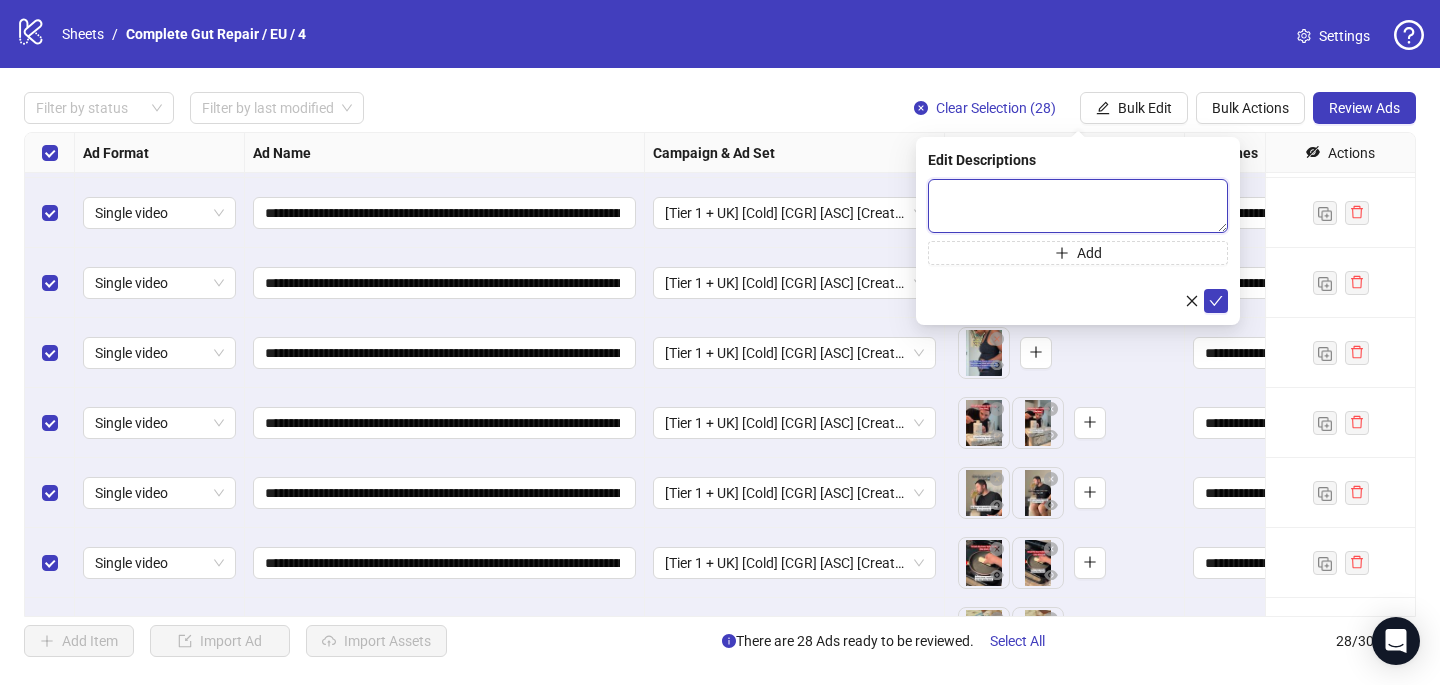 click at bounding box center [1078, 206] 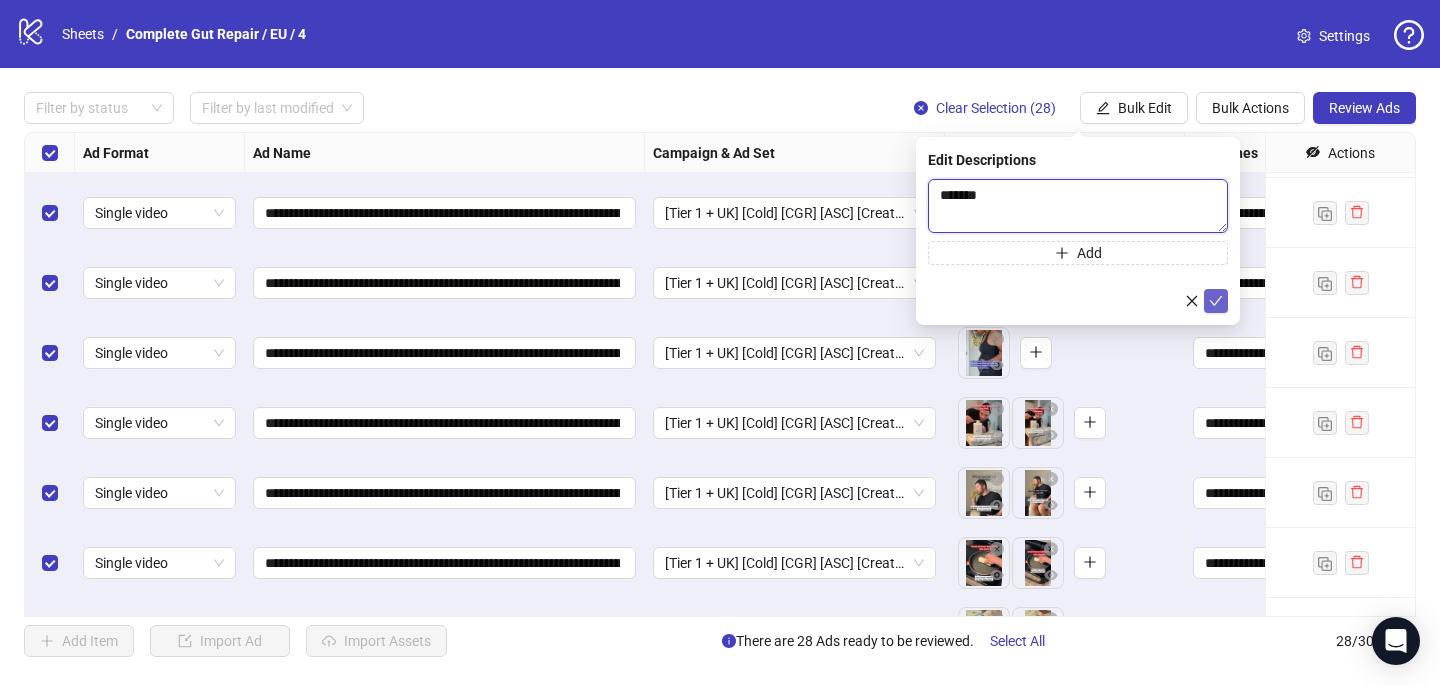 type 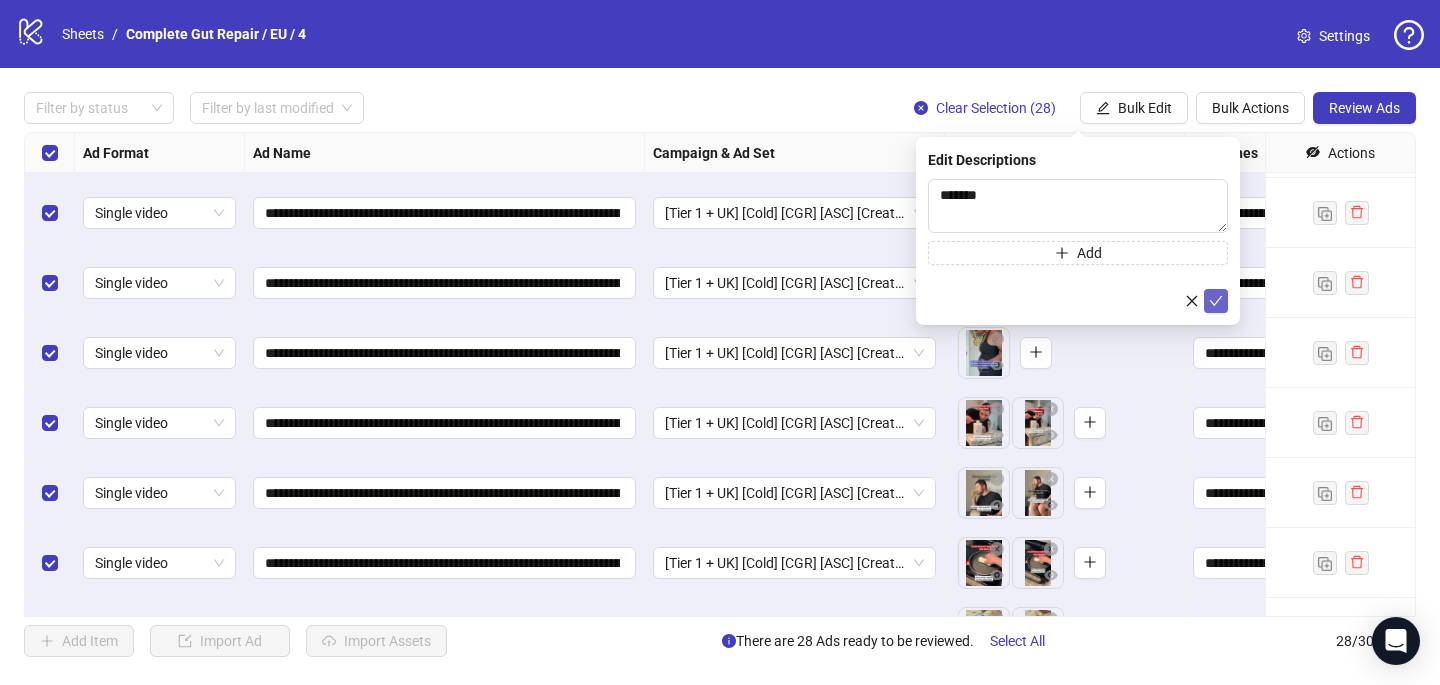 click 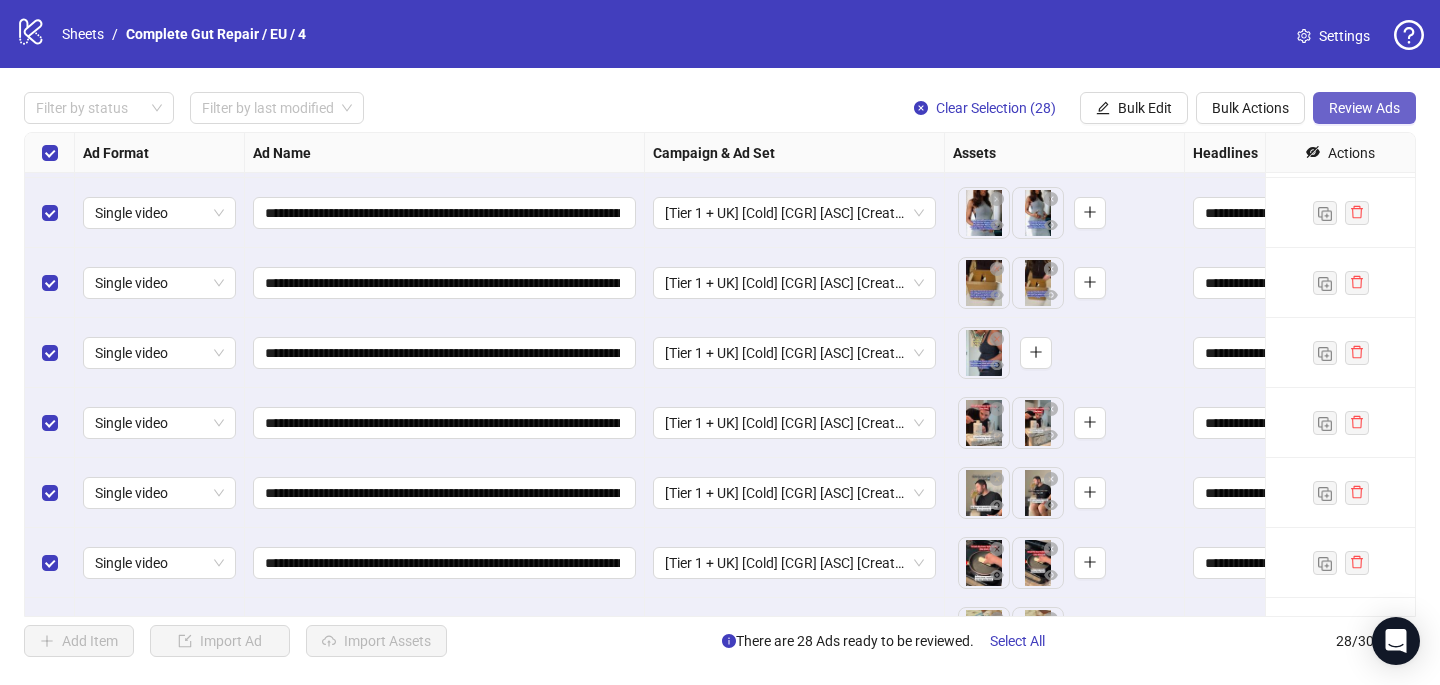 click on "Review Ads" at bounding box center [1364, 108] 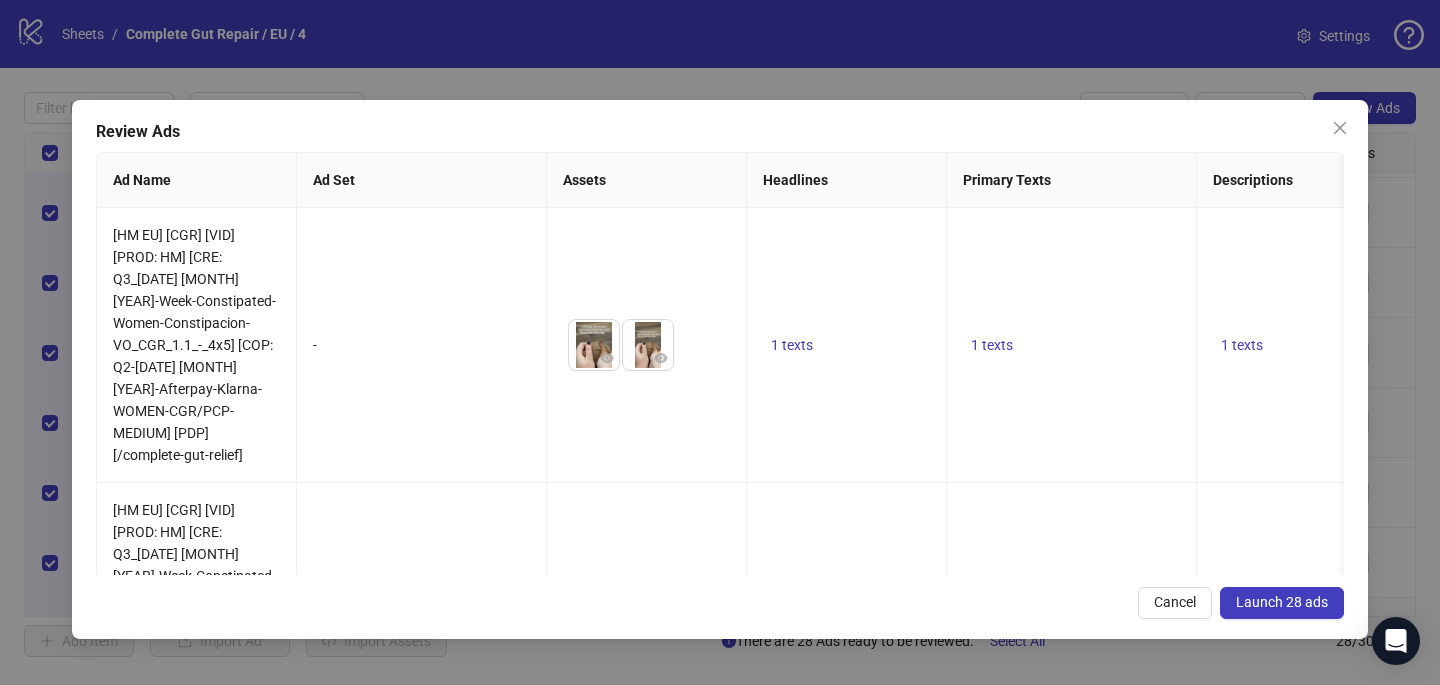 click on "Launch 28 ads" at bounding box center (1282, 602) 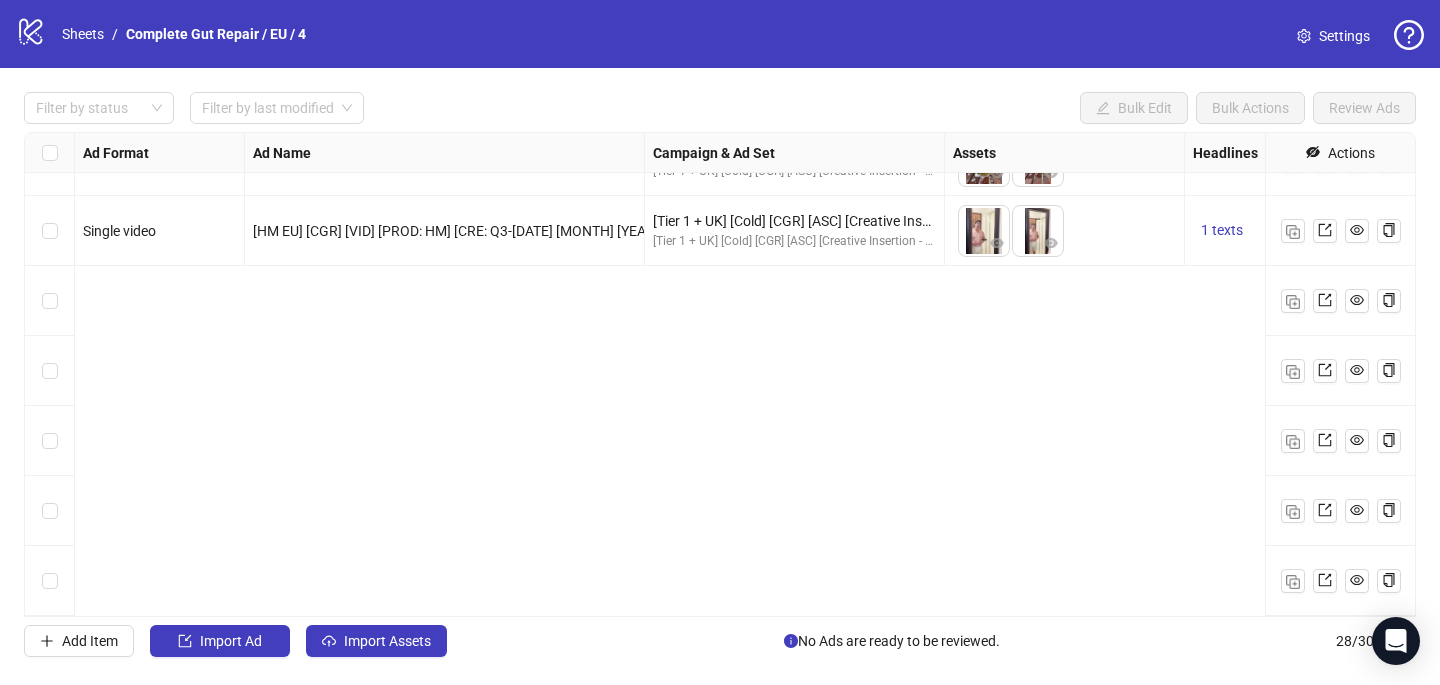 scroll, scrollTop: 0, scrollLeft: 0, axis: both 